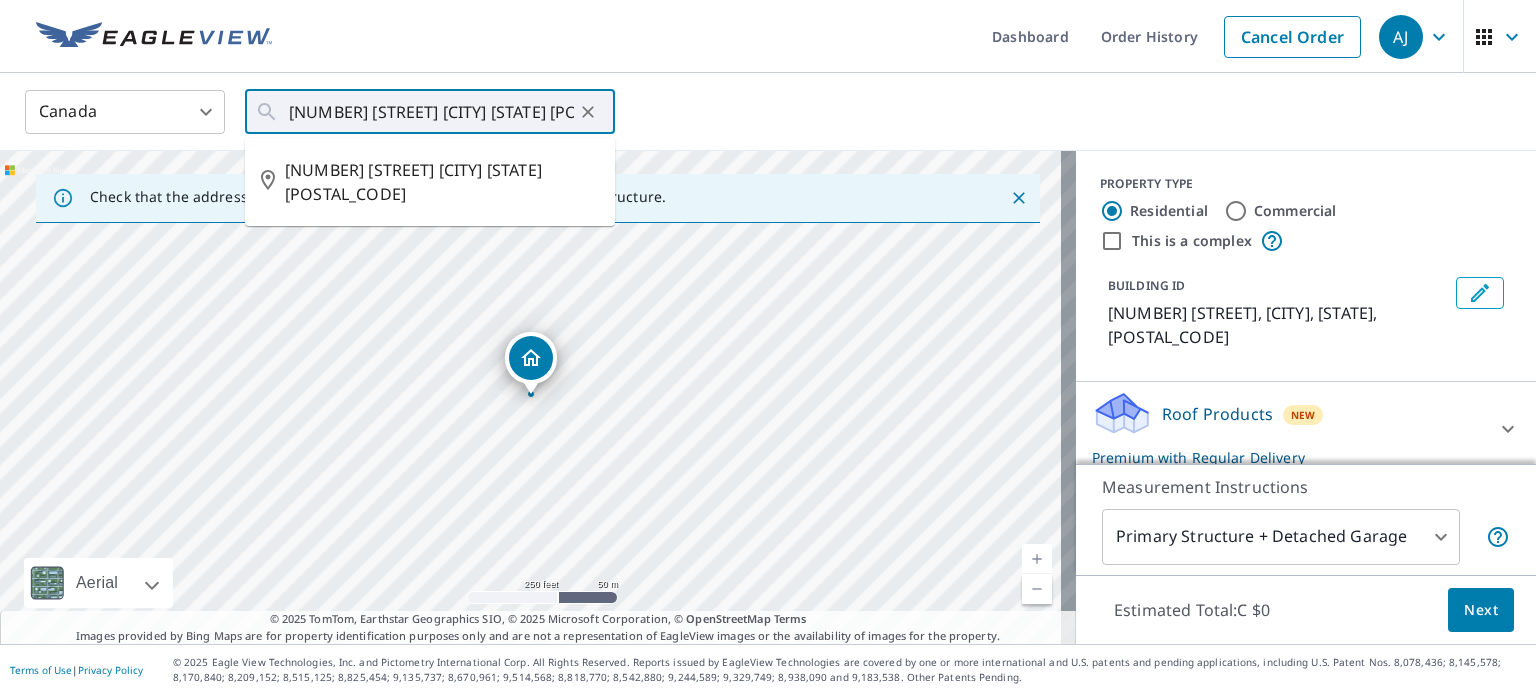 scroll, scrollTop: 0, scrollLeft: 0, axis: both 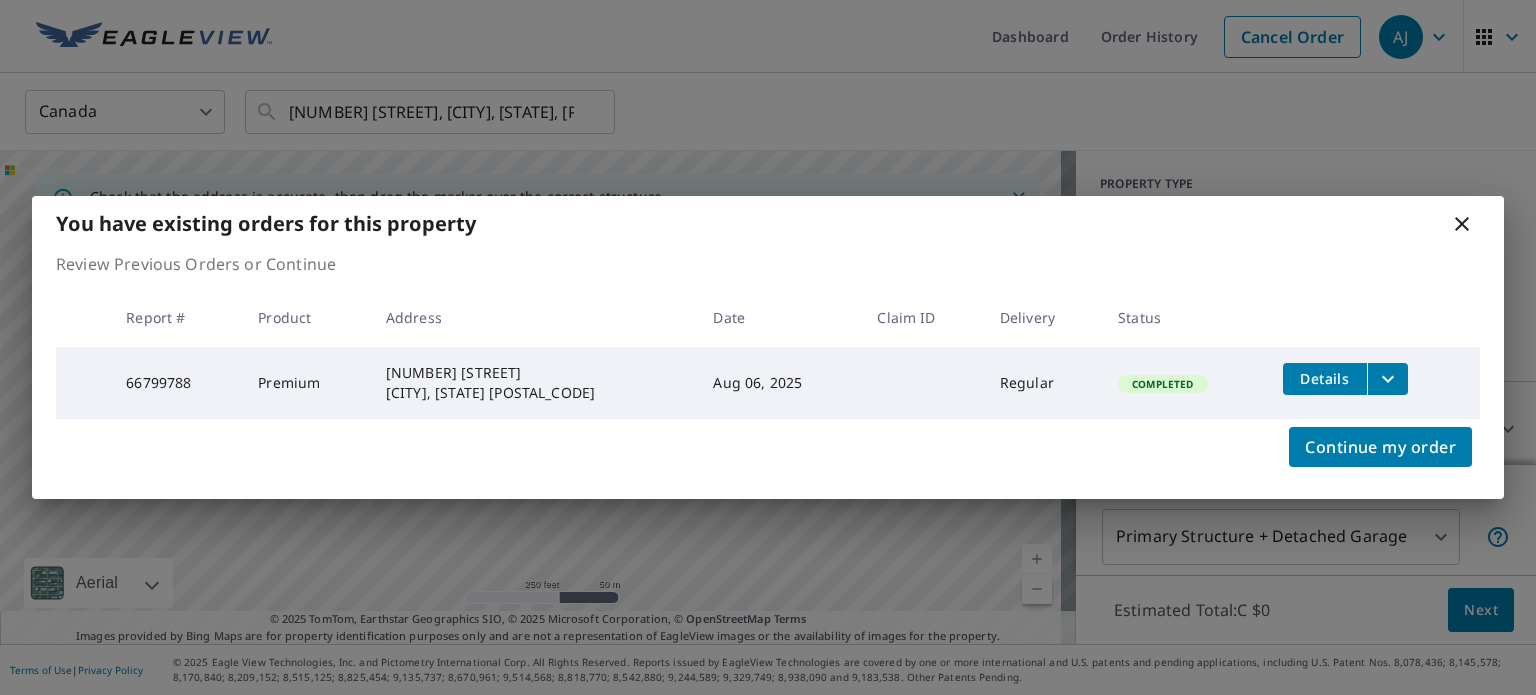 click on "Details" at bounding box center [1373, 379] 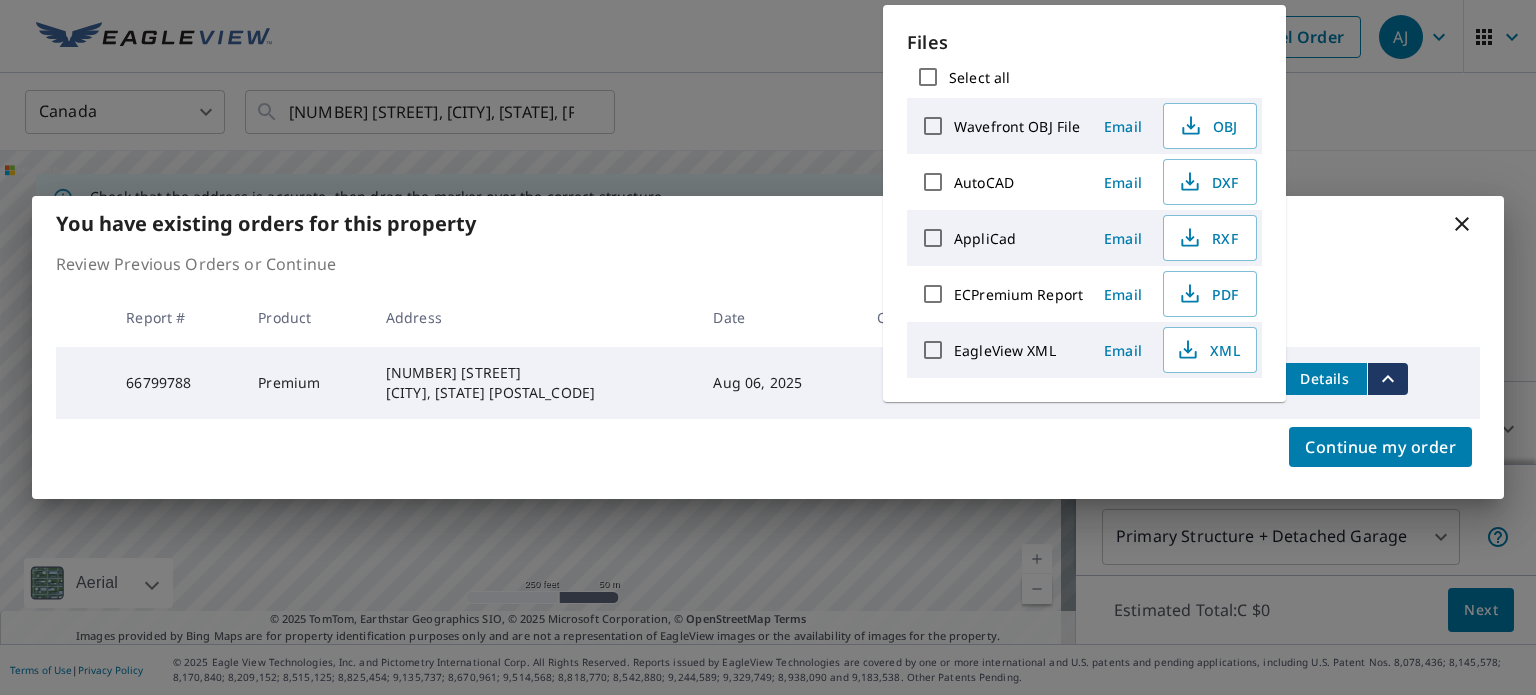 click on "PDF" at bounding box center (1208, 294) 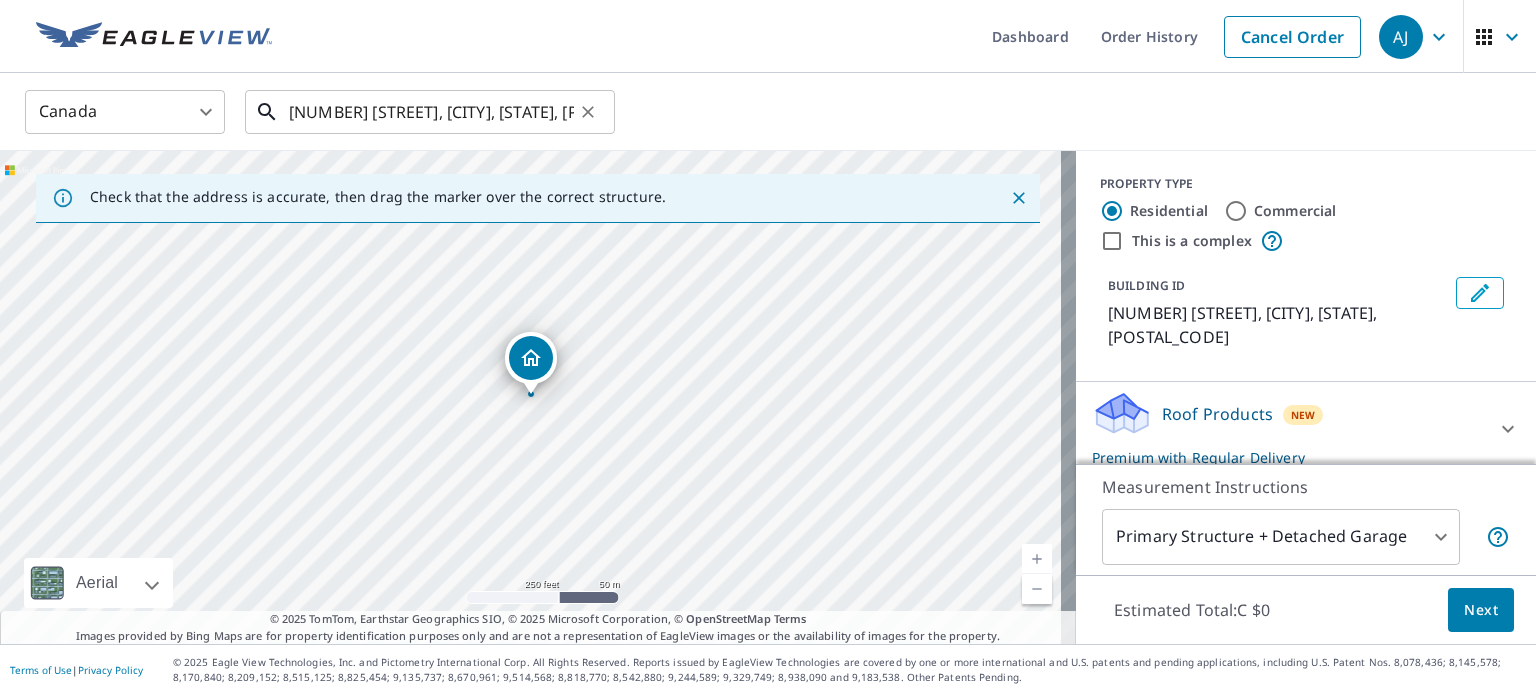 click on "[NUMBER] [STREET], [CITY], [STATE], [POSTAL_CODE]" at bounding box center [431, 112] 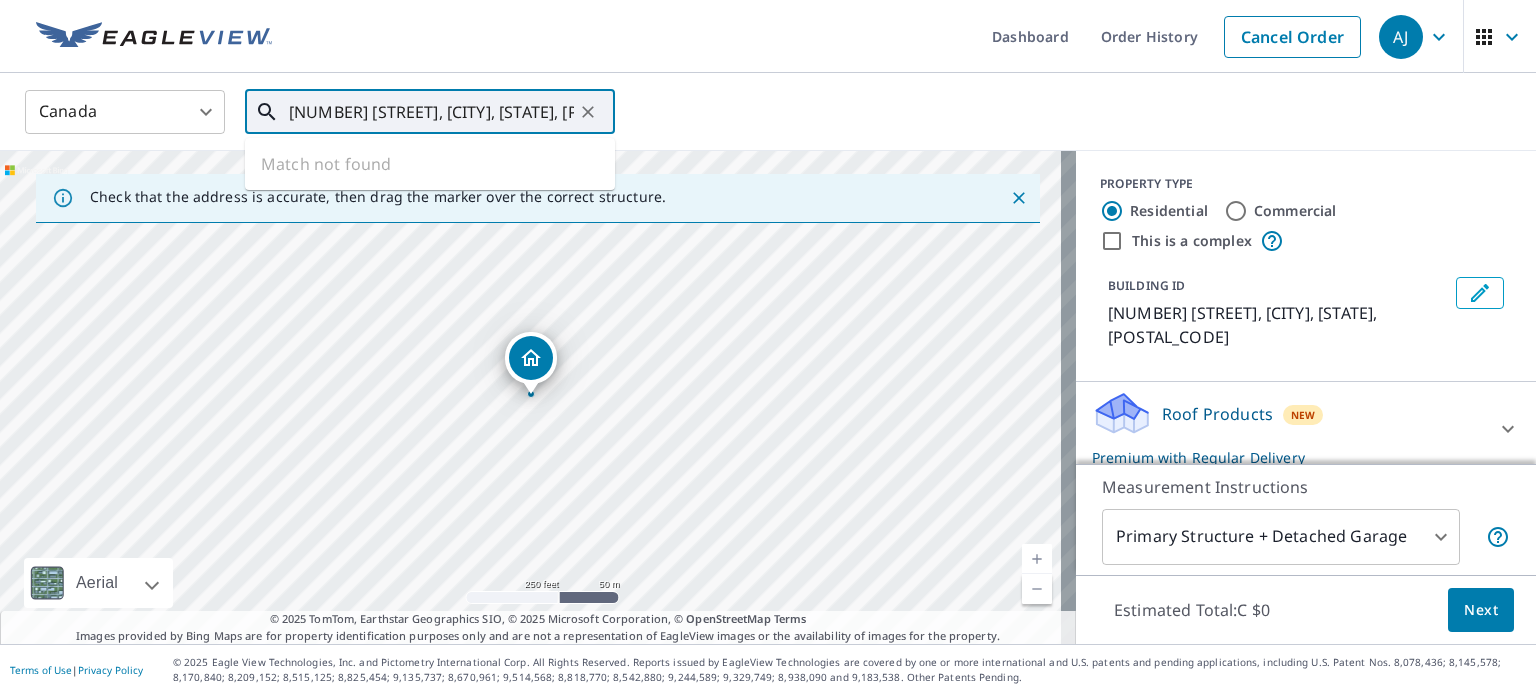 click on "[NUMBER] [STREET], [CITY], [STATE], [POSTAL_CODE]" at bounding box center (431, 112) 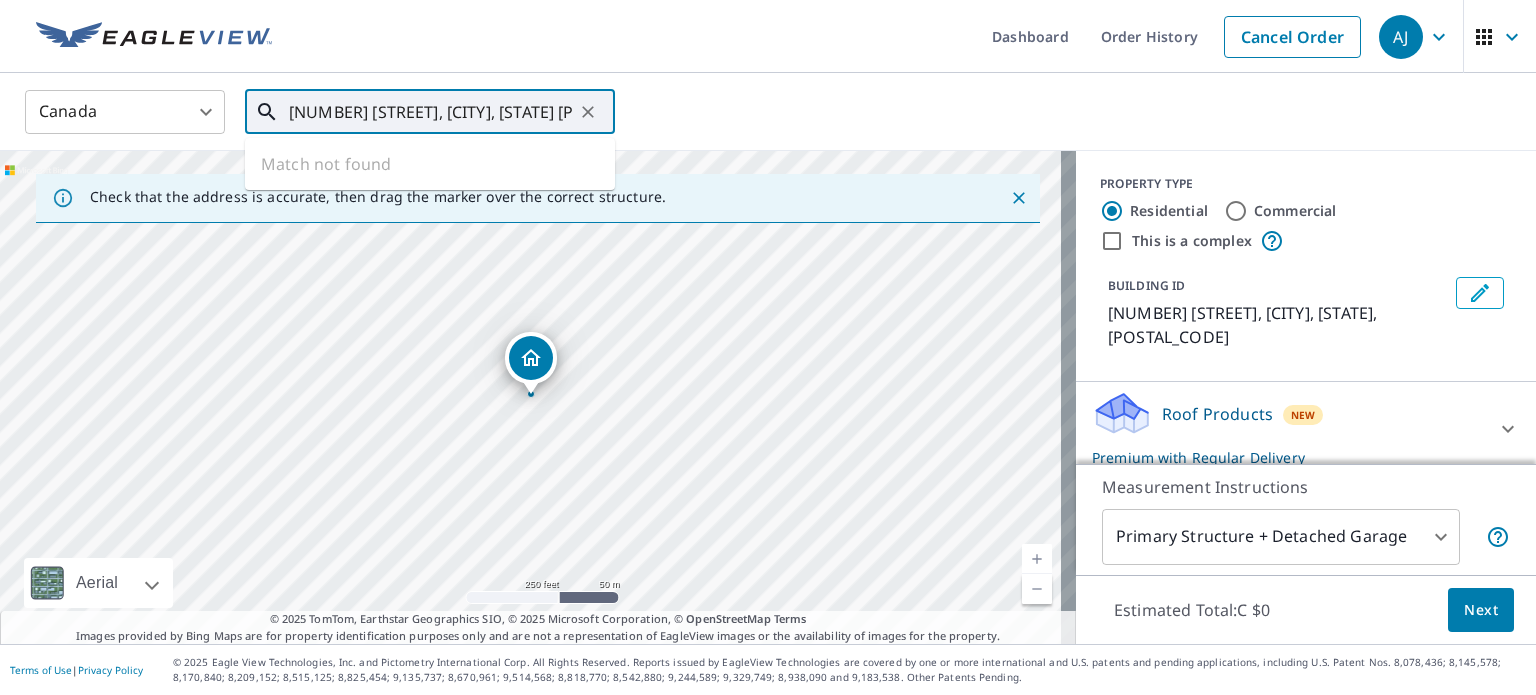 scroll, scrollTop: 0, scrollLeft: 60, axis: horizontal 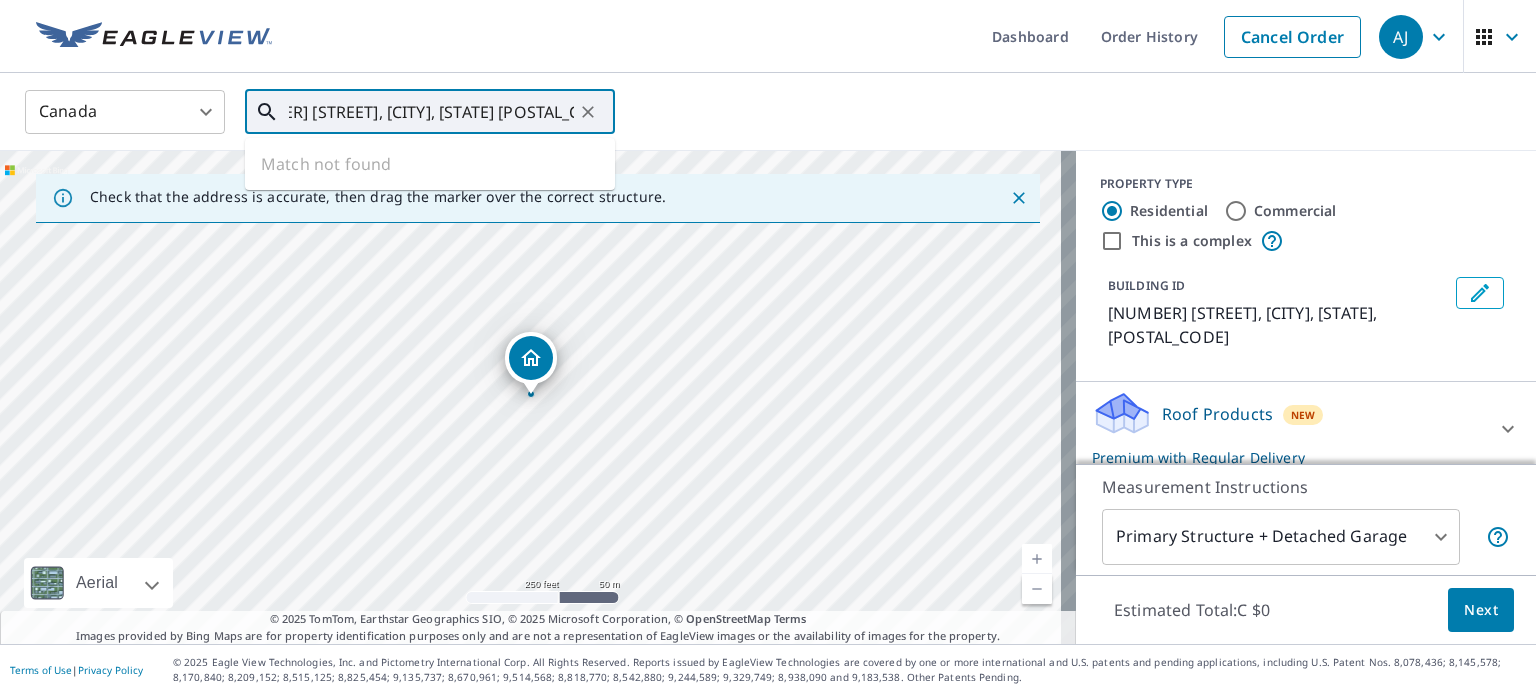 type on "[NUMBER] [STREET], [CITY], [STATE] [POSTAL_CODE], Canada" 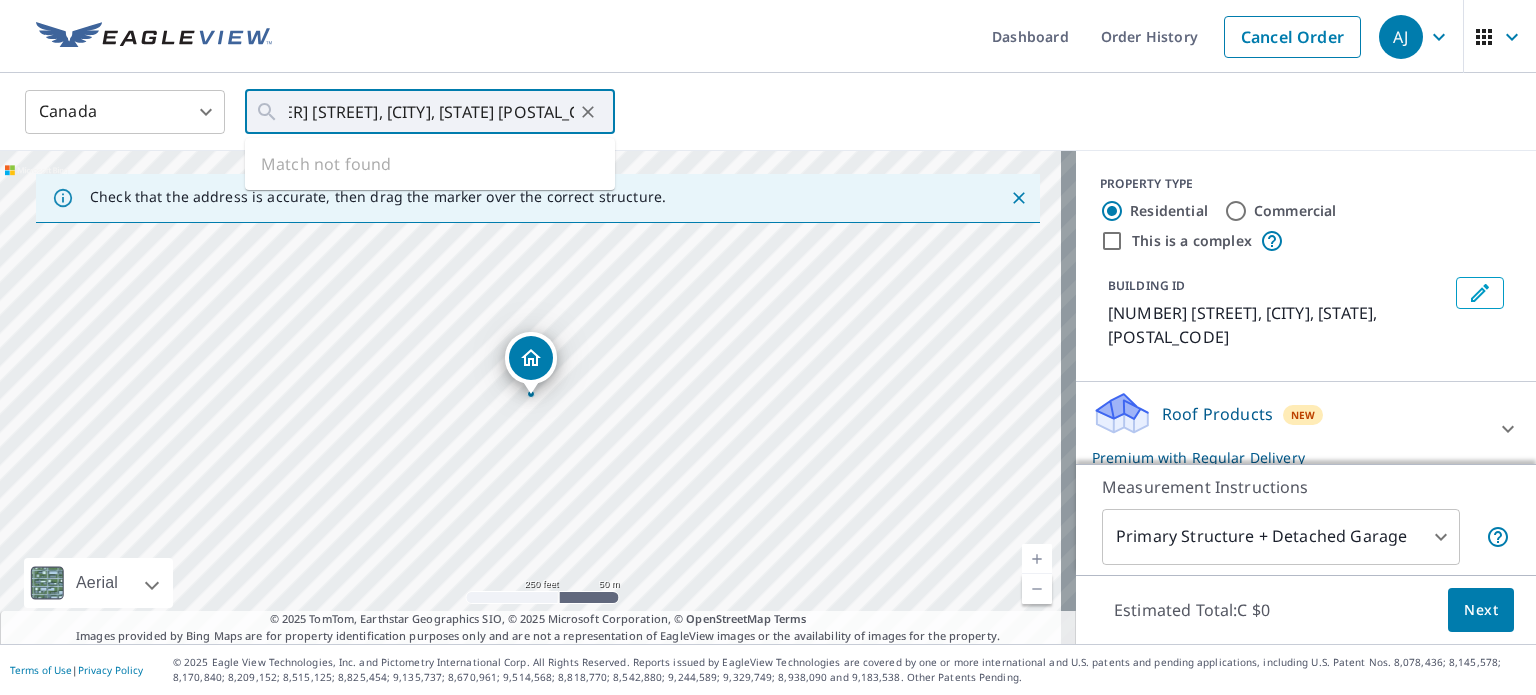 scroll, scrollTop: 0, scrollLeft: 0, axis: both 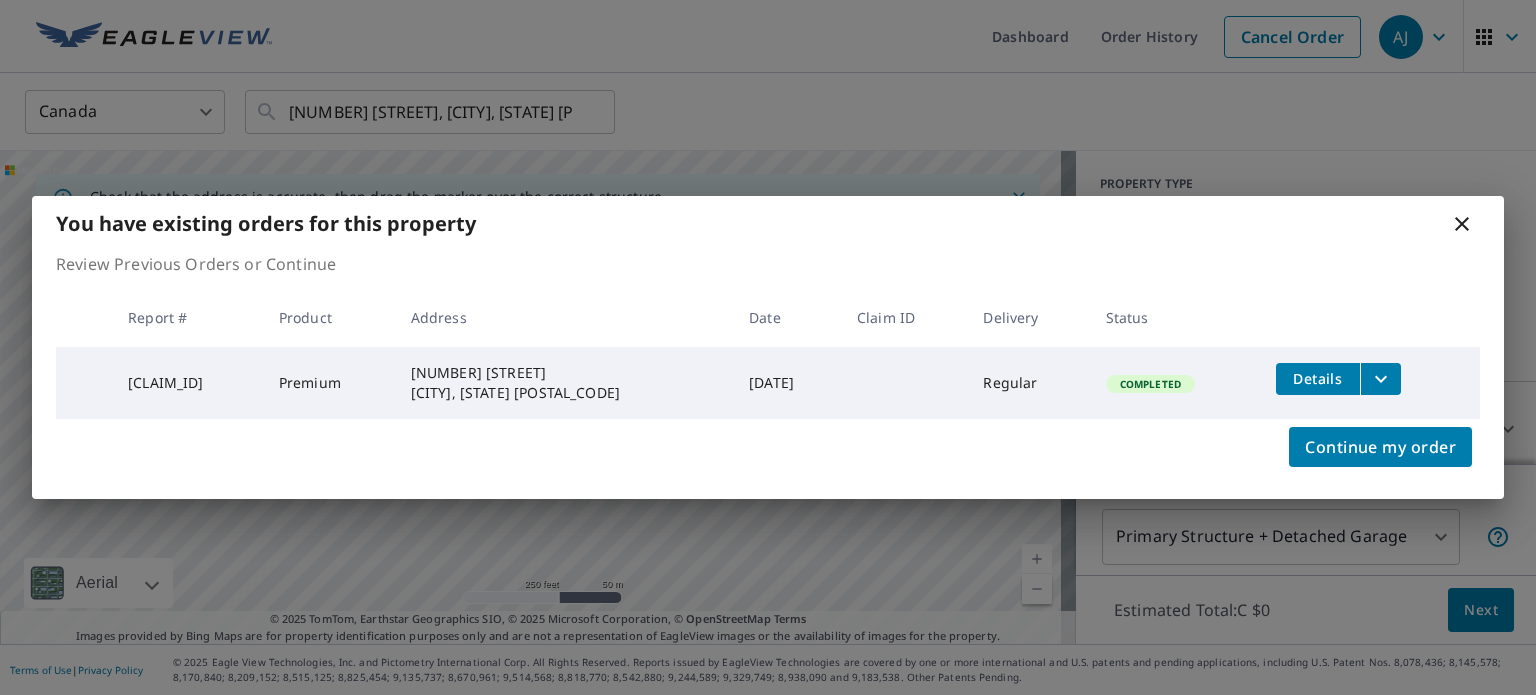 click 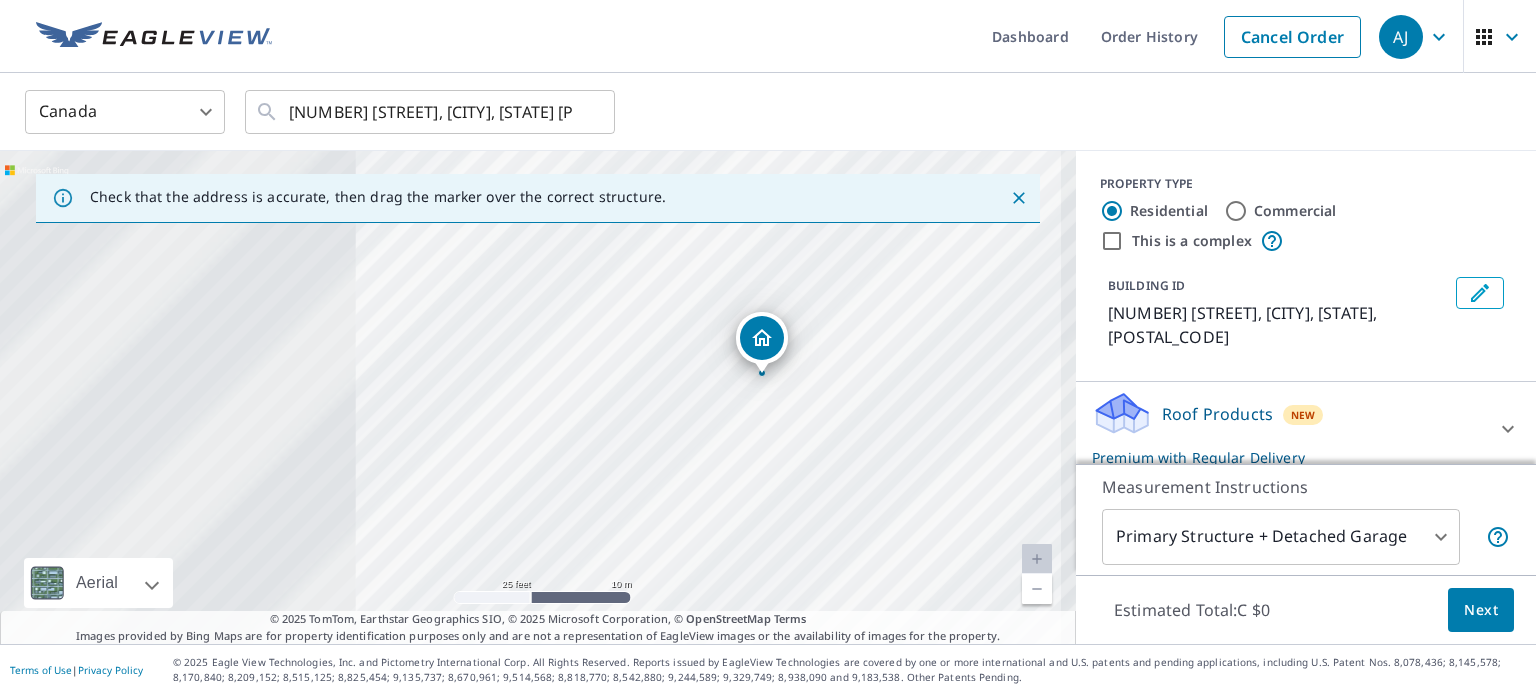 drag, startPoint x: 524, startPoint y: 387, endPoint x: 869, endPoint y: 367, distance: 345.57922 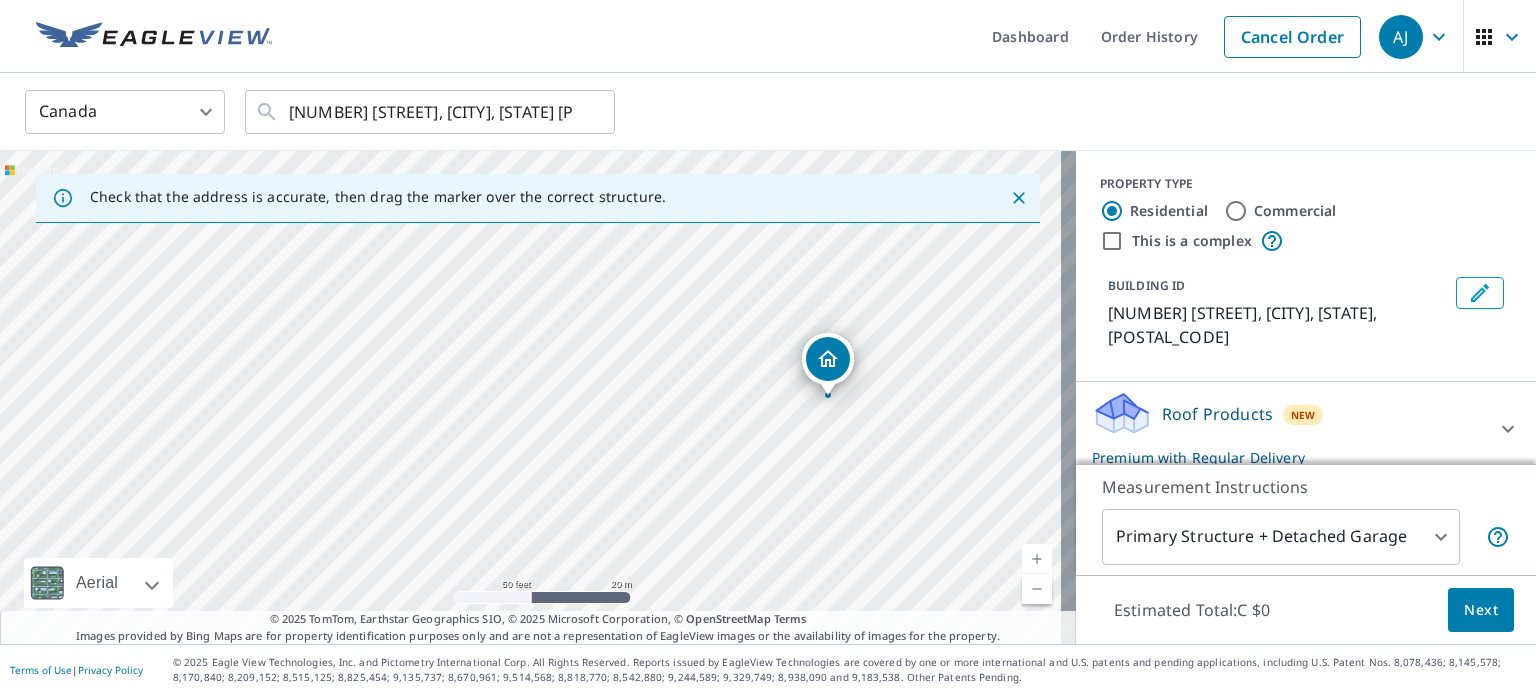 click on "Next" at bounding box center [1481, 610] 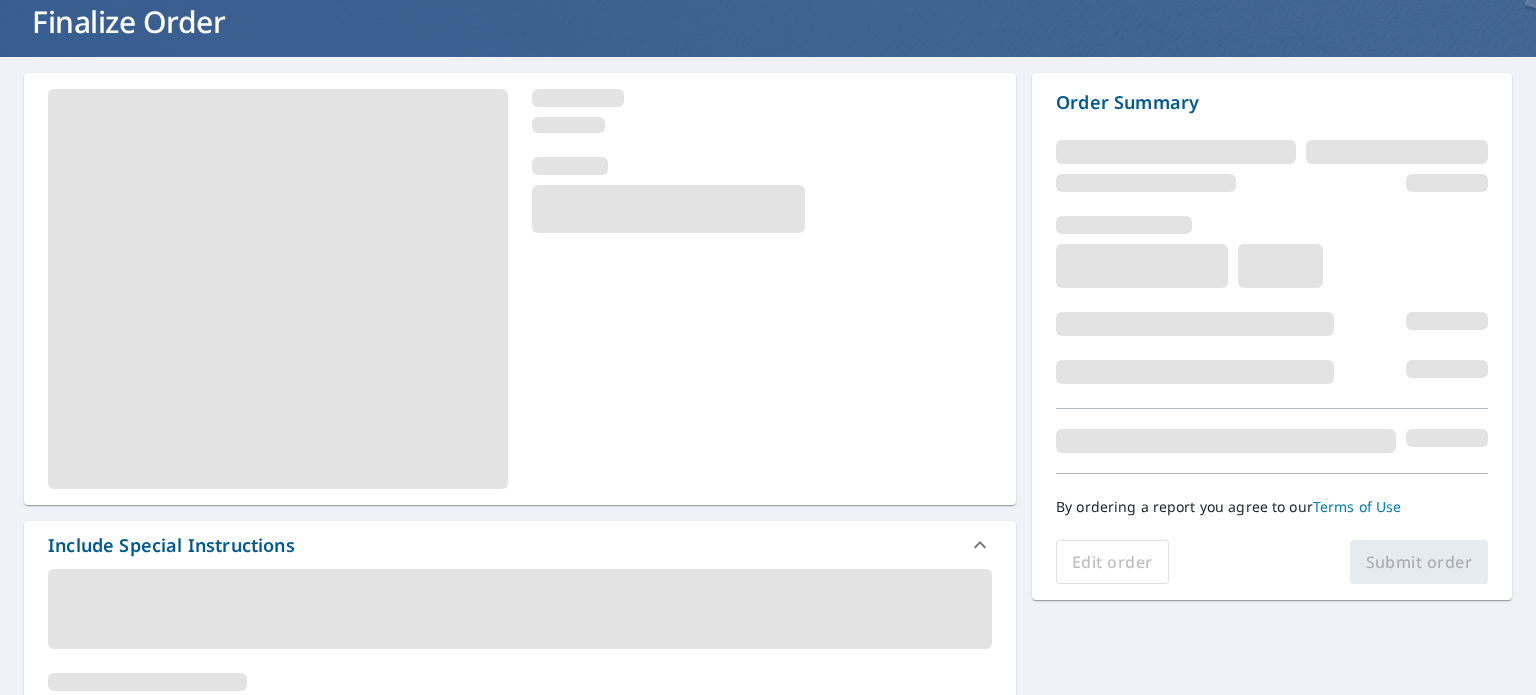 scroll, scrollTop: 300, scrollLeft: 0, axis: vertical 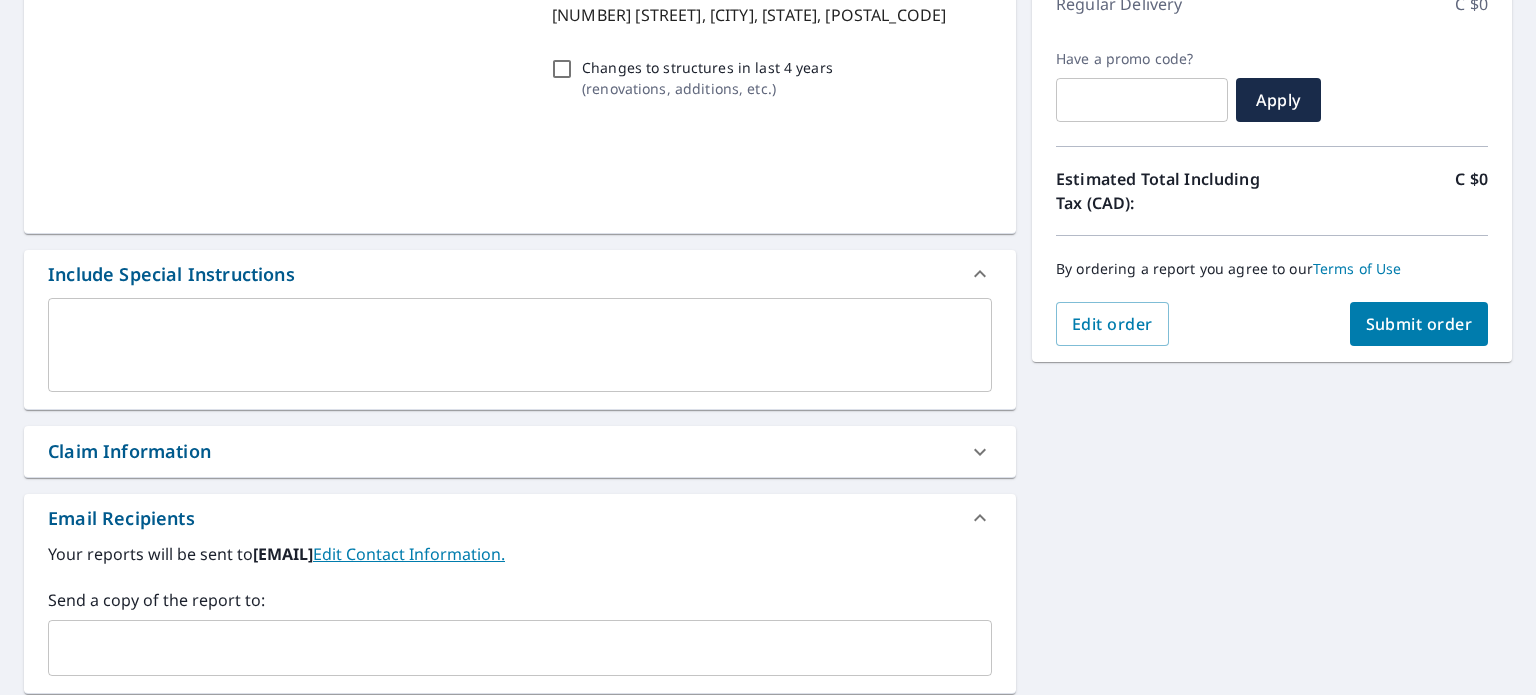 click on "Submit order" at bounding box center [1419, 324] 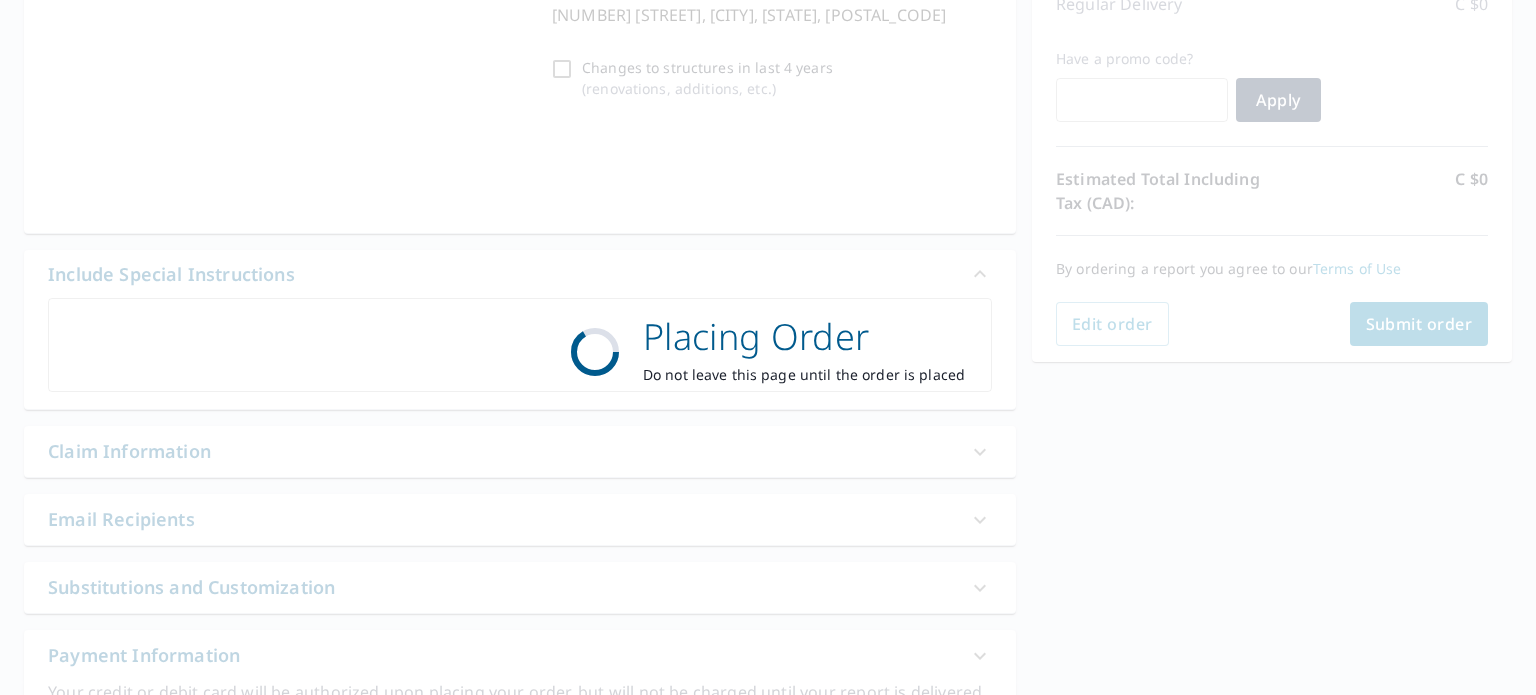 checkbox on "true" 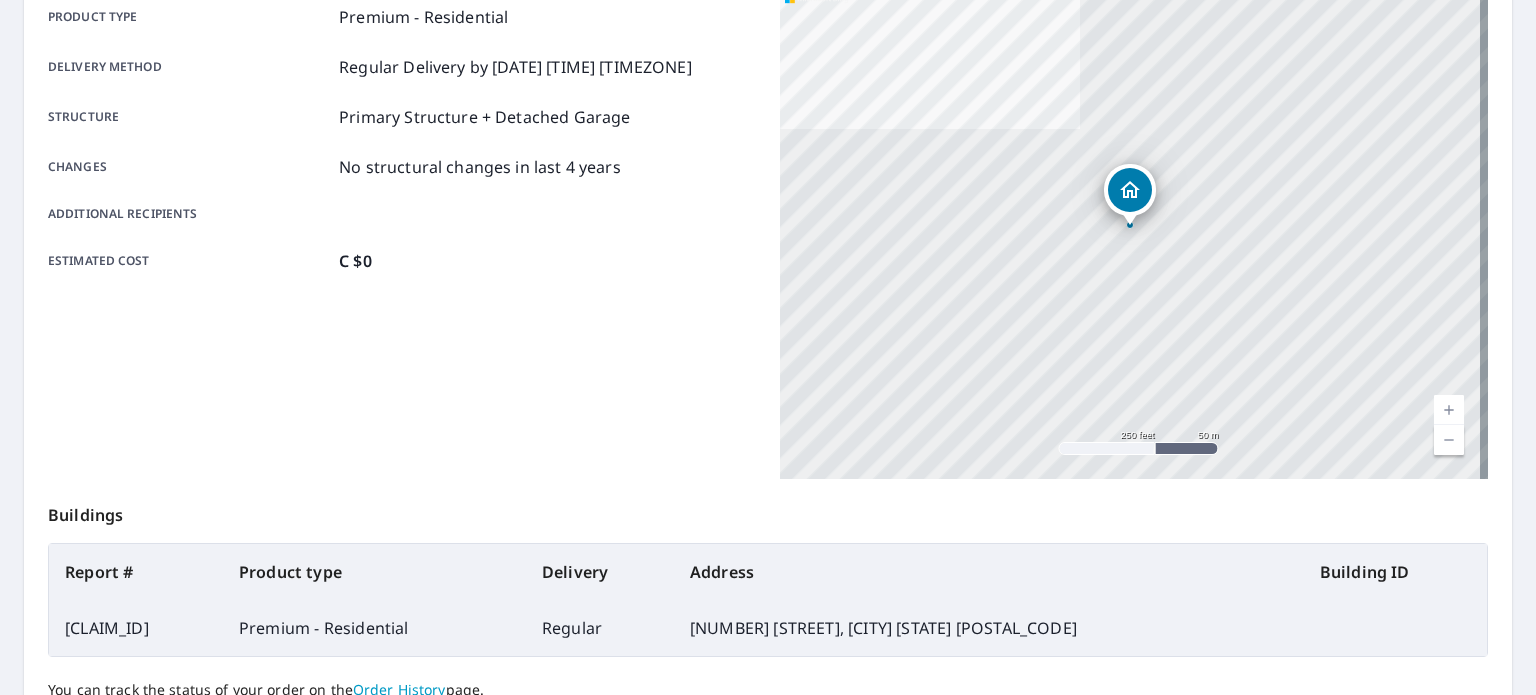 scroll, scrollTop: 0, scrollLeft: 0, axis: both 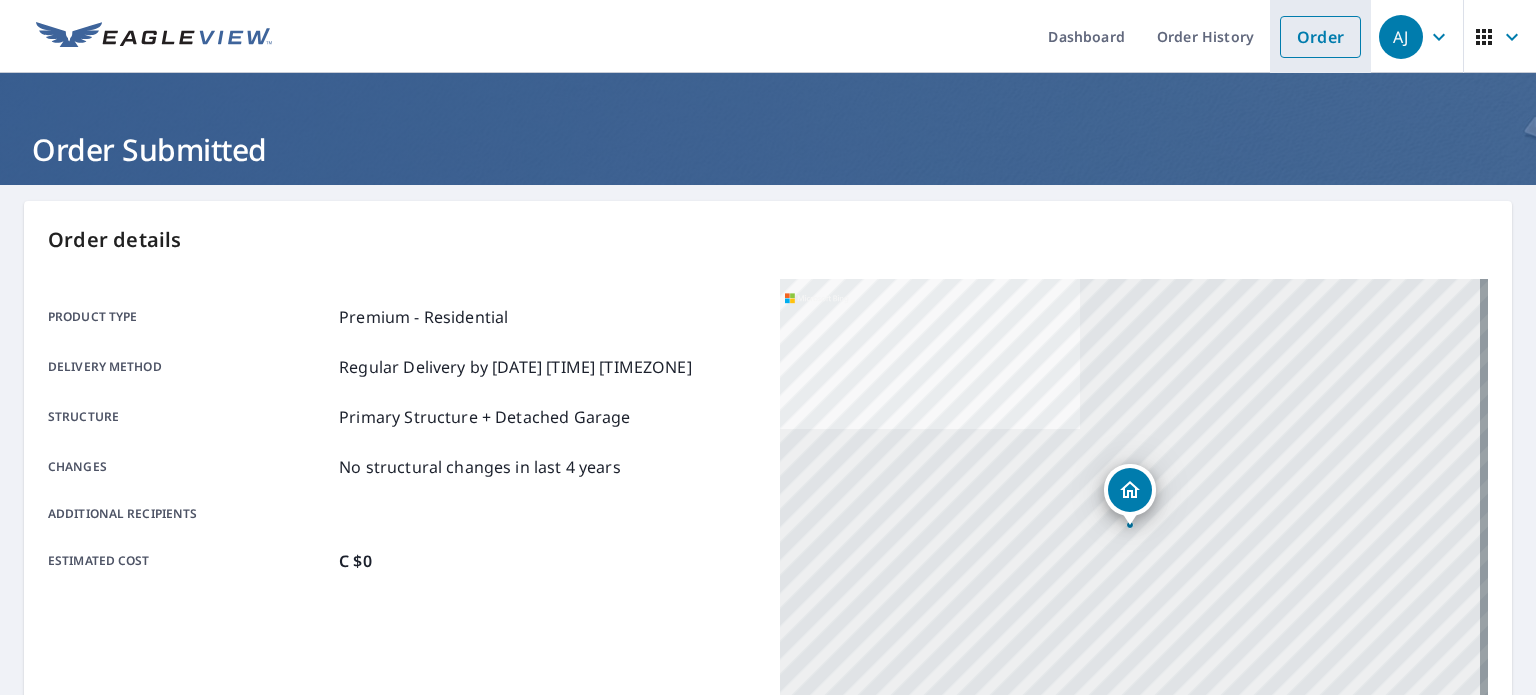 click on "Order" at bounding box center [1320, 37] 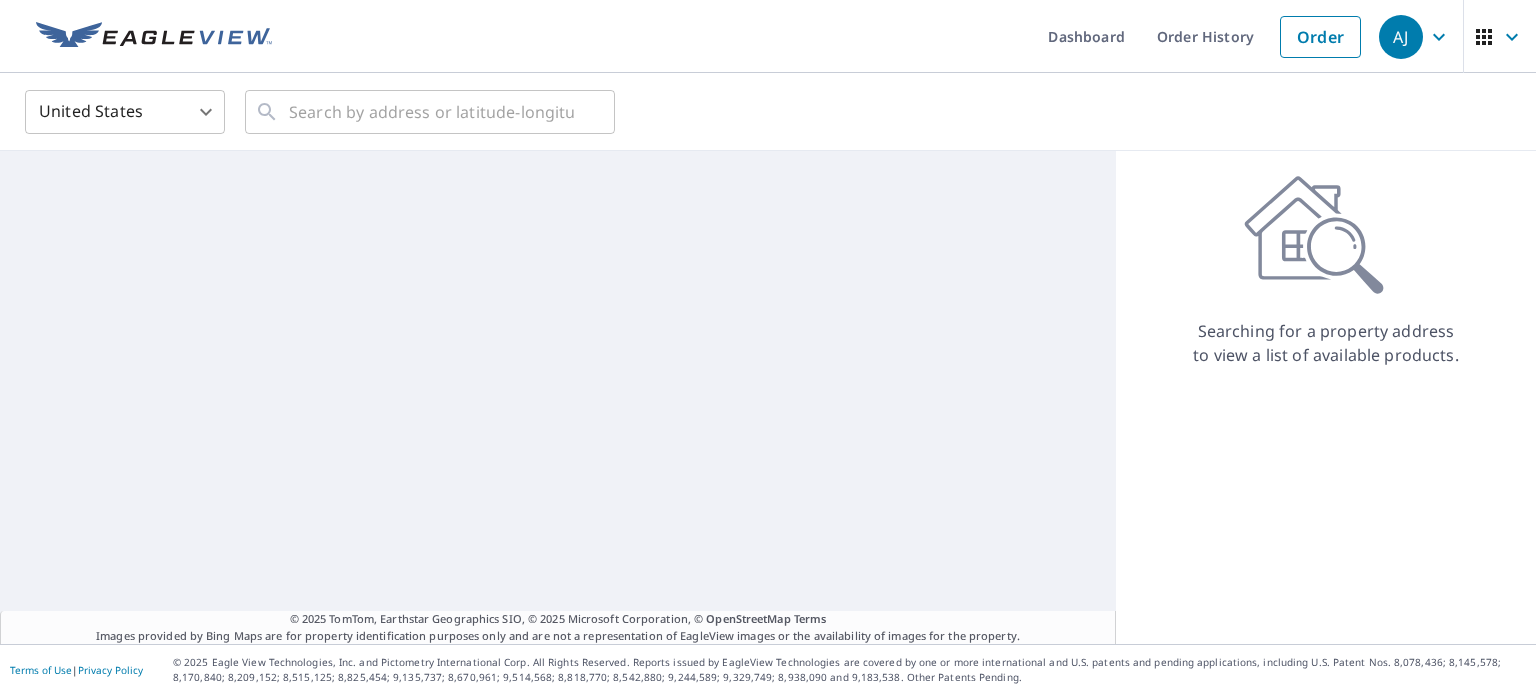 click on "AJ AJ
Dashboard Order History Order AJ United States US ​ ​ © 2025 TomTom, Earthstar Geographics SIO, © 2025 Microsoft Corporation, ©   OpenStreetMap   Terms Images provided by Bing Maps are for property identification purposes only and are not a representation of EagleView images or the availability of images for the property. Searching for a property address to view a list of available products. Terms of Use  |  Privacy Policy © 2025 Eagle View Technologies, Inc. and Pictometry International Corp. All Rights Reserved. Reports issued by EagleView Technologies are covered by   one or more international and U.S. patents and pending applications, including U.S. Patent Nos. 8,078,436; 8,145,578; 8,170,840; 8,209,152;   8,515,125; 8,825,454; 9,135,737; 8,670,961; 9,514,568; 8,818,770; 8,542,880; 9,244,589; 9,329,749; 8,938,090 and 9,183,538. Other Patents Pending.
X X" at bounding box center [768, 347] 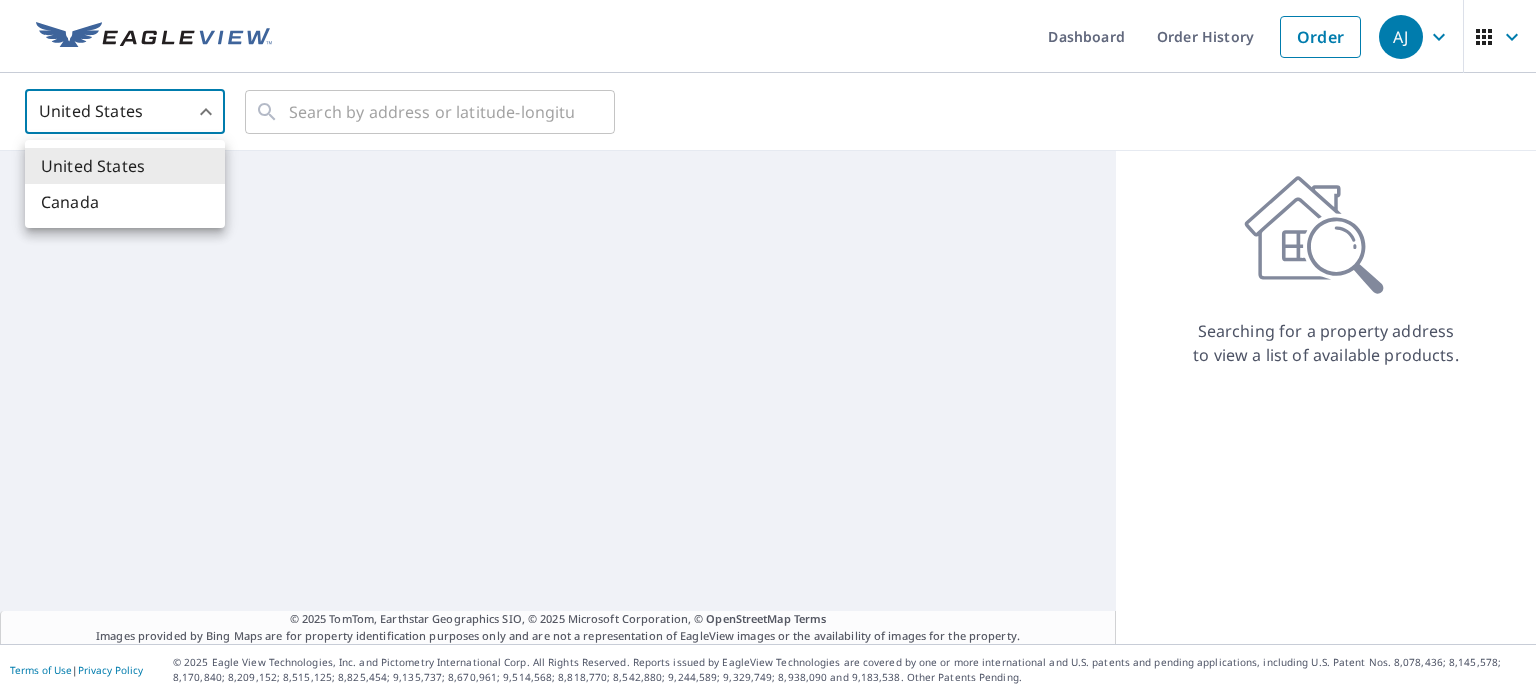 click on "Canada" at bounding box center (125, 202) 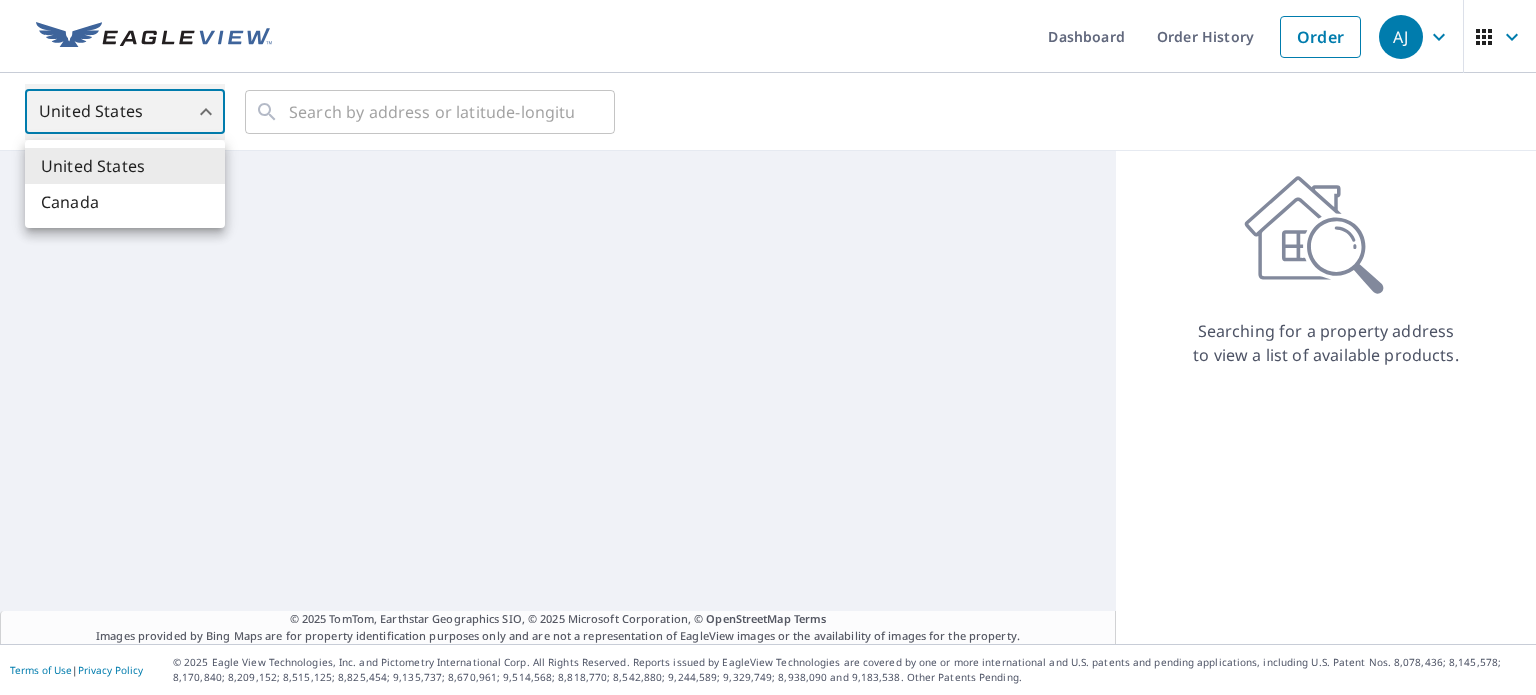 type on "CA" 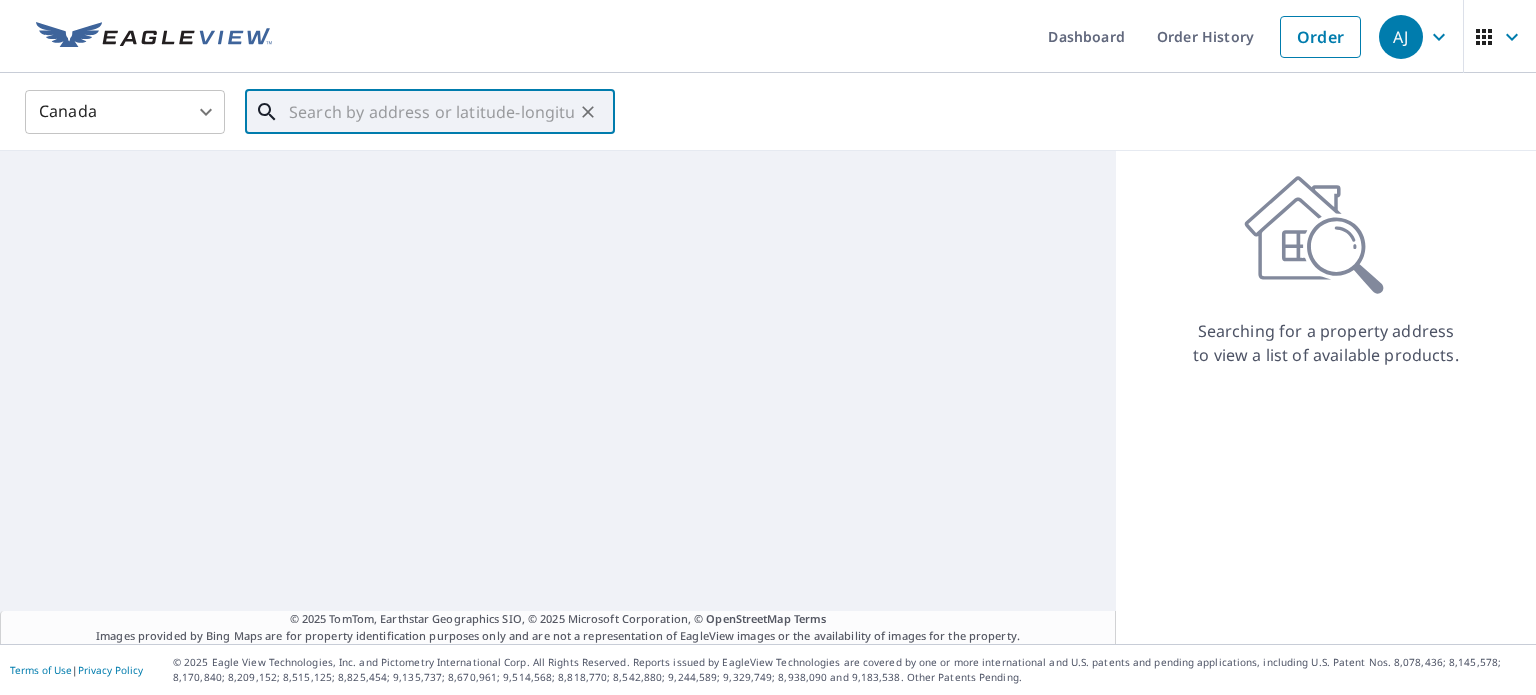 click at bounding box center (431, 112) 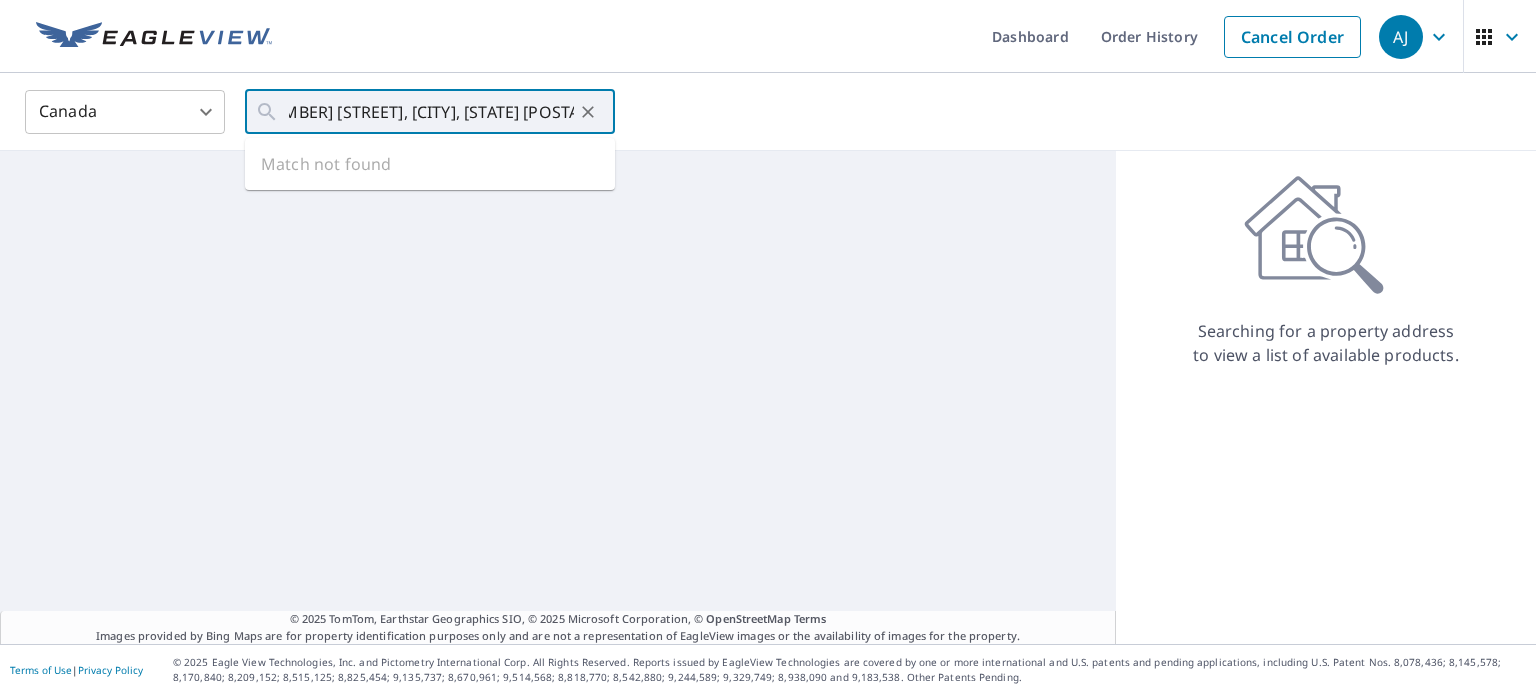 scroll, scrollTop: 0, scrollLeft: 0, axis: both 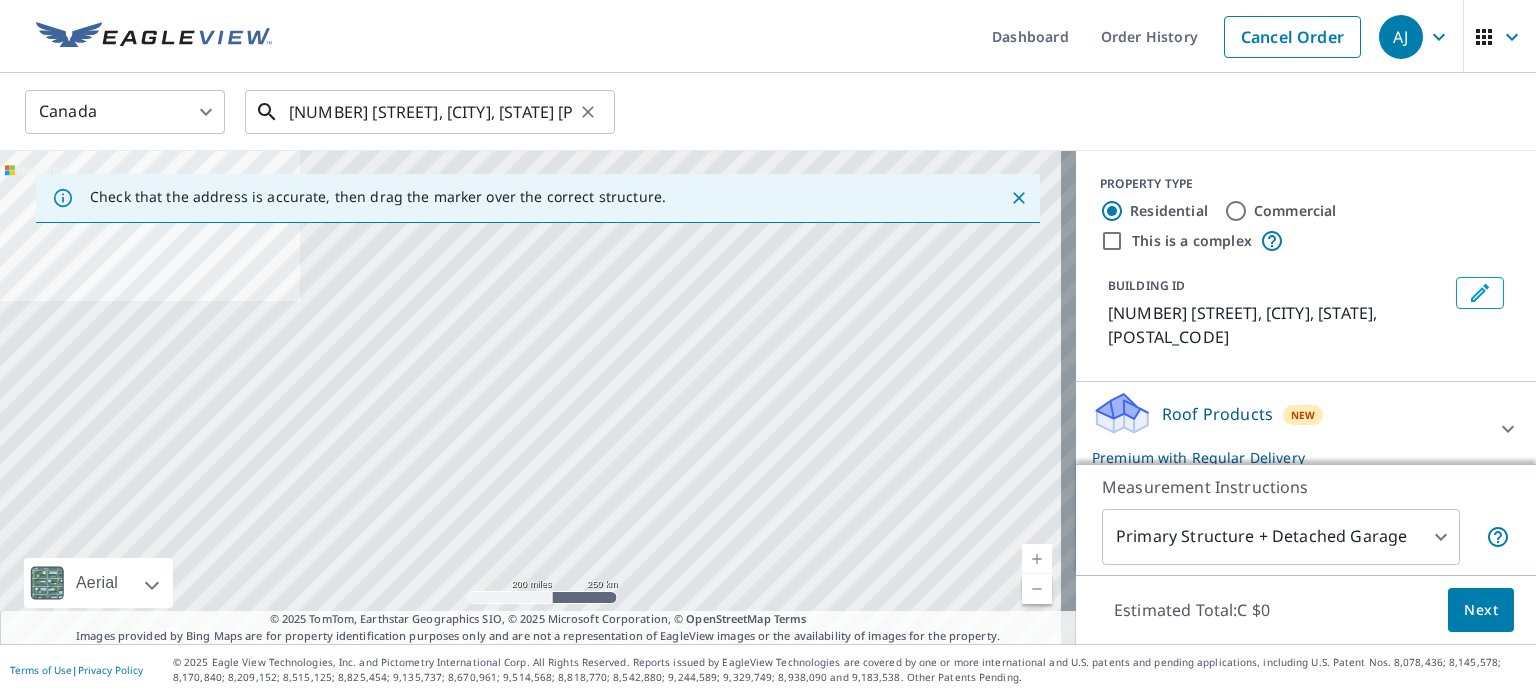 click on "[NUMBER] [STREET], [CITY], [STATE] [POSTAL_CODE], Canada" at bounding box center (431, 112) 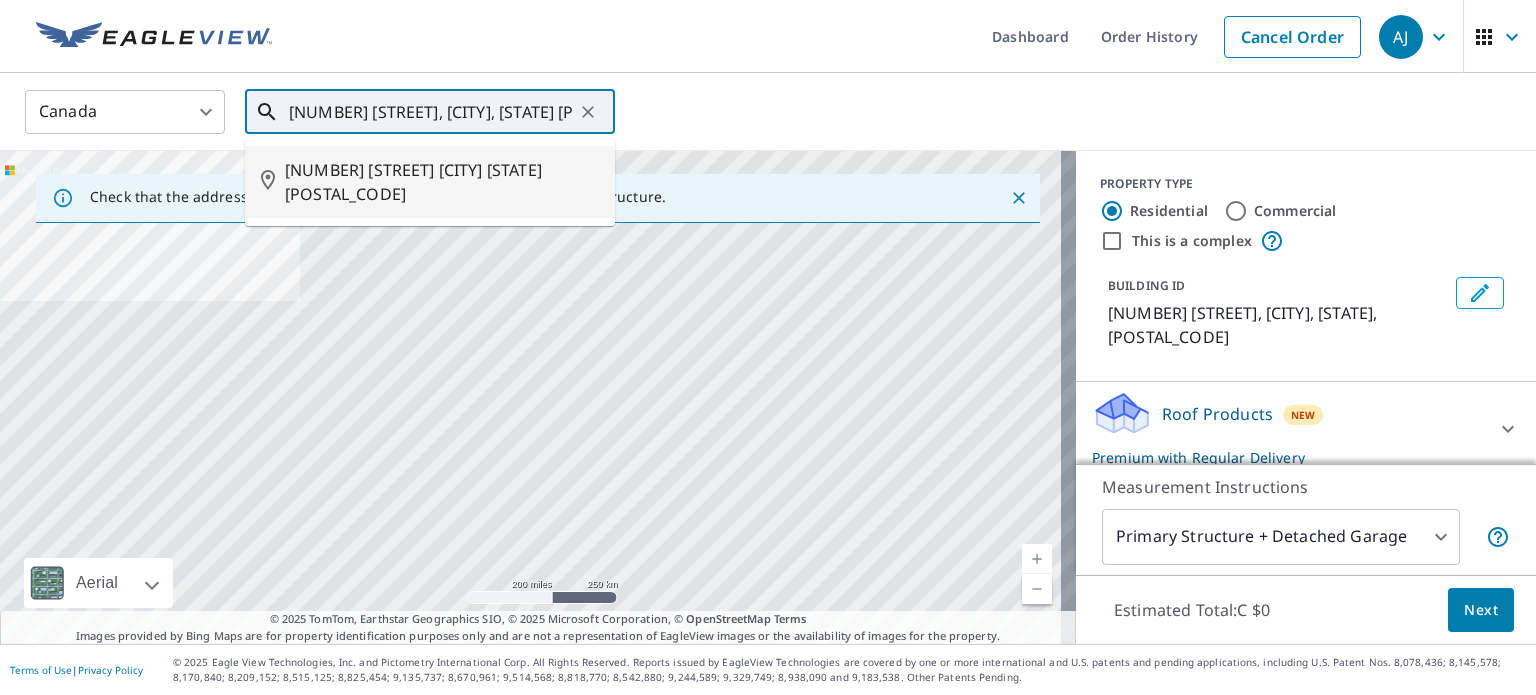 click on "[NUMBER] [STREET] [CITY] [STATE] [POSTAL_CODE]" at bounding box center [430, 182] 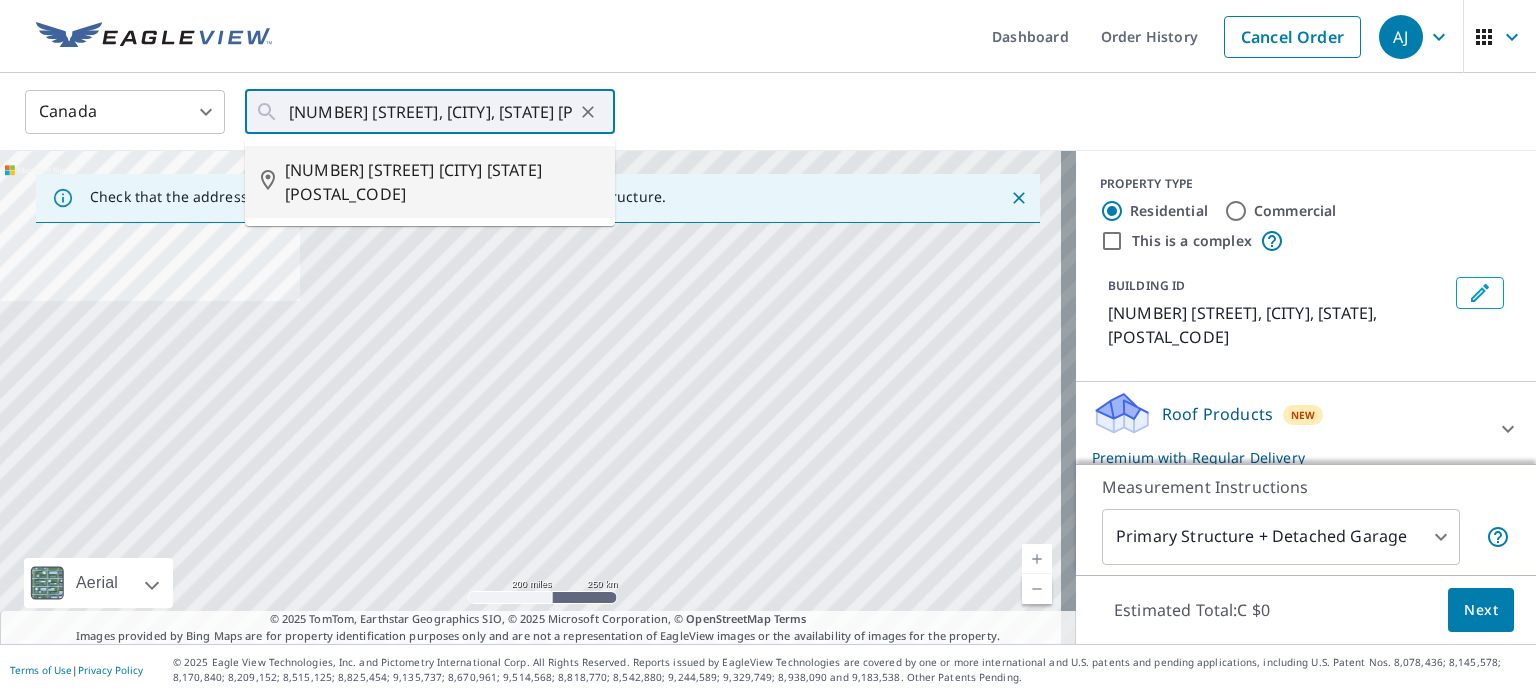 type on "[NUMBER] [STREET] [CITY] [STATE] [POSTAL_CODE]" 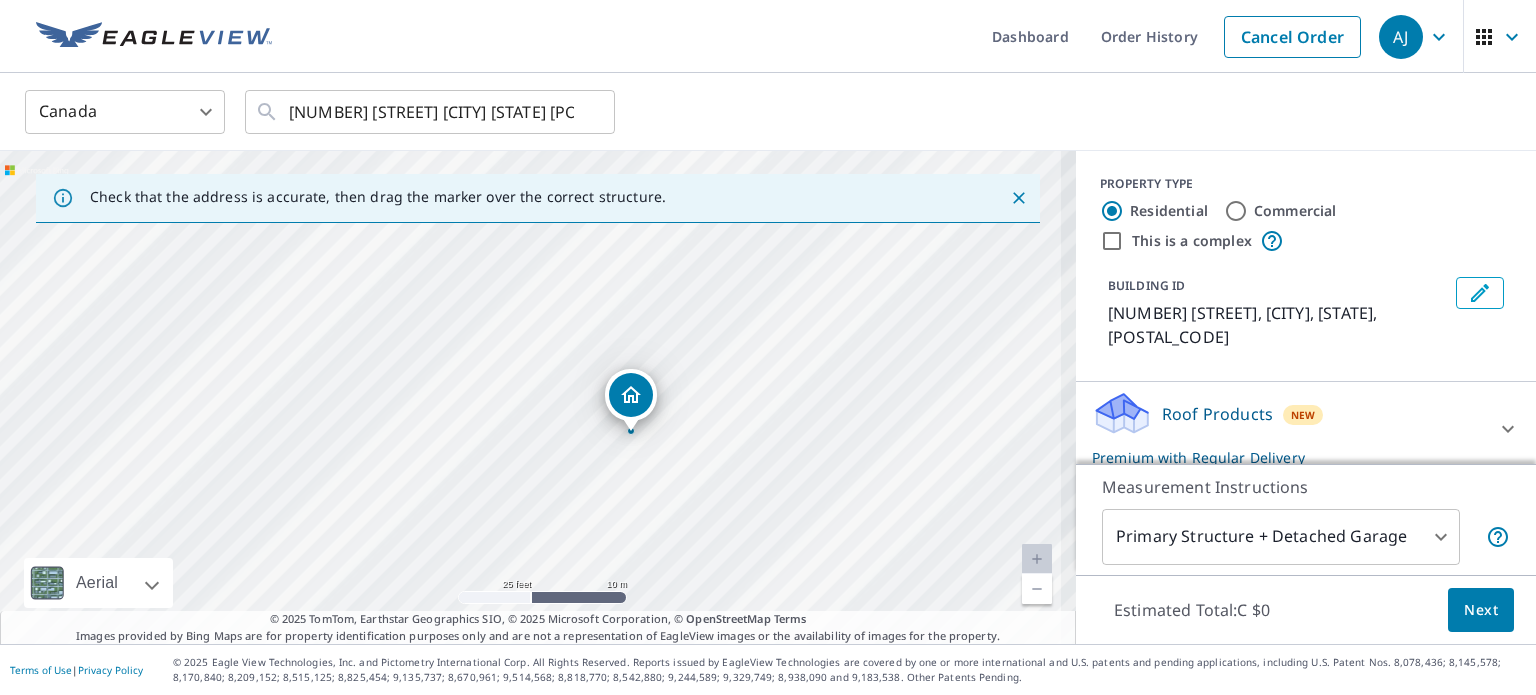 drag, startPoint x: 642, startPoint y: 411, endPoint x: 685, endPoint y: 460, distance: 65.192024 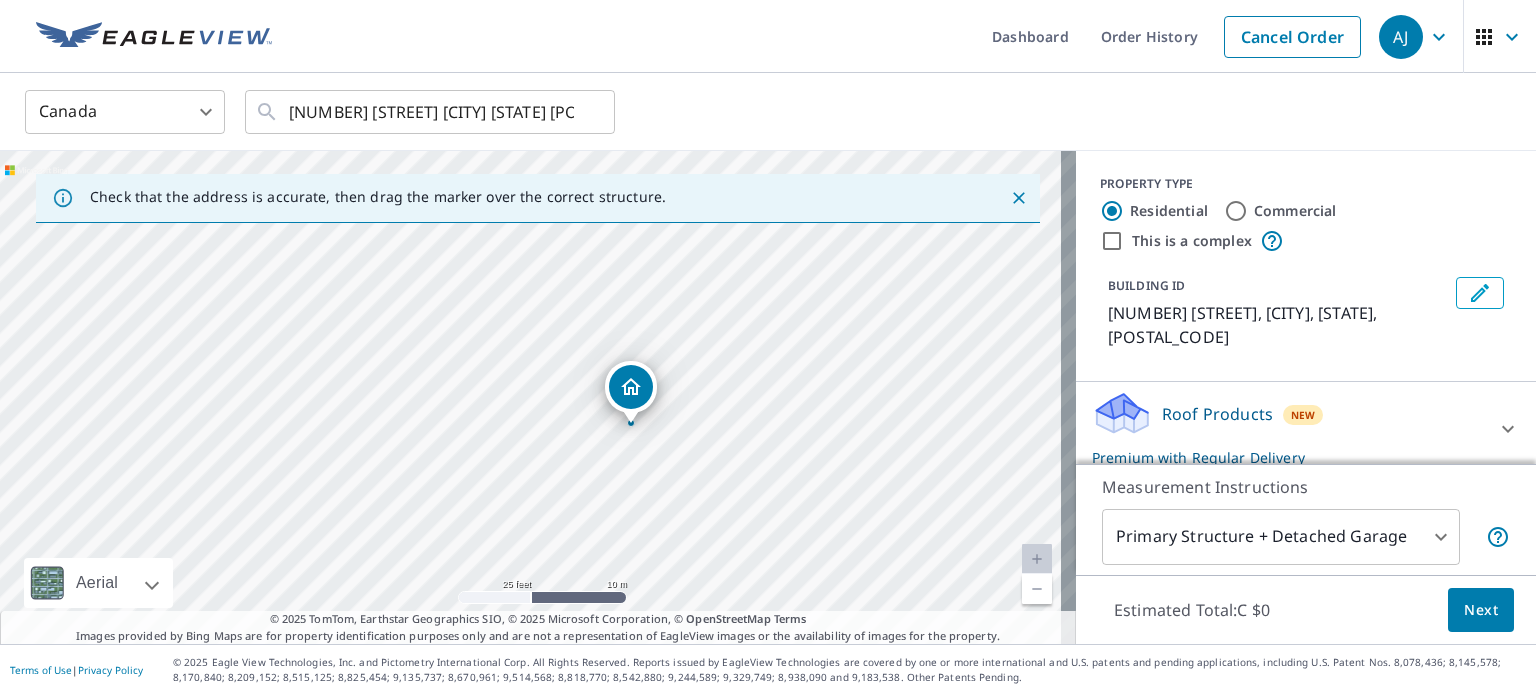 click on "Next" at bounding box center [1481, 610] 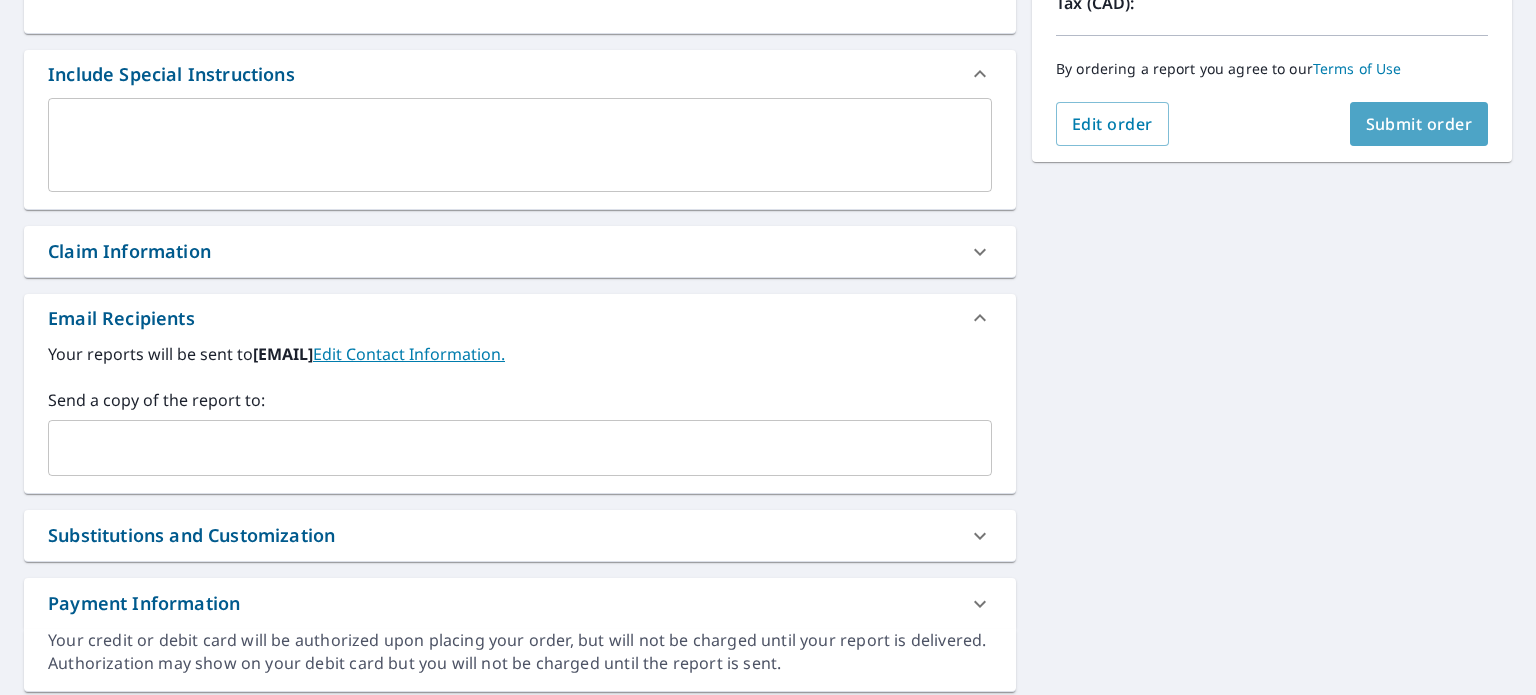 click on "Submit order" at bounding box center (1419, 124) 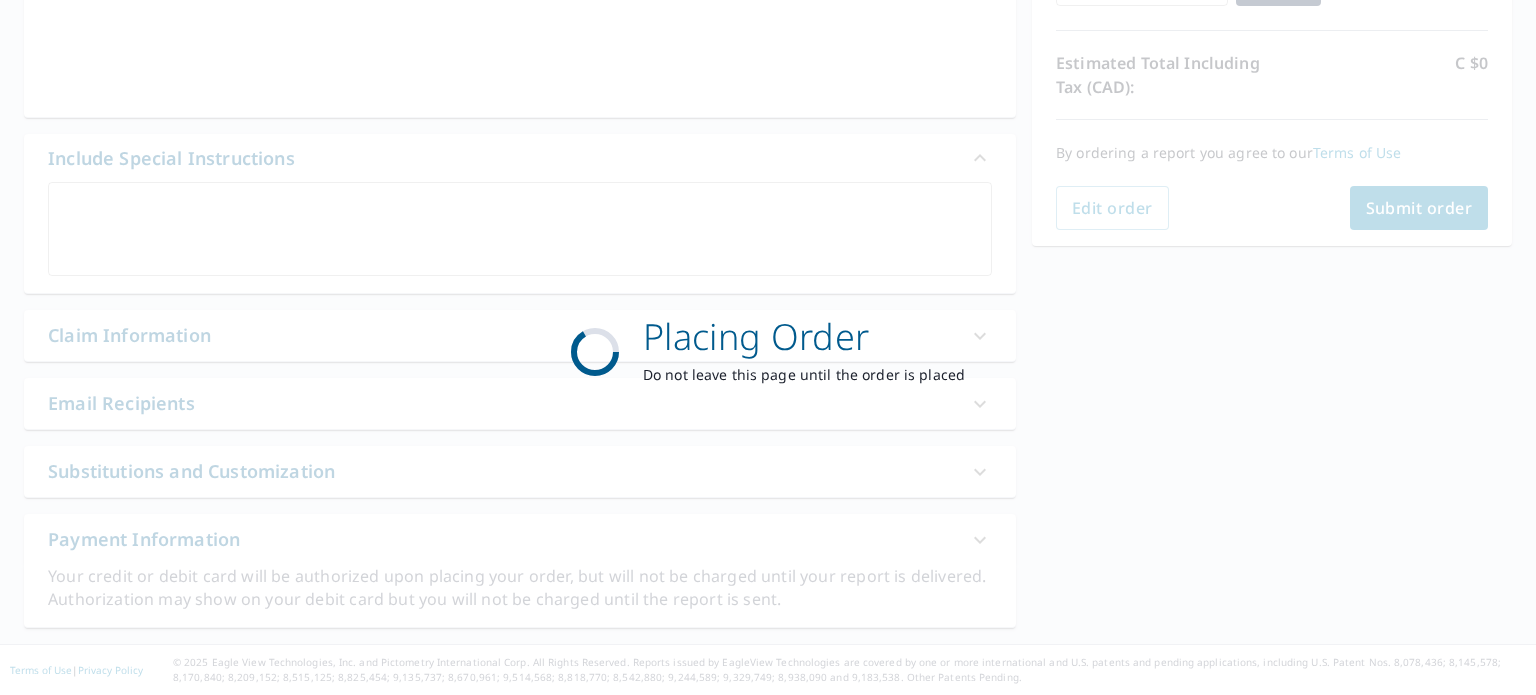 scroll, scrollTop: 414, scrollLeft: 0, axis: vertical 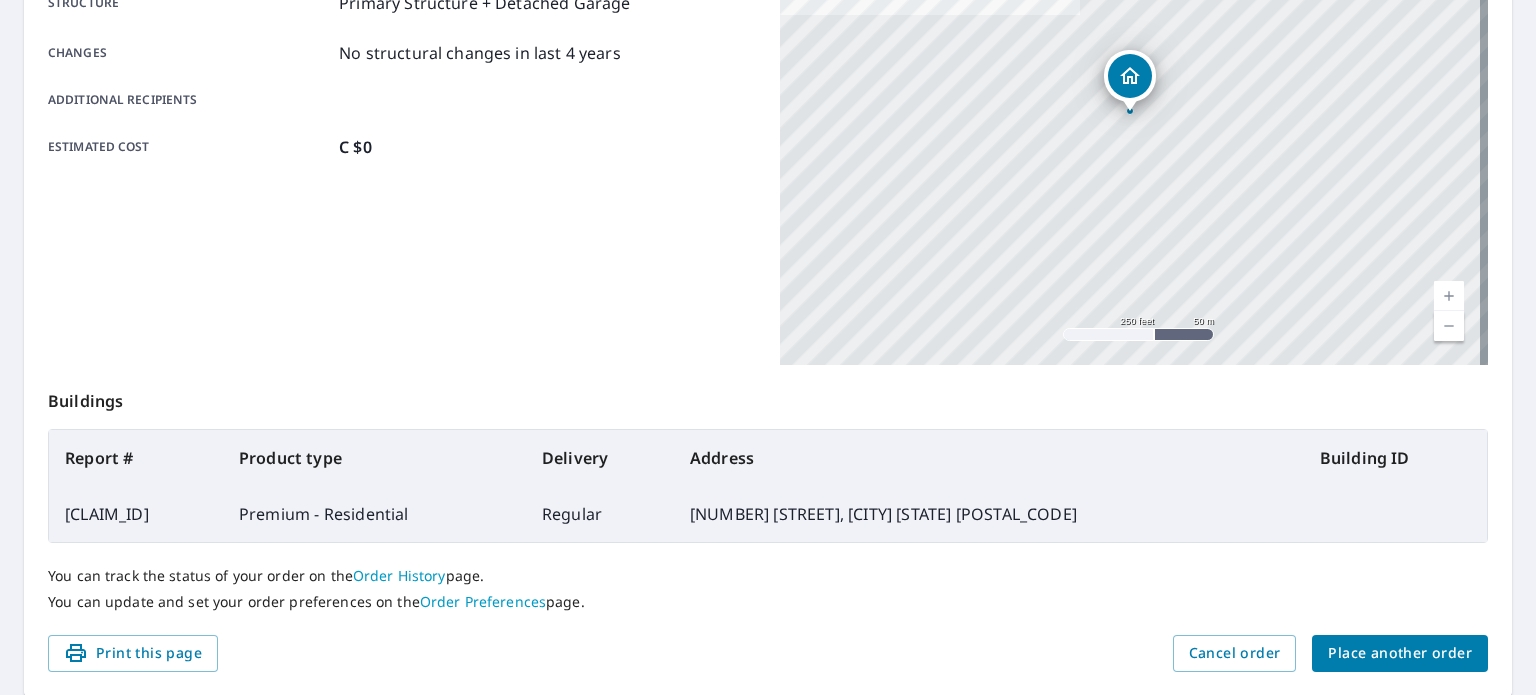 click on "Place another order" at bounding box center (1400, 653) 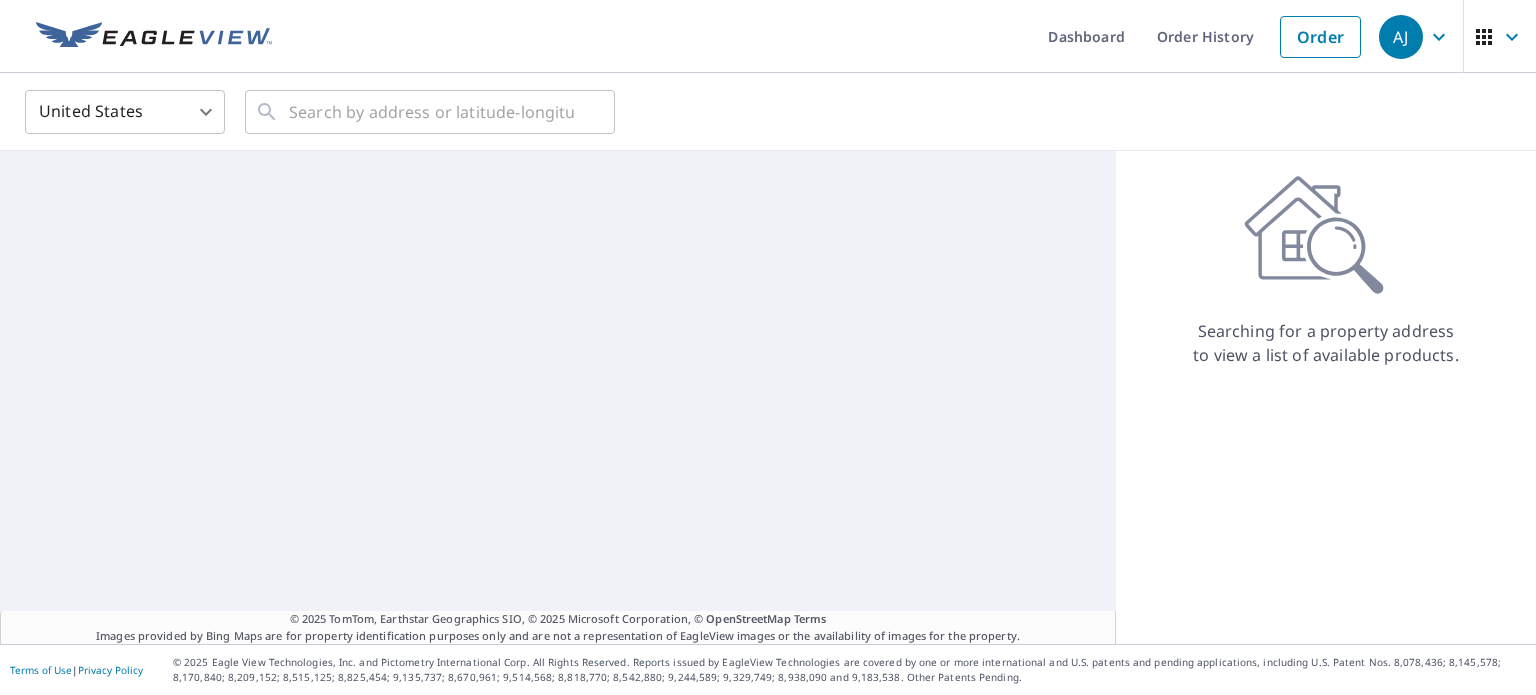 scroll, scrollTop: 0, scrollLeft: 0, axis: both 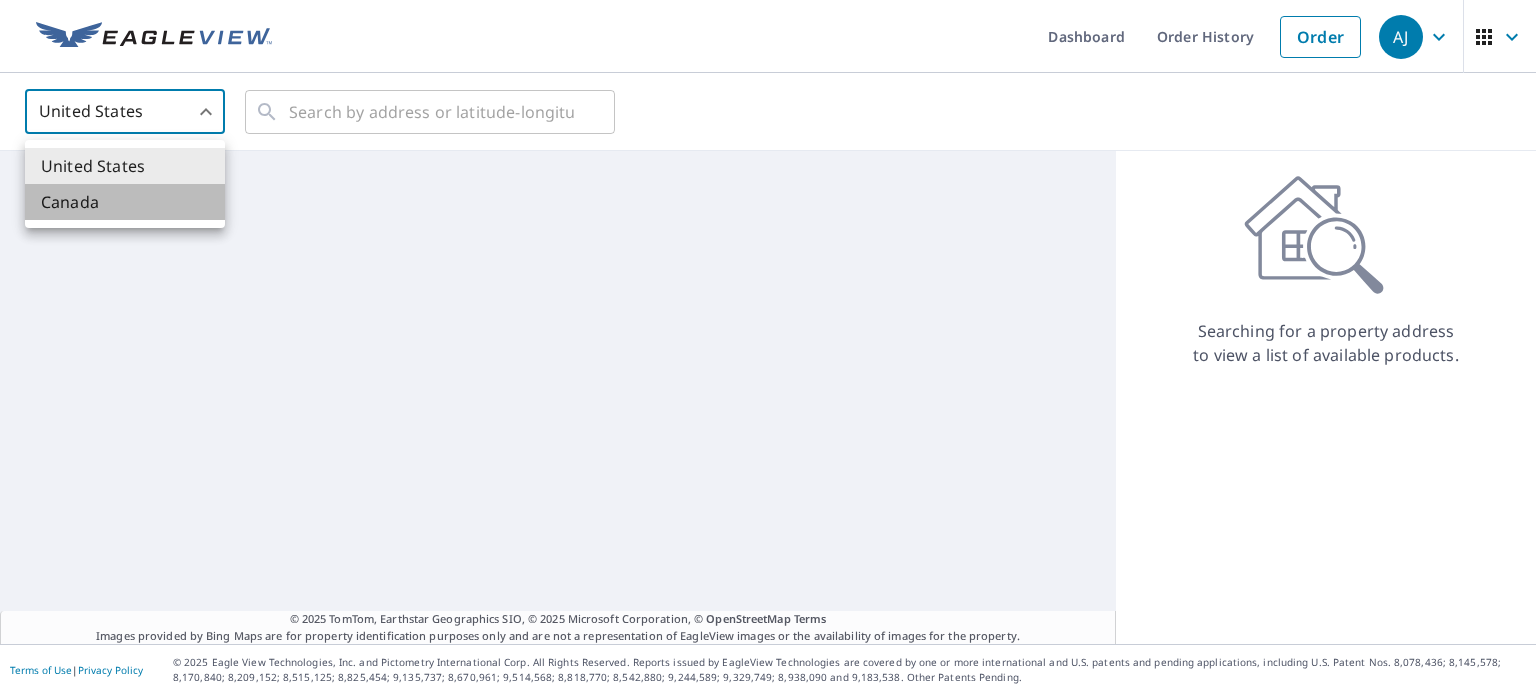 click on "Canada" at bounding box center (125, 202) 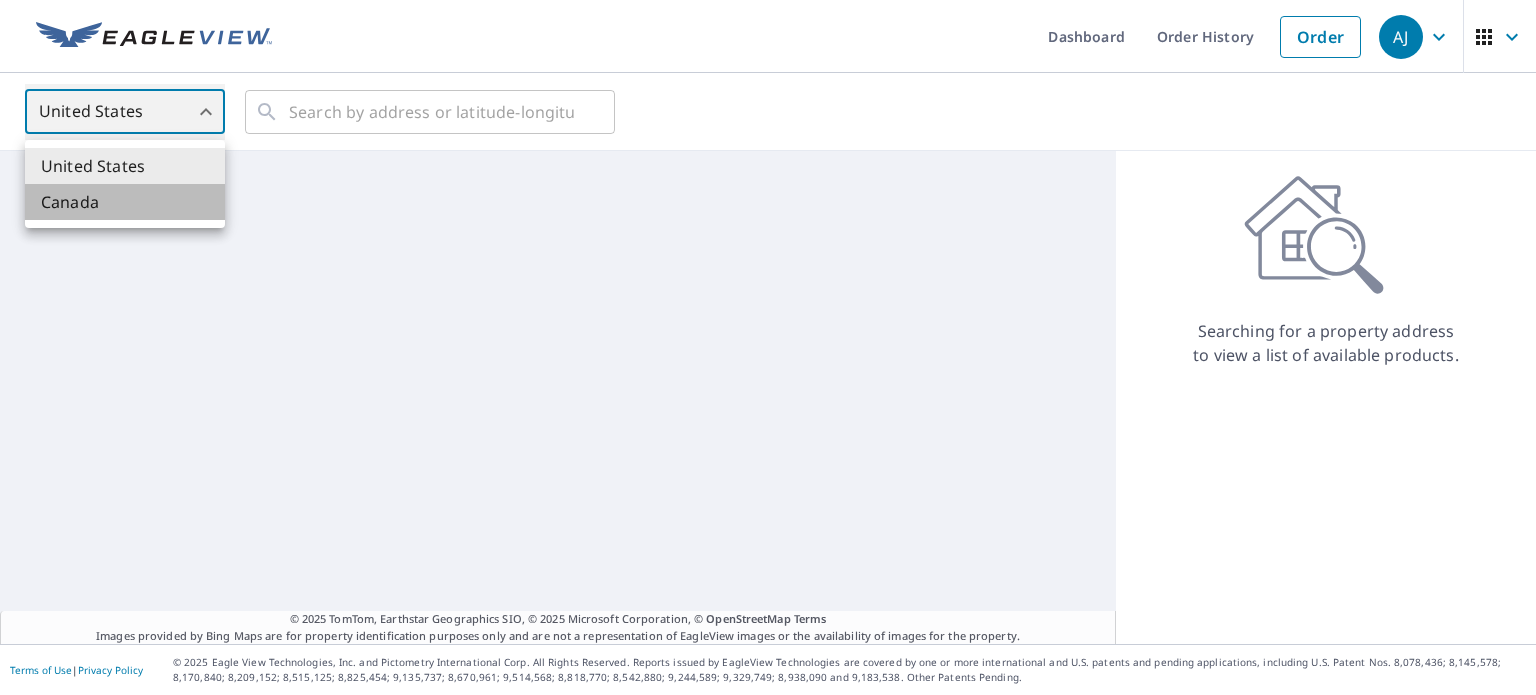 type on "CA" 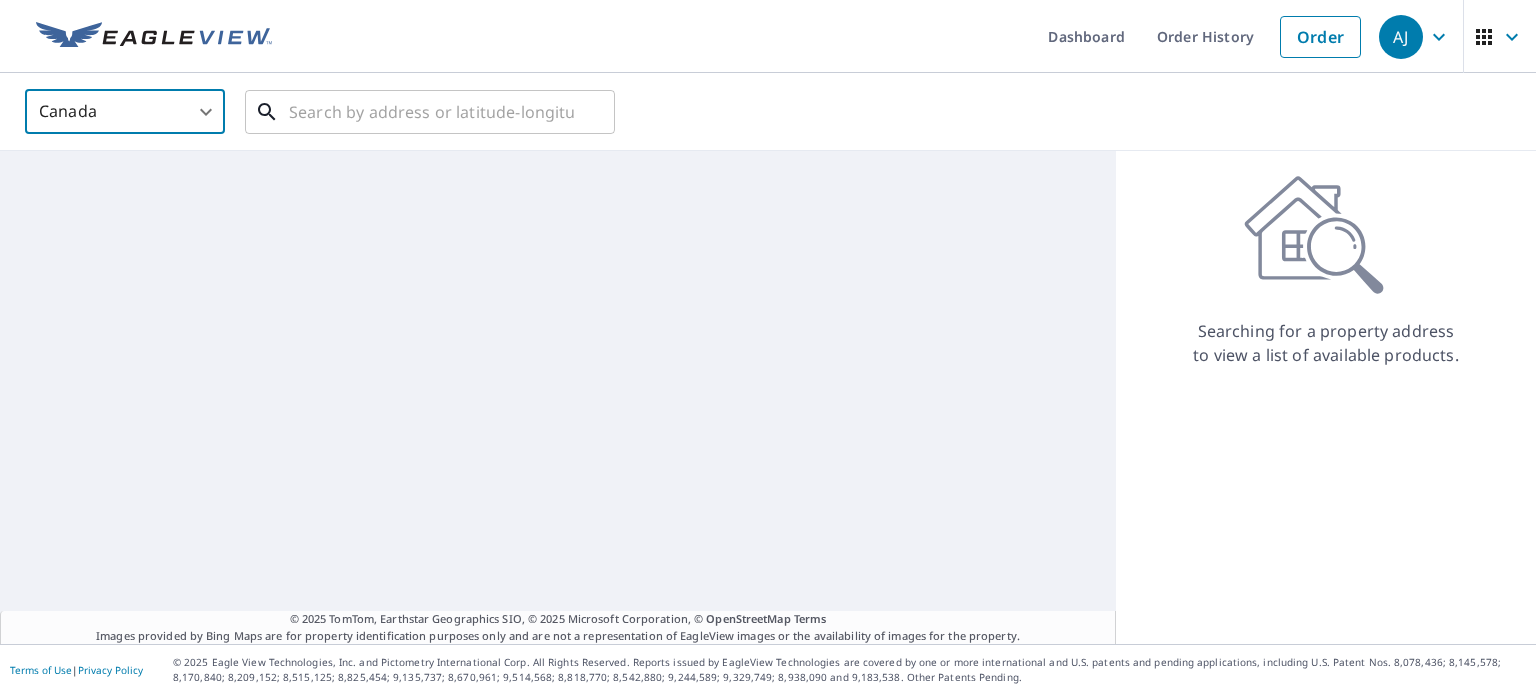 click at bounding box center [431, 112] 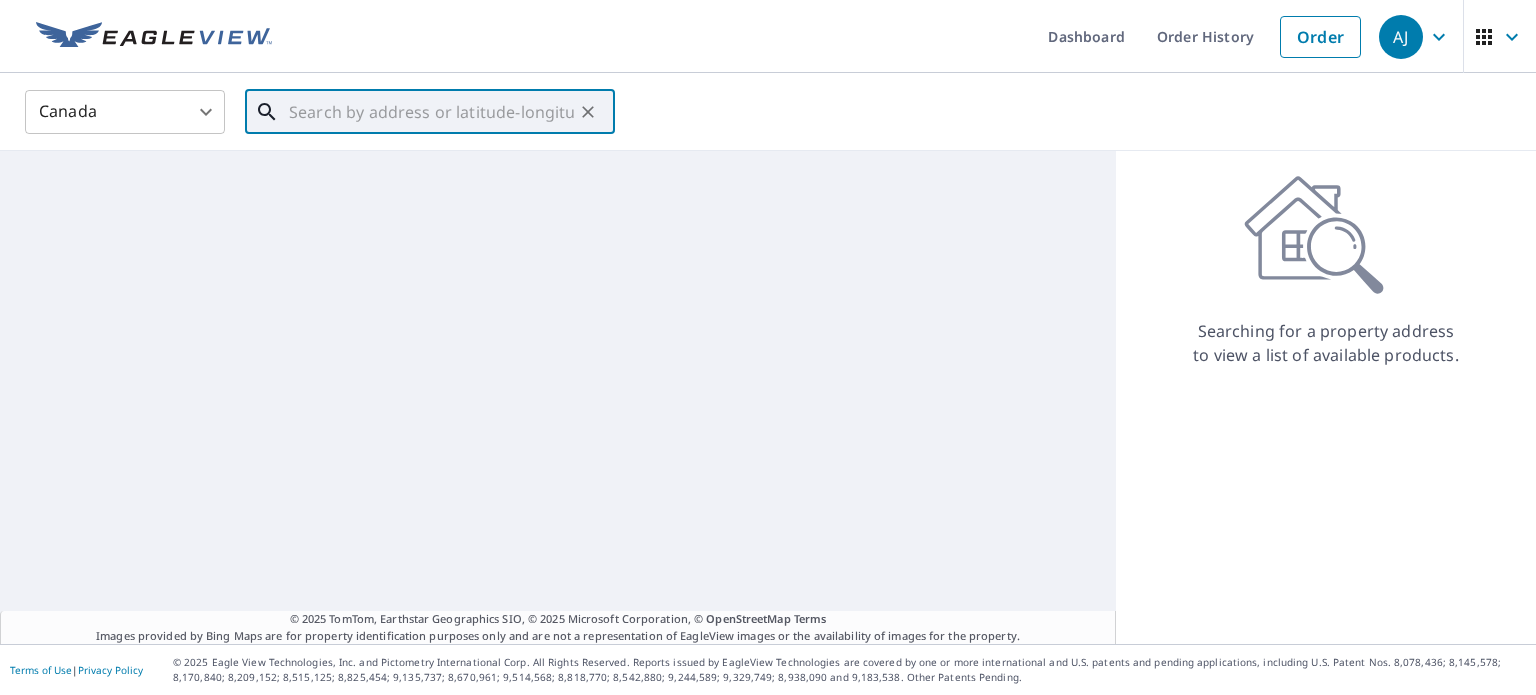 paste on "[NUMBER] [STREET], [CITY], [STATE], Canada" 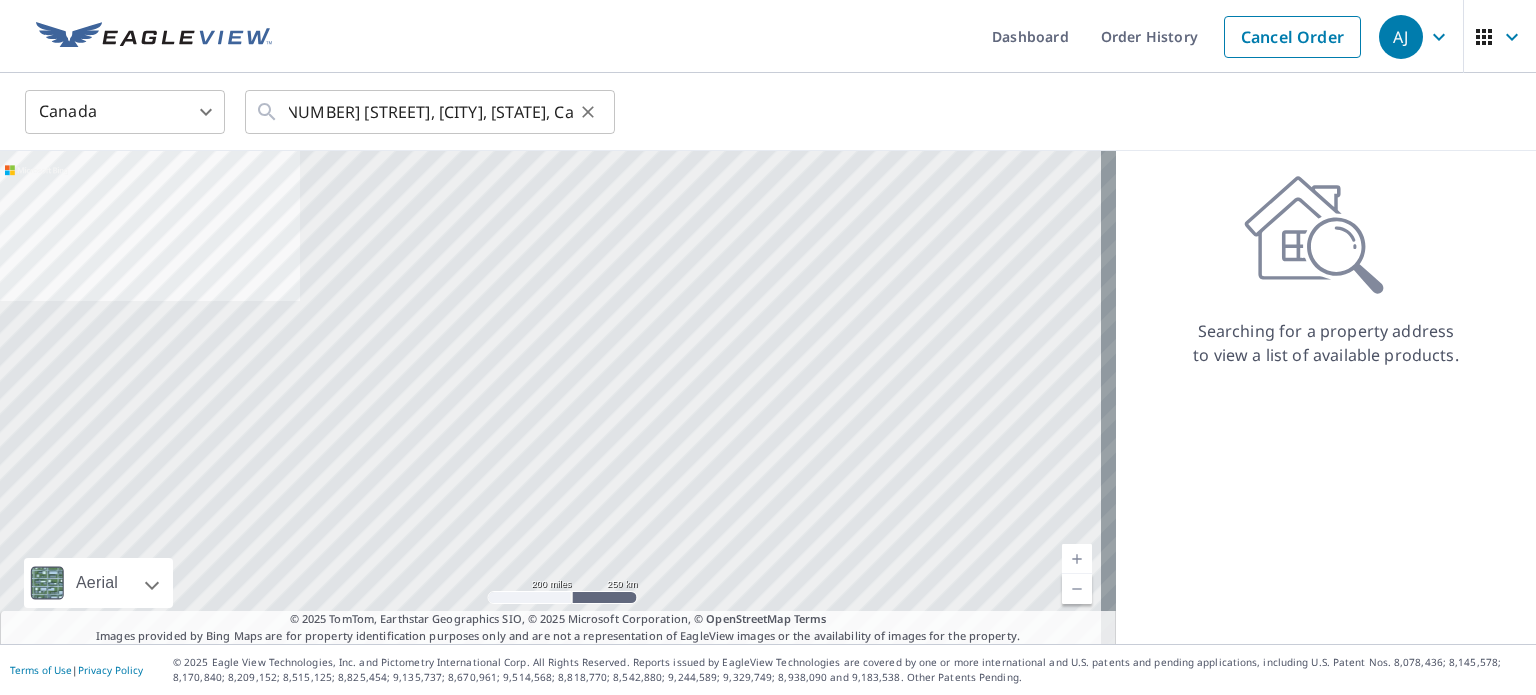 scroll, scrollTop: 0, scrollLeft: 0, axis: both 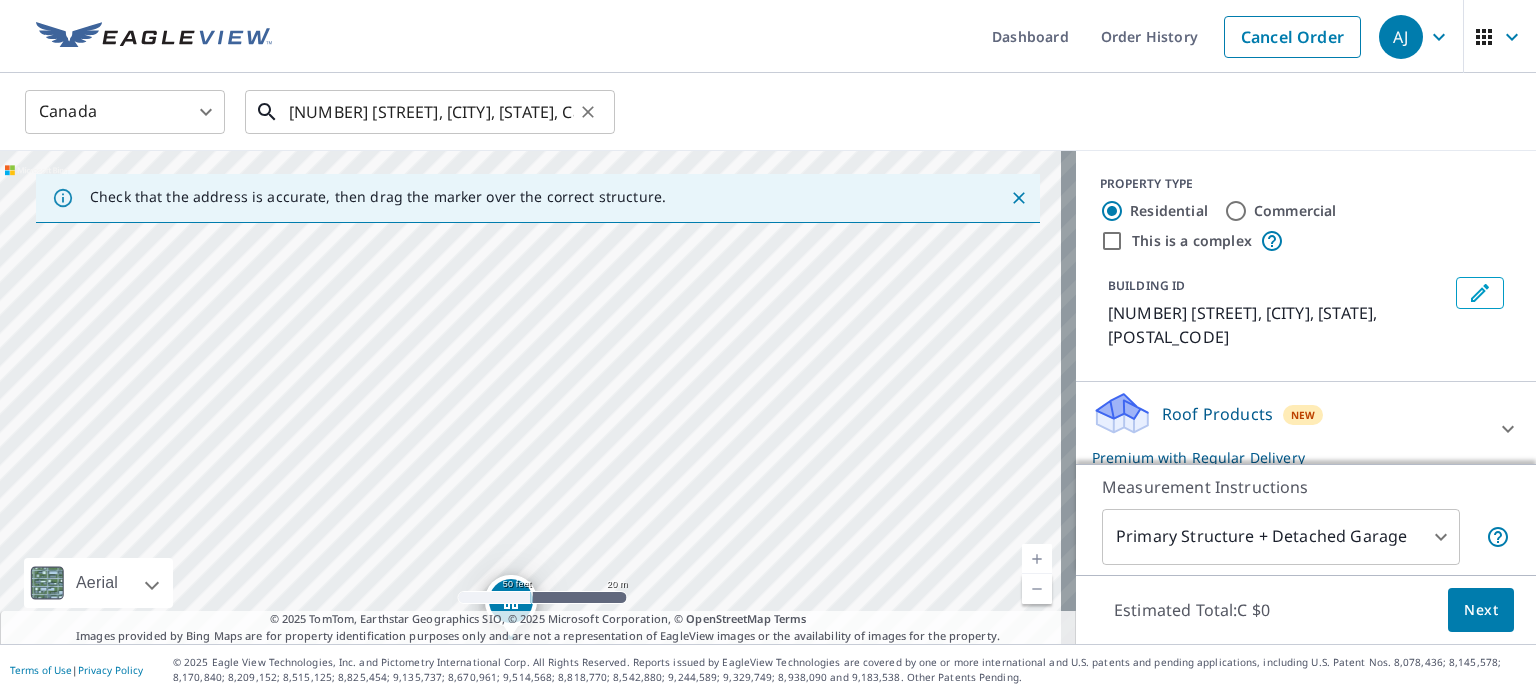 click on "[NUMBER] [STREET], [CITY], [STATE], Canada" at bounding box center (431, 112) 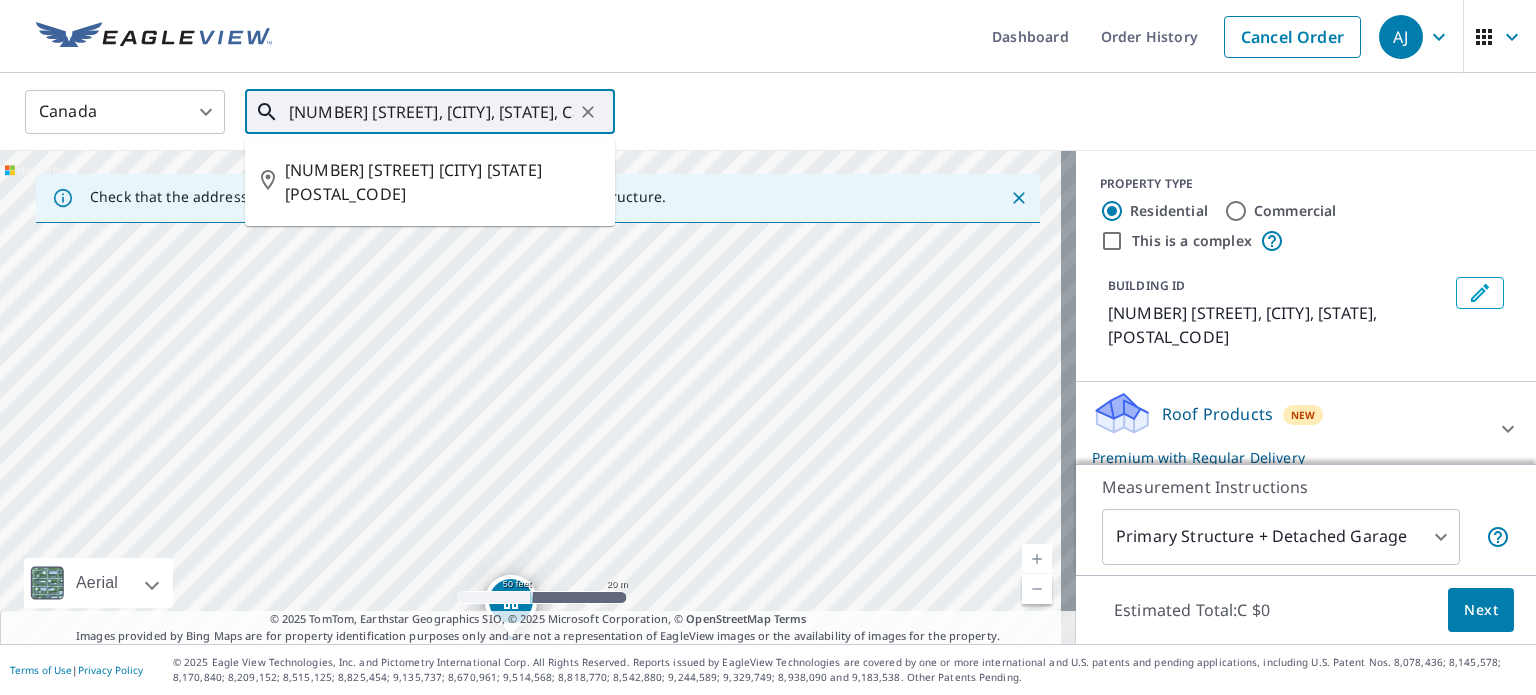 click on "[NUMBER] [STREET], [CITY], [STATE], Canada" at bounding box center (431, 112) 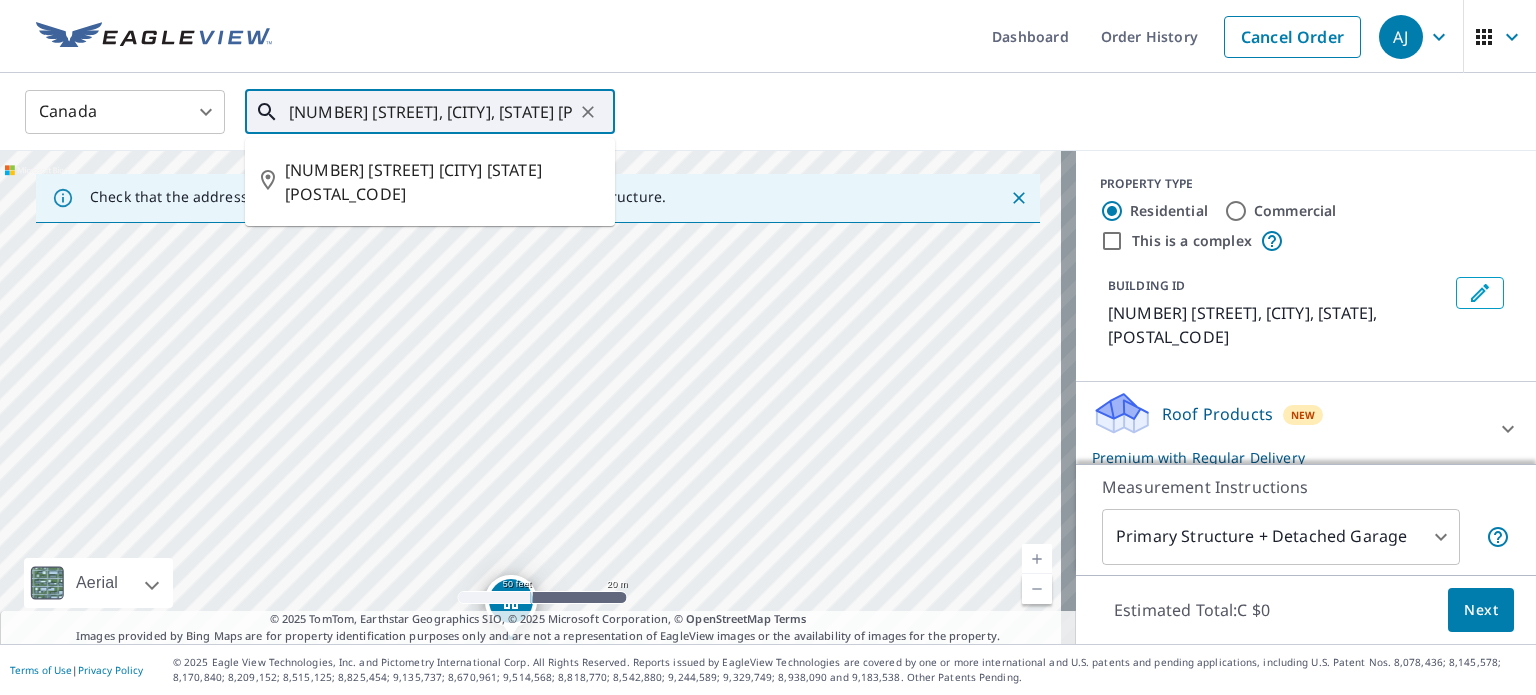 scroll, scrollTop: 0, scrollLeft: 72, axis: horizontal 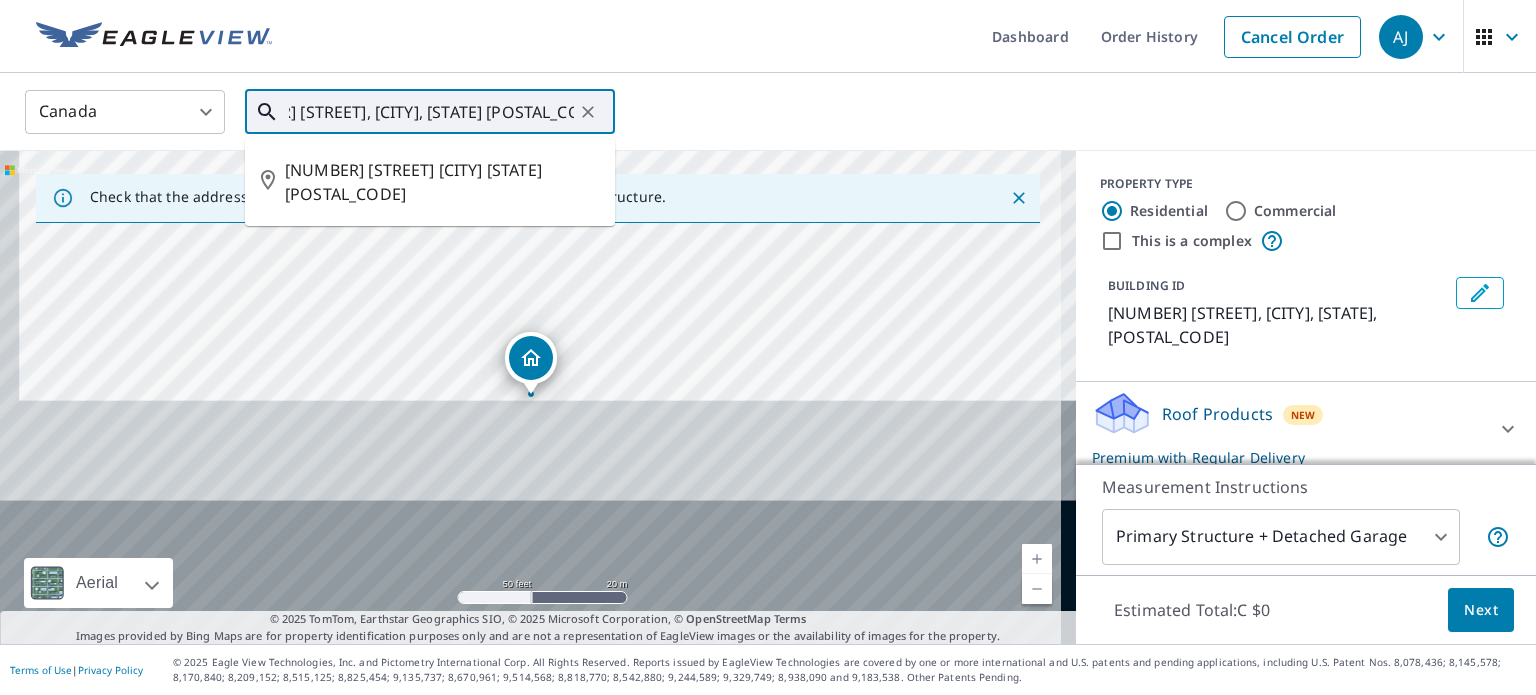 type on "[NUMBER] [STREET], [CITY], [STATE] [POSTAL_CODE], Canada" 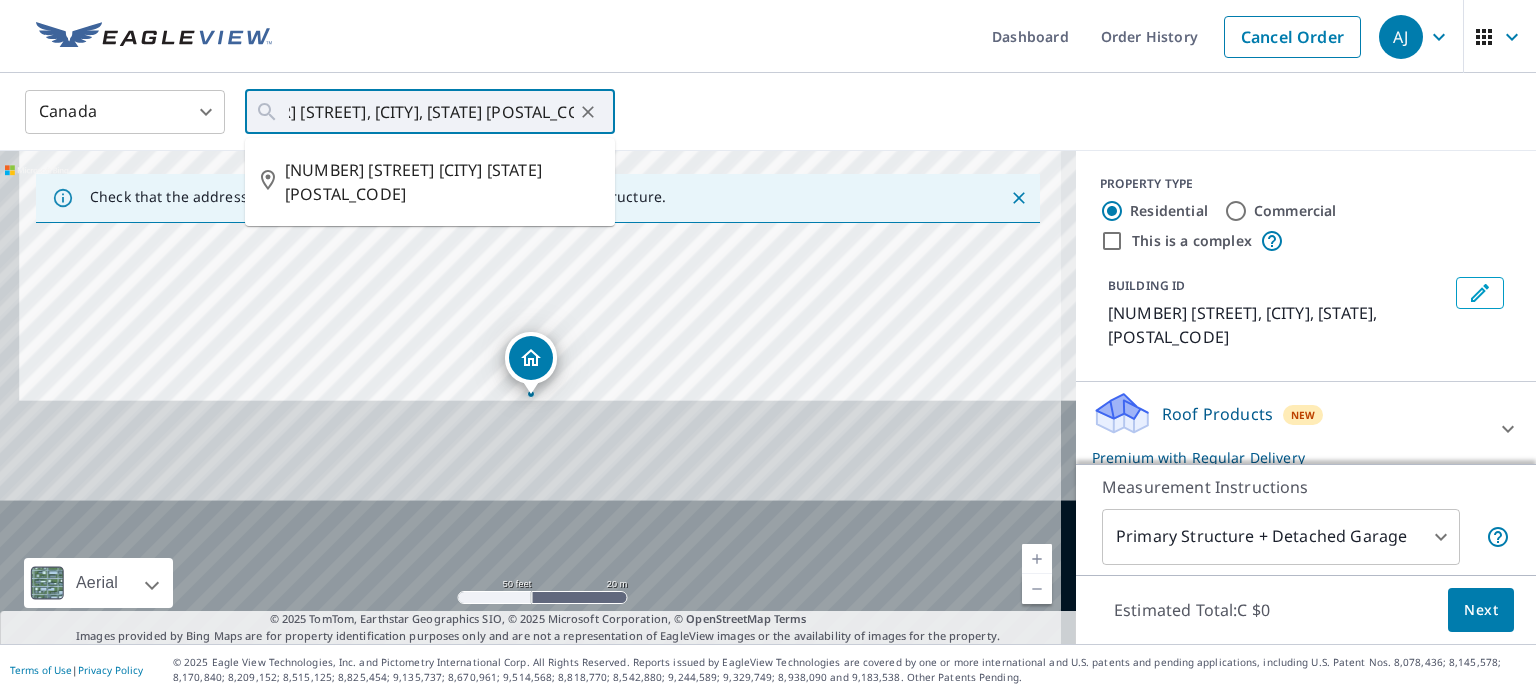 scroll, scrollTop: 0, scrollLeft: 0, axis: both 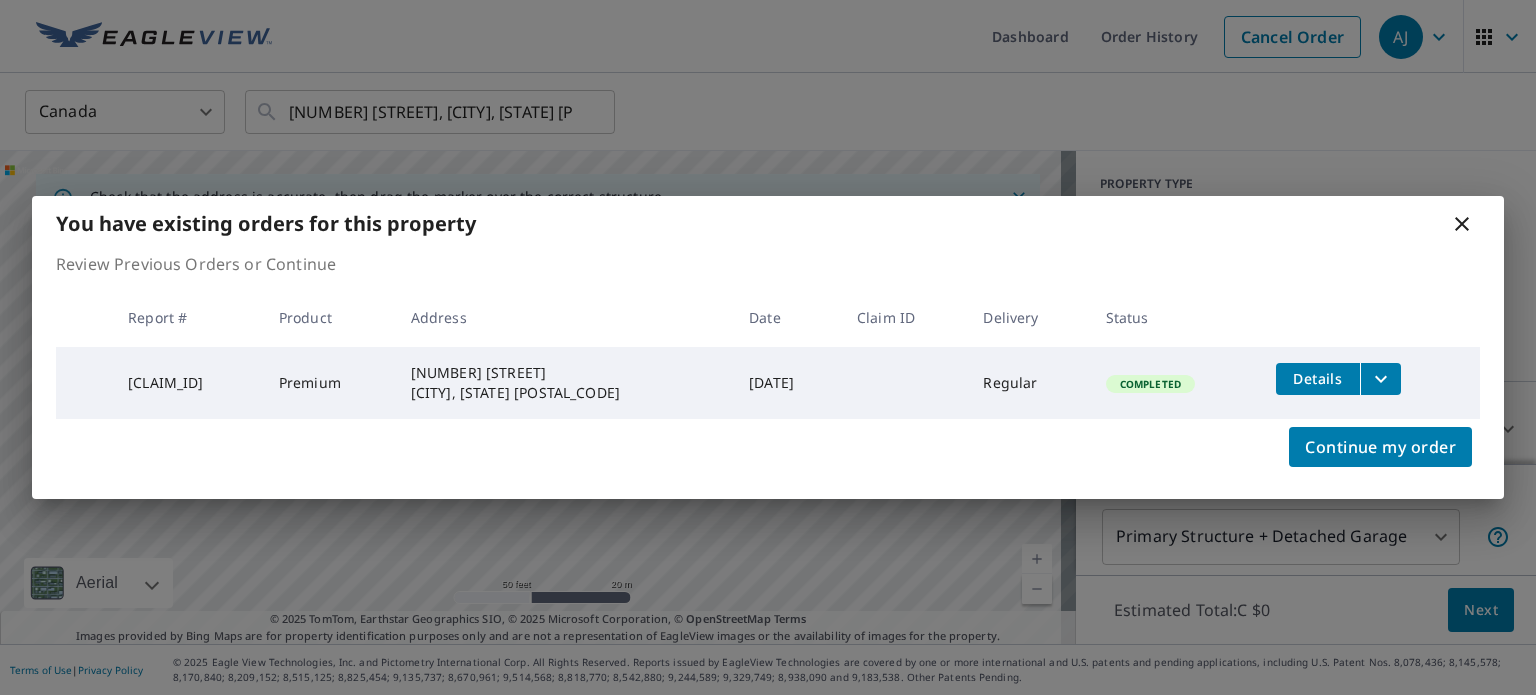 drag, startPoint x: 1462, startPoint y: 226, endPoint x: 1436, endPoint y: 235, distance: 27.513634 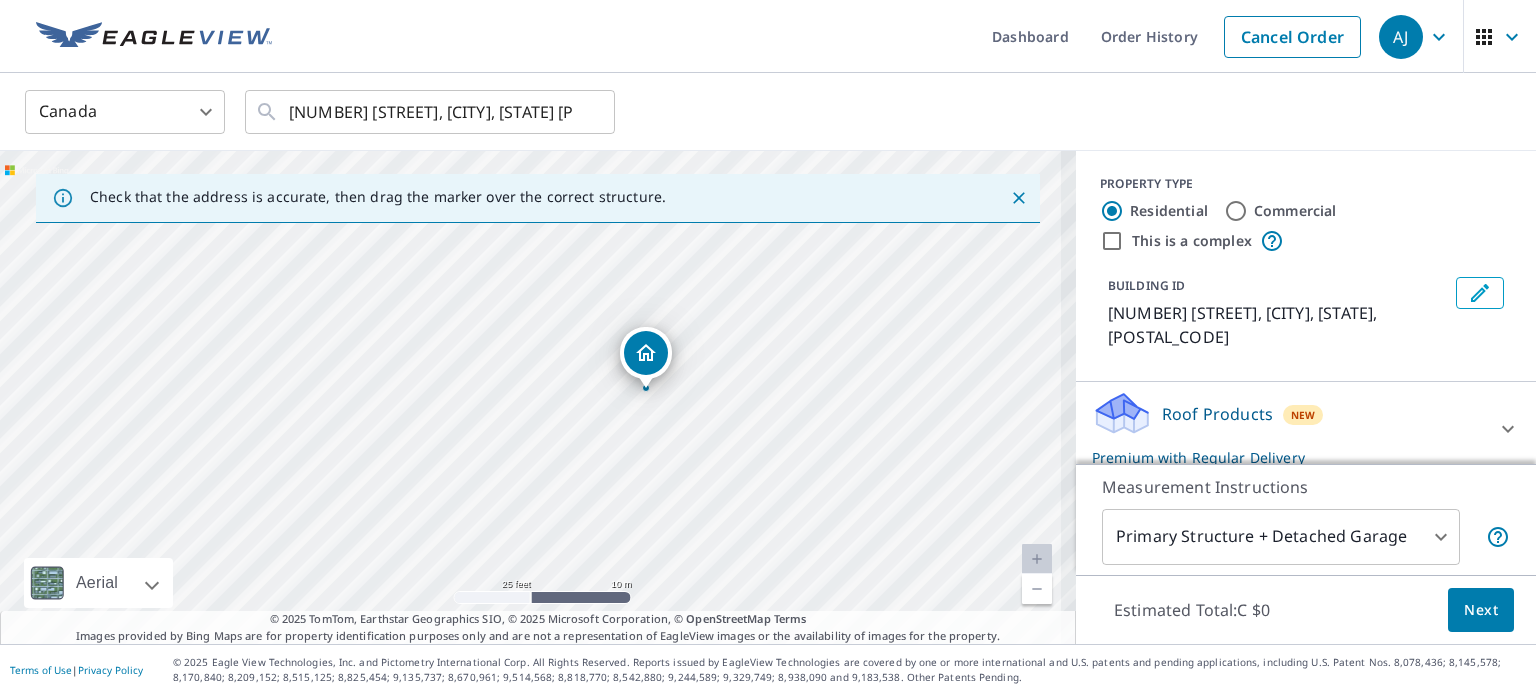 drag, startPoint x: 614, startPoint y: 406, endPoint x: 764, endPoint y: 383, distance: 151.75308 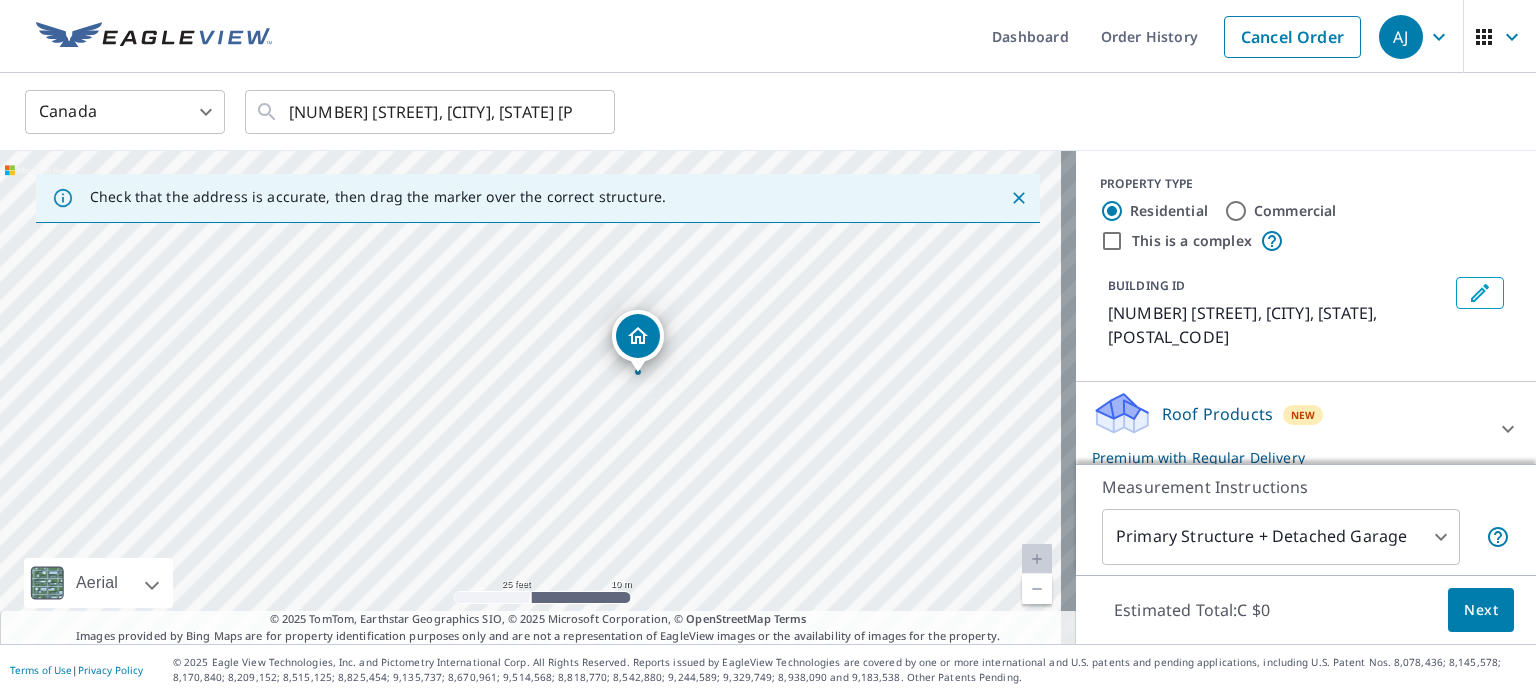 click on "Next" at bounding box center [1481, 610] 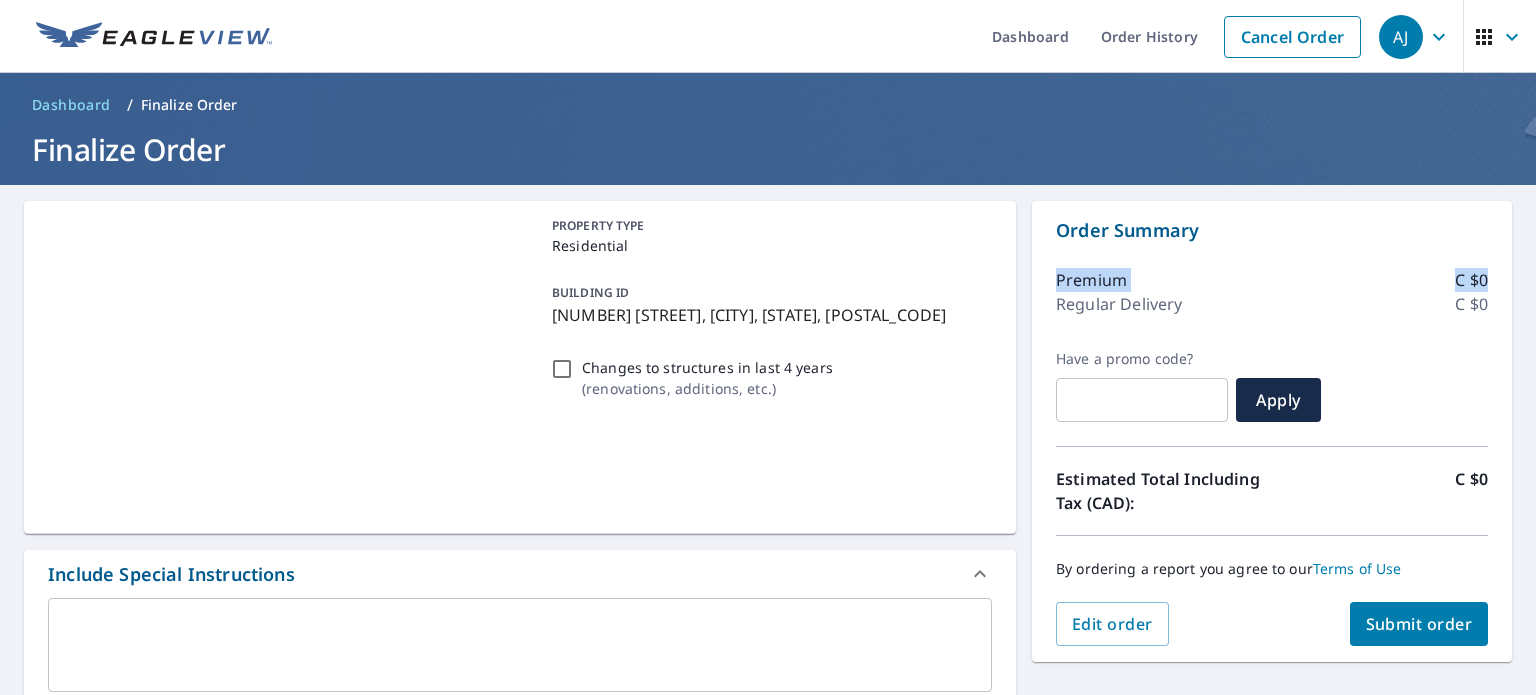 click on "Dashboard Order History Cancel Order AJ Dashboard / Finalize Order Finalize Order PROPERTY TYPE Residential BUILDING ID [NUMBER] [STREET], [CITY], [STATE], [POSTAL_CODE] Changes to structures in last 4 years ( renovations, additions, etc. ) Include Special Instructions x ​ Claim Information Claim number ​ Claim information ​ PO number ​ Date of loss ​ Cat ID ​ Email Recipients Your reports will be sent to  [EMAIL].  Edit Contact Information. Send a copy of the report to: ​ Substitutions and Customization Roof measurement report substitutions If a Premium Report is unavailable send me an Extended Coverage 3D Report: Yes No Ask If an Extended Coverage 3D Report is unavailable send me an Extended Coverage 2D Report: Yes No Ask If a Residential/Multi-Family Report is unavailable send me a Commercial Report: Yes No Ask Additional Report Formats (Not available for all reports) DXF RXF XML Add-ons and custom cover page Property Owner Report Include custom cover page Show options Order Summary" at bounding box center (768, 347) 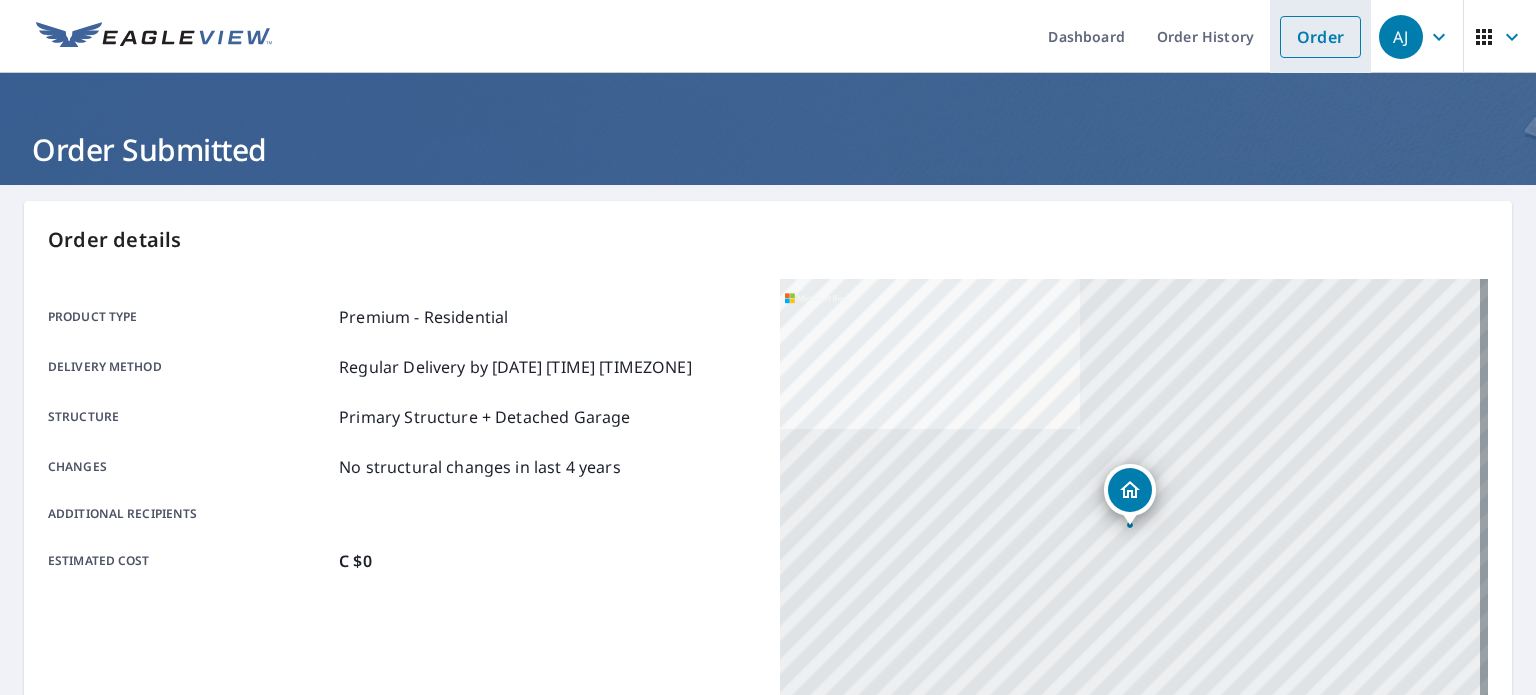 click on "Order" at bounding box center [1320, 37] 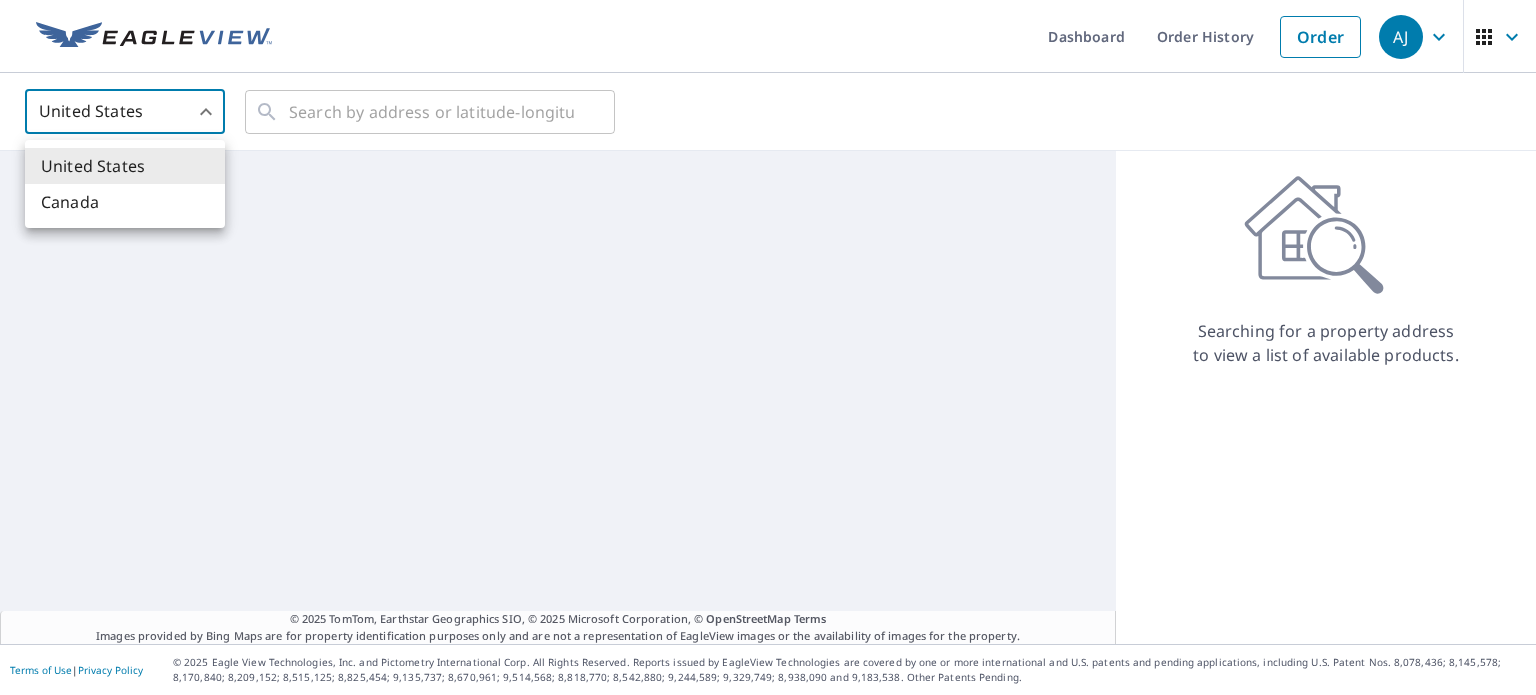 click on "AJ AJ
Dashboard Order History Order AJ United States US ​ ​ © 2025 TomTom, Earthstar Geographics SIO, © 2025 Microsoft Corporation, ©   OpenStreetMap   Terms Images provided by Bing Maps are for property identification purposes only and are not a representation of EagleView images or the availability of images for the property. Searching for a property address to view a list of available products. Terms of Use  |  Privacy Policy © 2025 Eagle View Technologies, Inc. and Pictometry International Corp. All Rights Reserved. Reports issued by EagleView Technologies are covered by   one or more international and U.S. patents and pending applications, including U.S. Patent Nos. 8,078,436; 8,145,578; 8,170,840; 8,209,152;   8,515,125; 8,825,454; 9,135,737; 8,670,961; 9,514,568; 8,818,770; 8,542,880; 9,244,589; 9,329,749; 8,938,090 and 9,183,538. Other Patents Pending.
X X X X X United States Canada" at bounding box center (768, 347) 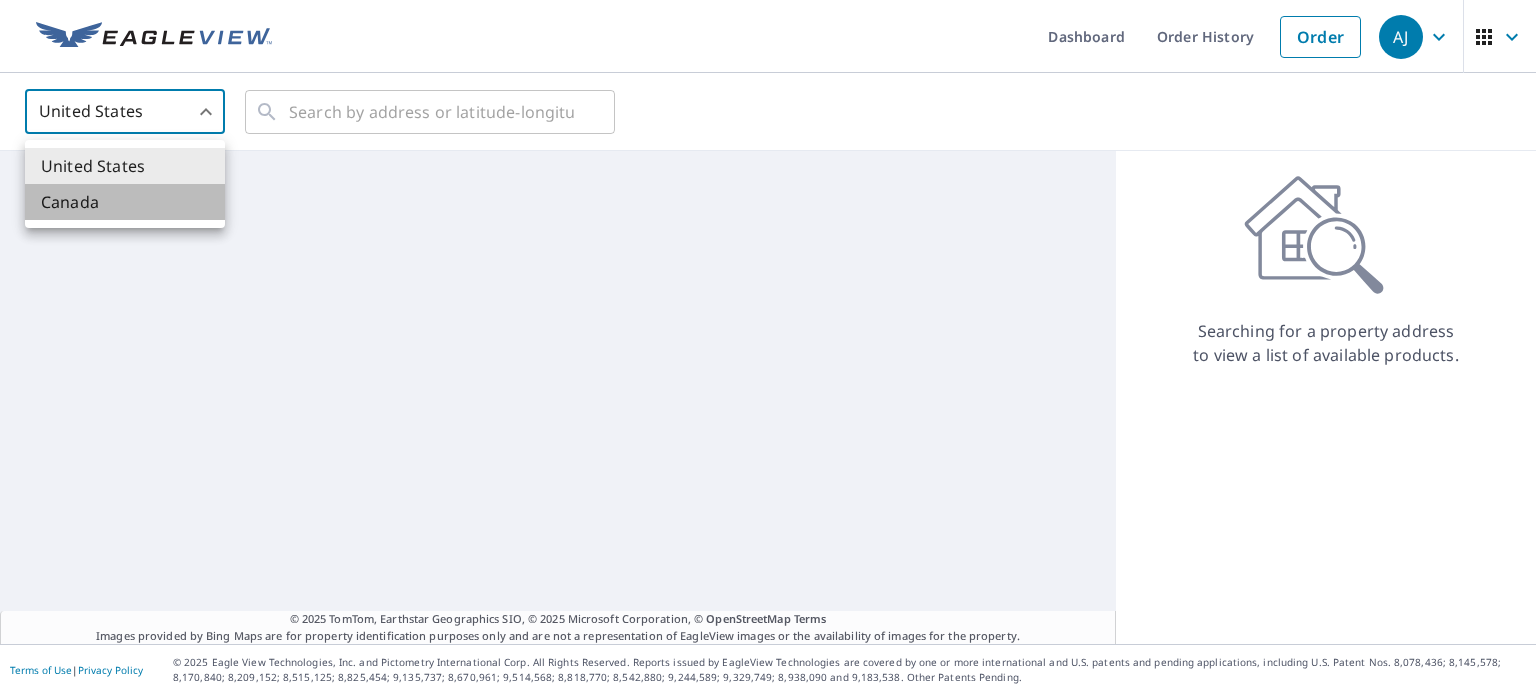 click on "Canada" at bounding box center [125, 202] 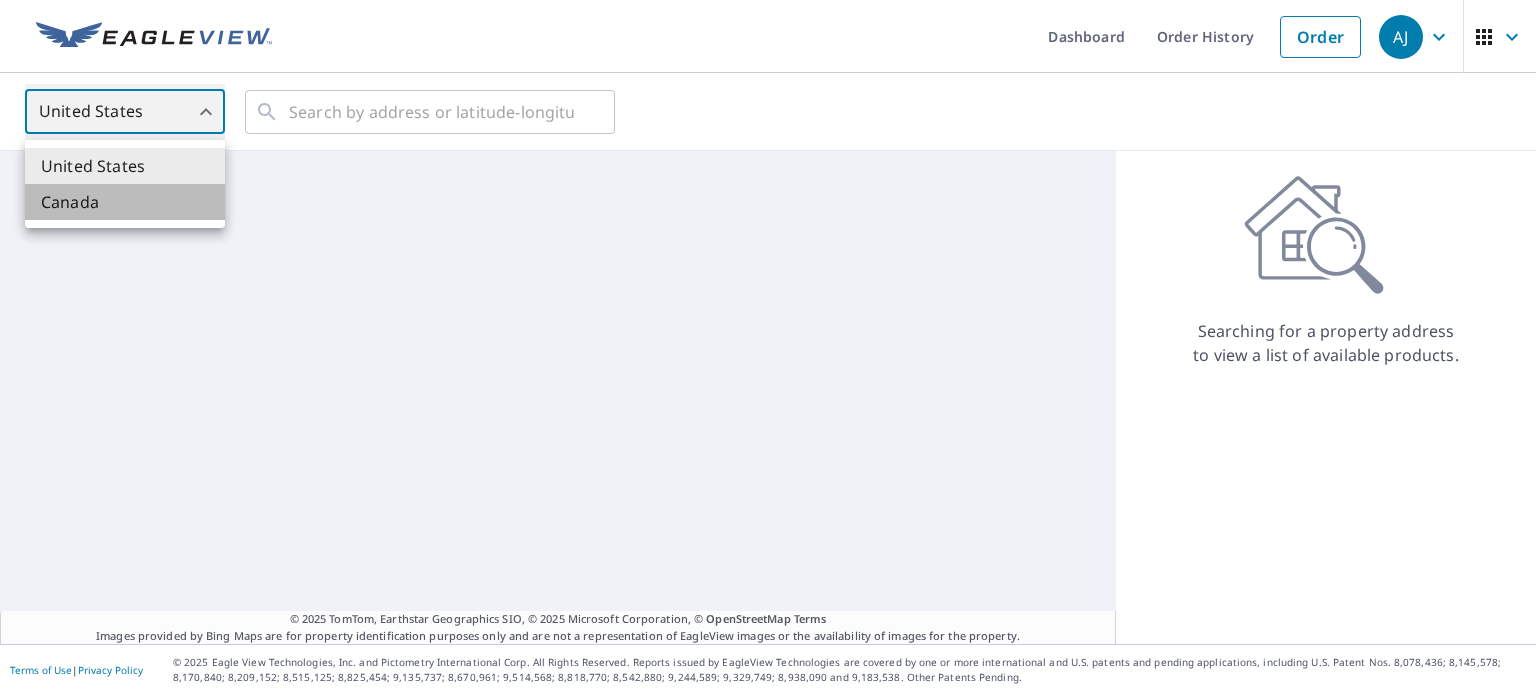 type on "CA" 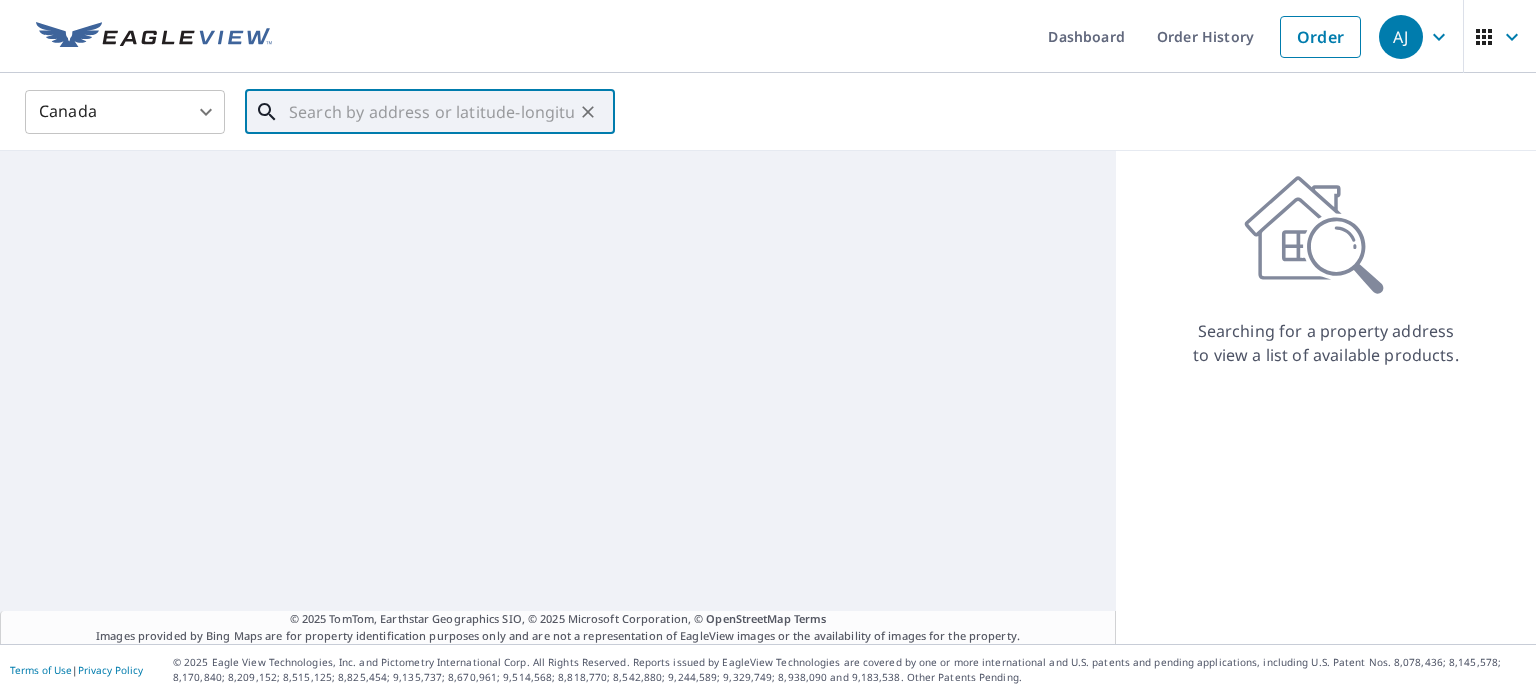 click at bounding box center (431, 112) 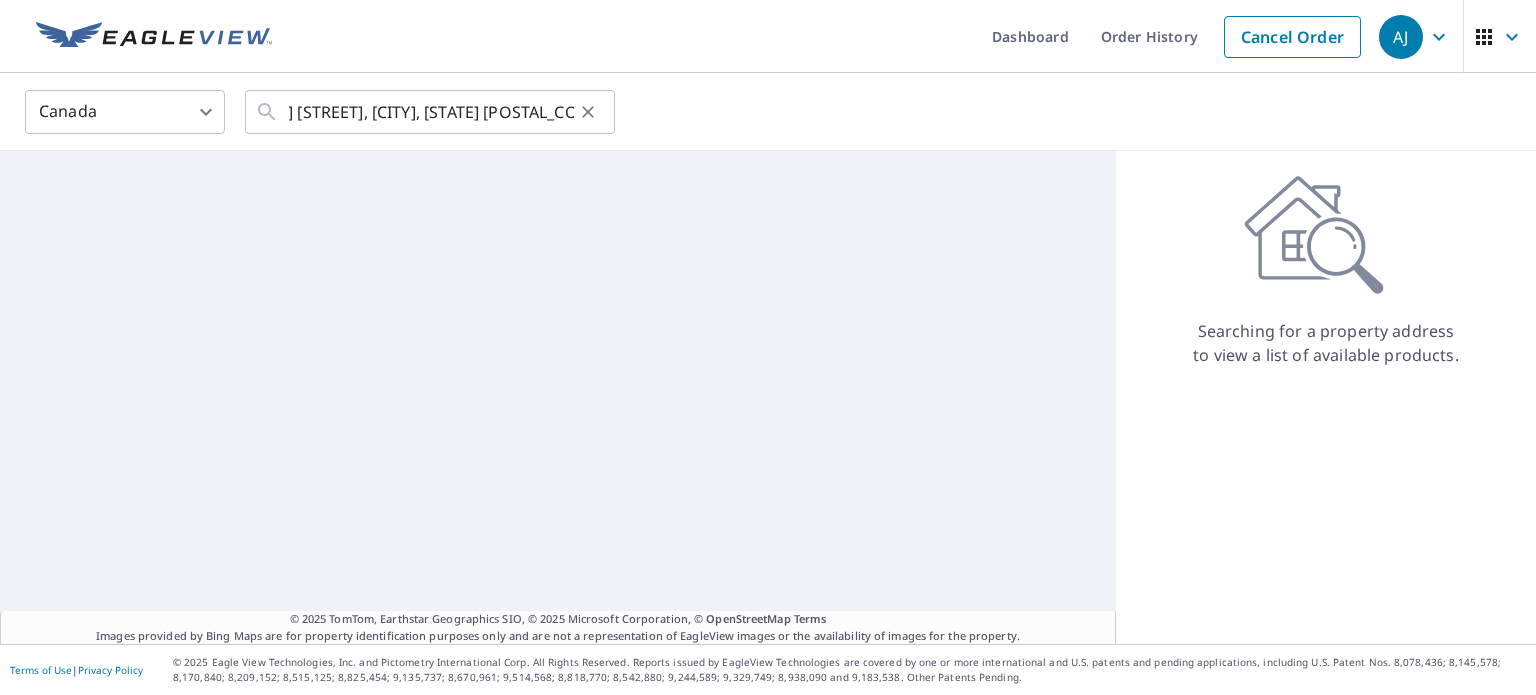 scroll, scrollTop: 0, scrollLeft: 0, axis: both 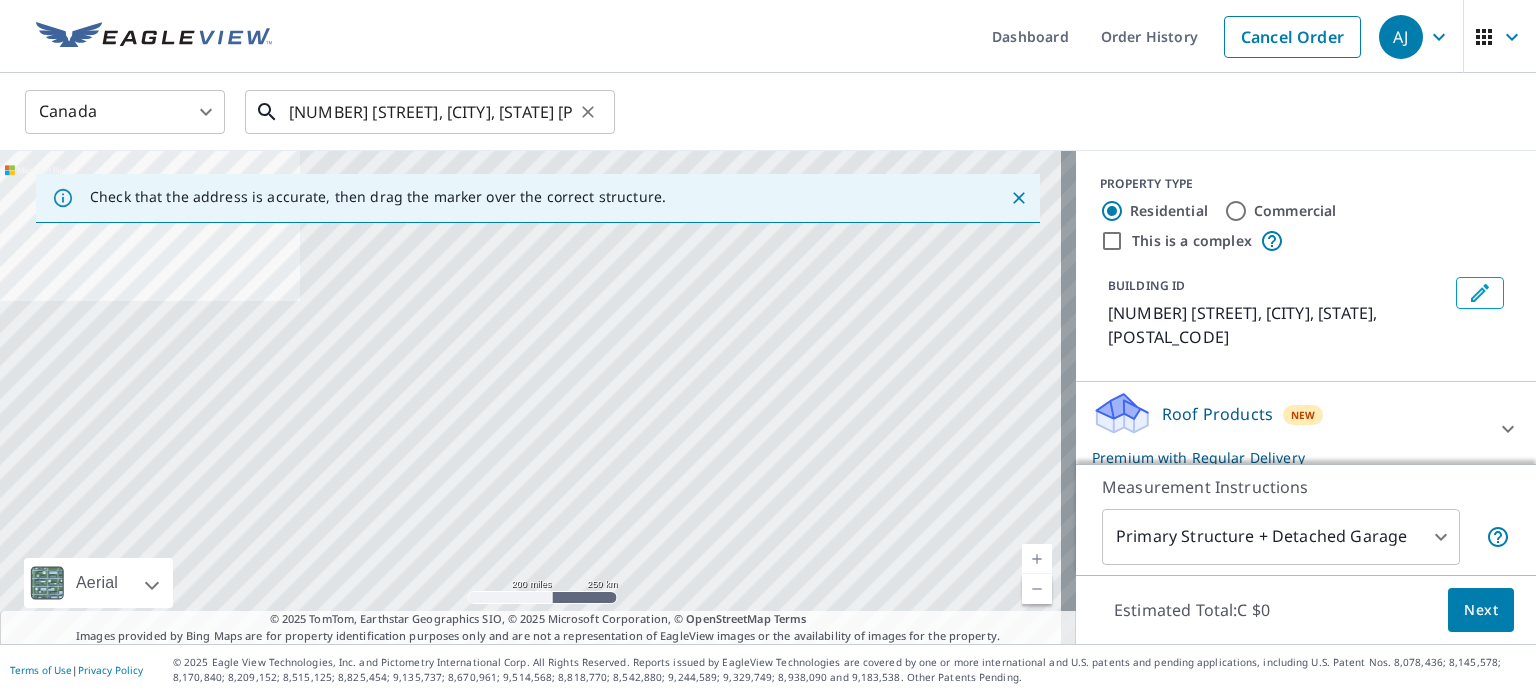 click on "[NUMBER] [STREET], [CITY], [STATE] [POSTAL_CODE], Canada." at bounding box center (431, 112) 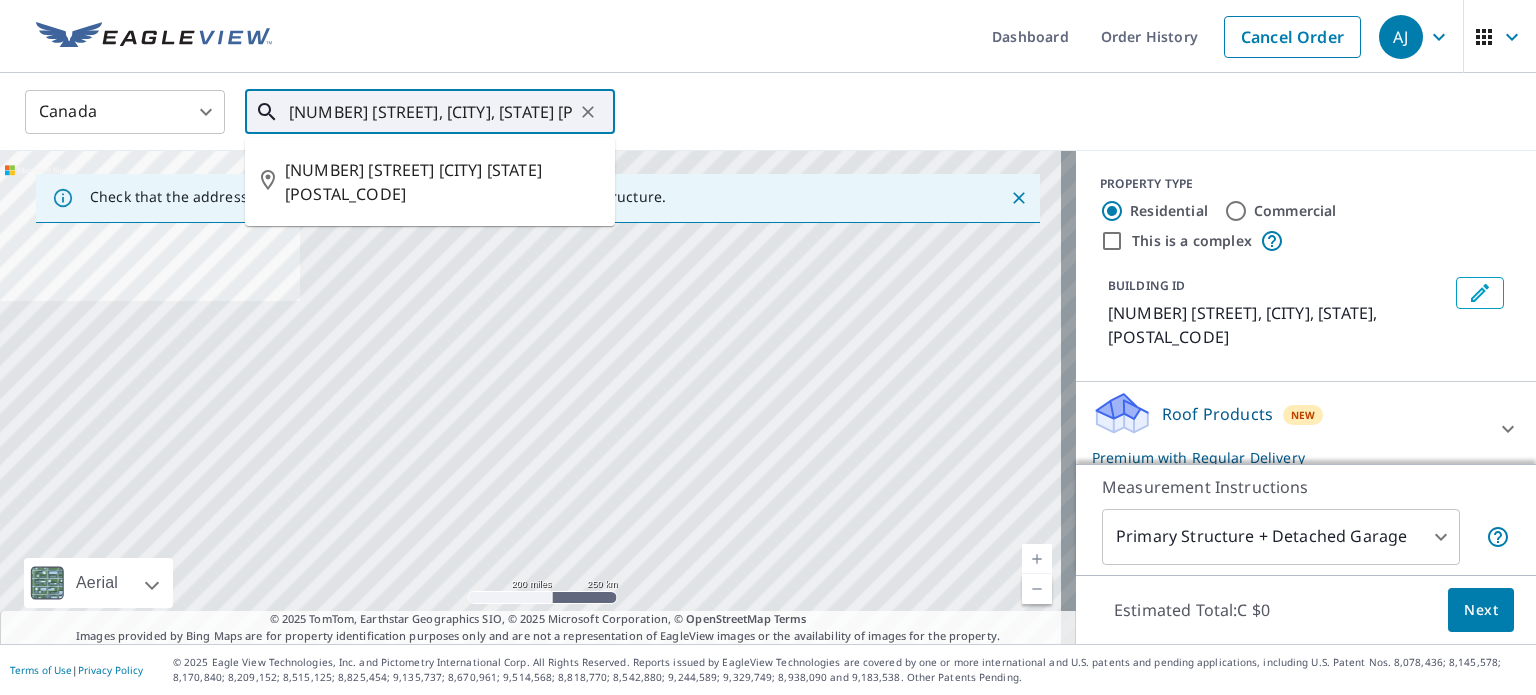 paste 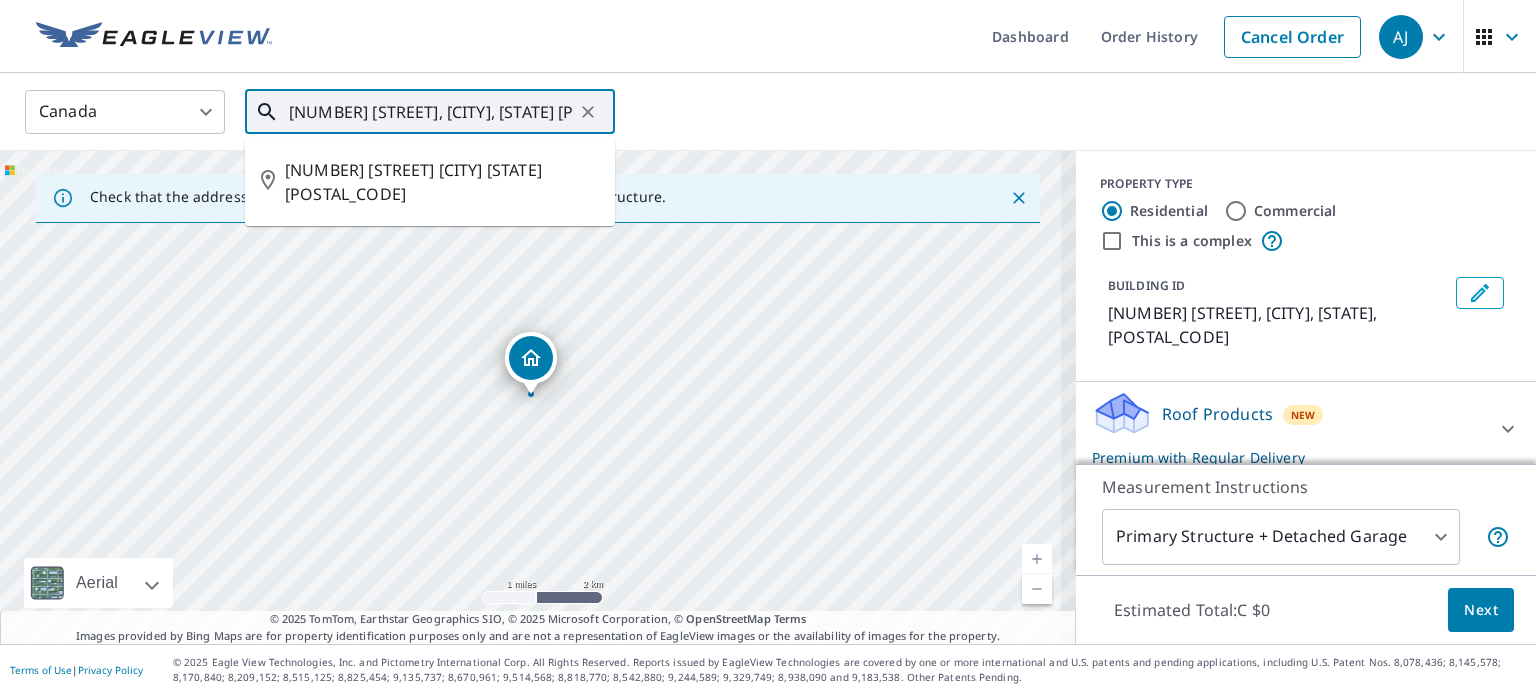 scroll, scrollTop: 0, scrollLeft: 75, axis: horizontal 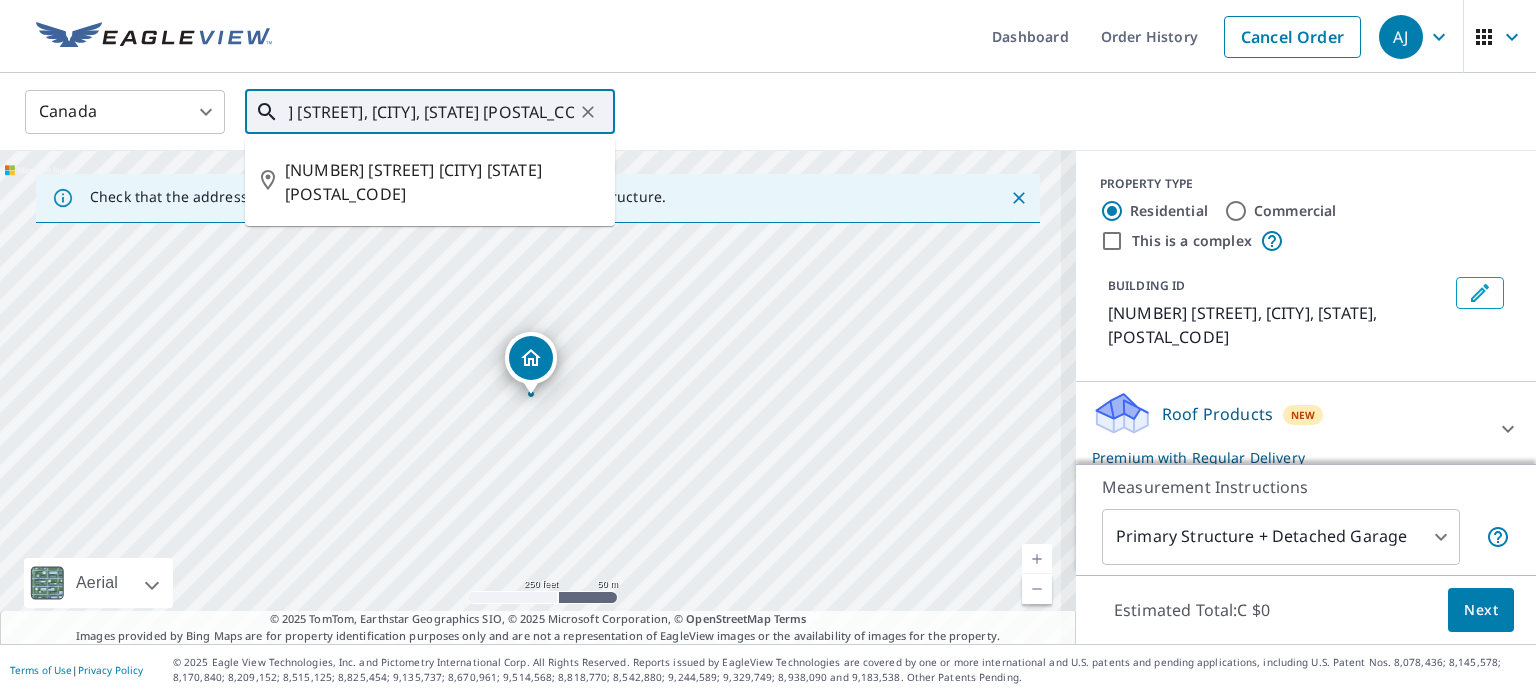 type on "[NUMBER] [STREET], [CITY], [STATE] [POSTAL_CODE], Canada" 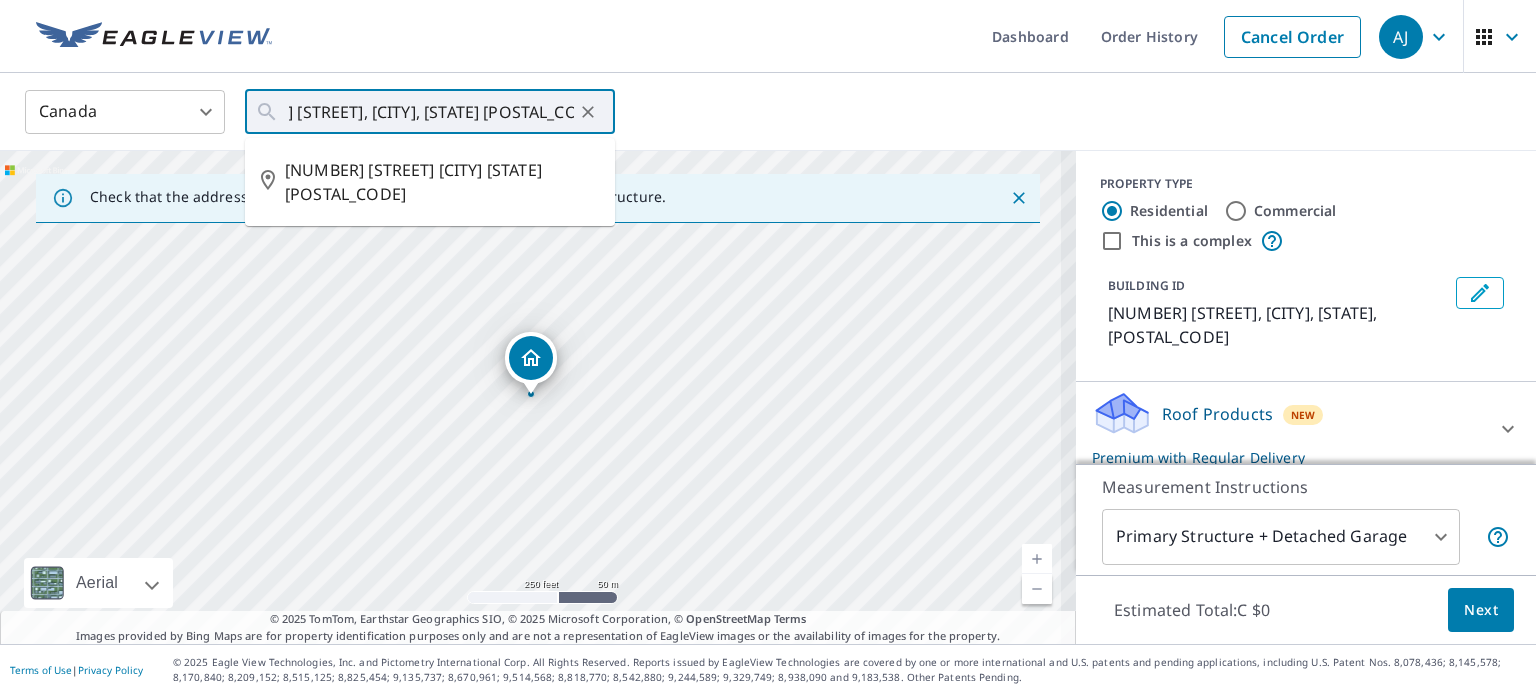 scroll, scrollTop: 0, scrollLeft: 0, axis: both 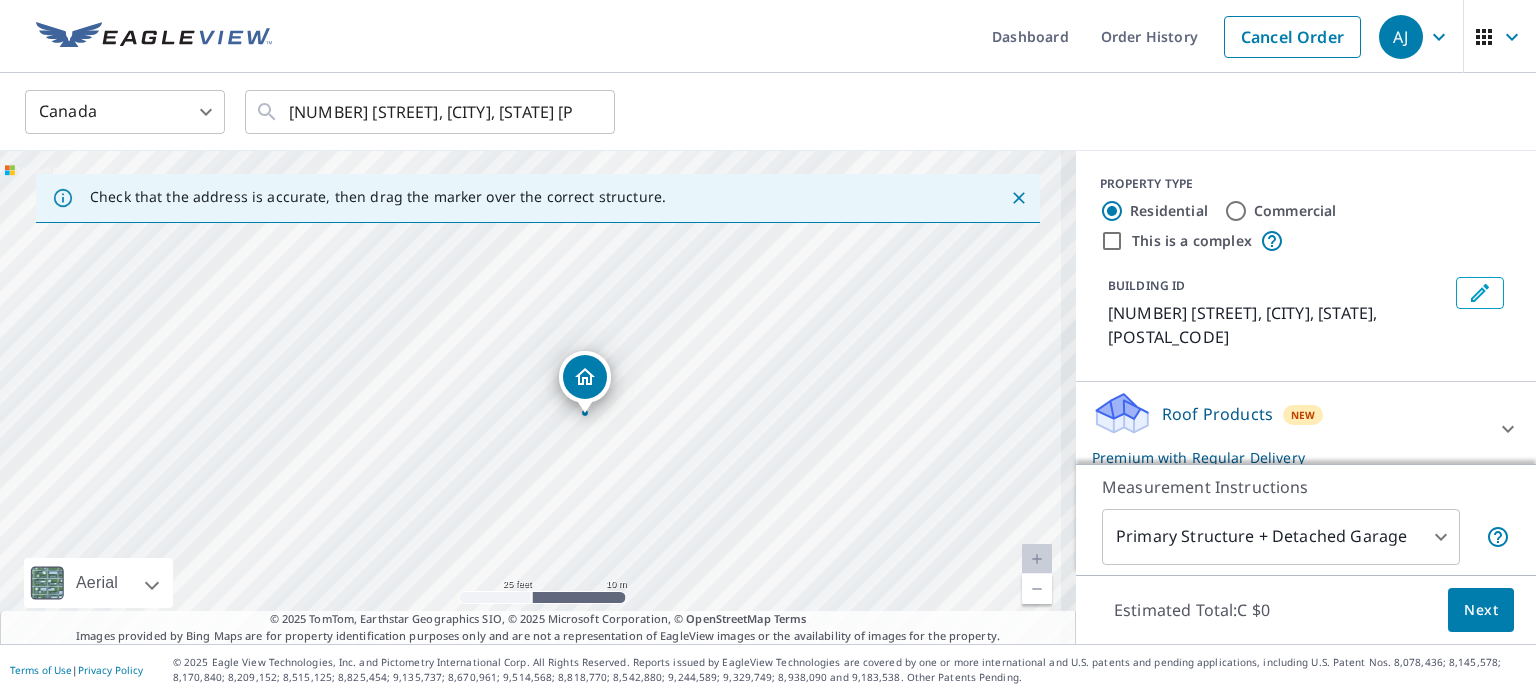 drag, startPoint x: 692, startPoint y: 364, endPoint x: 697, endPoint y: 399, distance: 35.35534 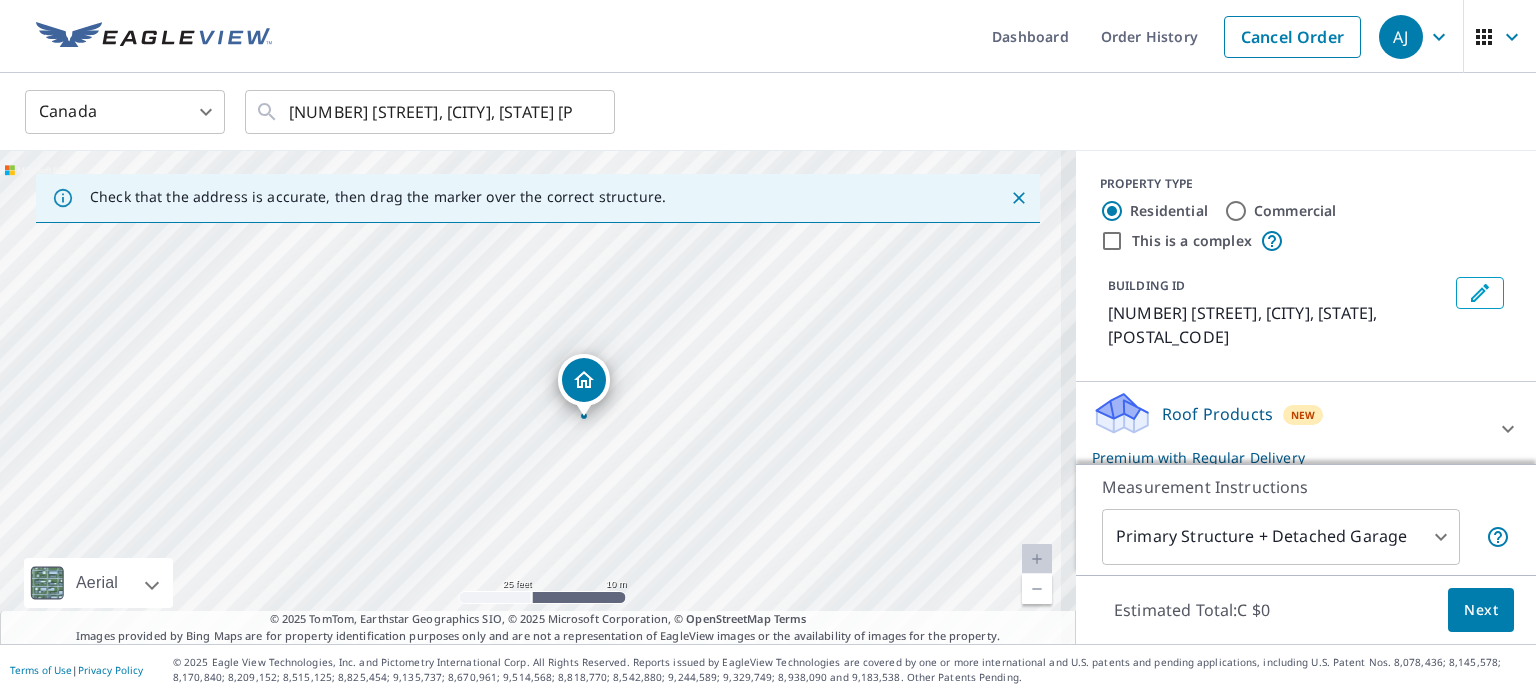 click on "Next" at bounding box center [1481, 610] 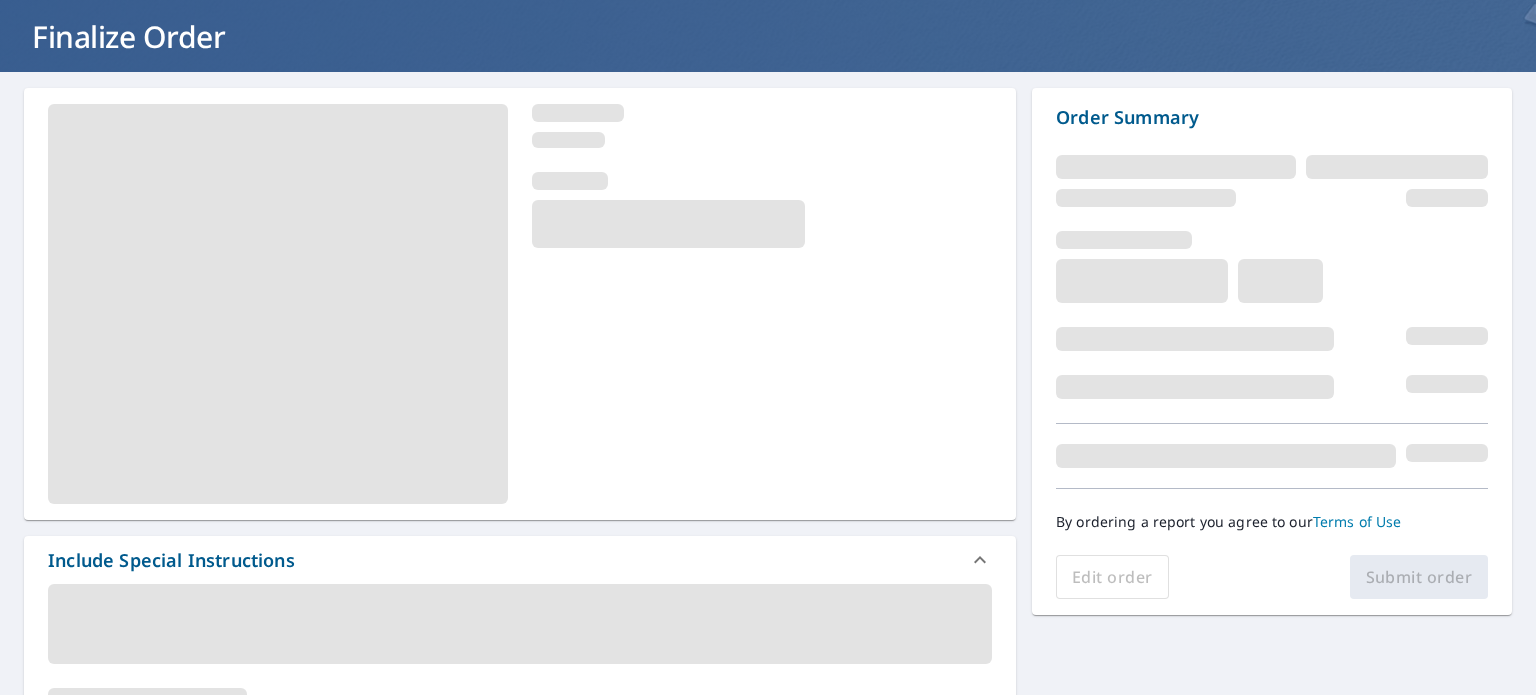 scroll, scrollTop: 192, scrollLeft: 0, axis: vertical 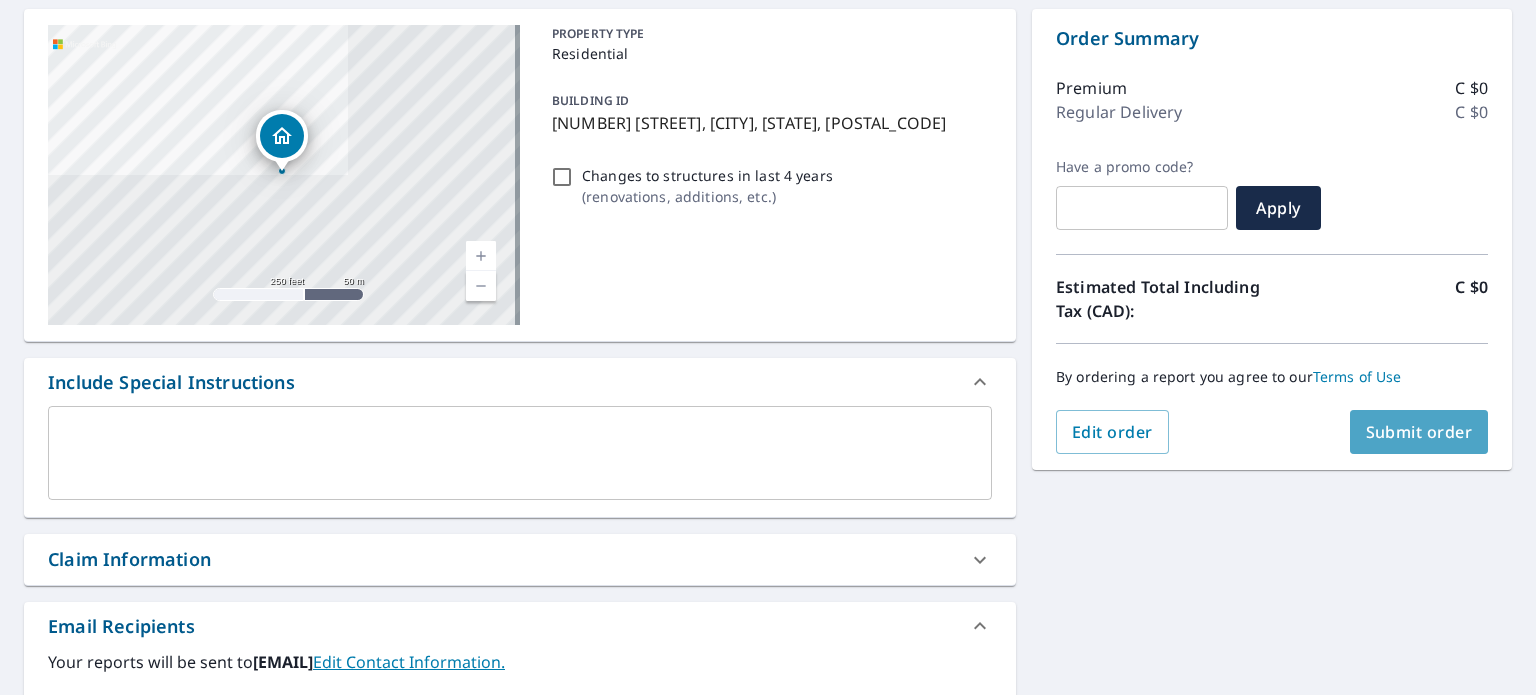 click on "Submit order" at bounding box center (1419, 432) 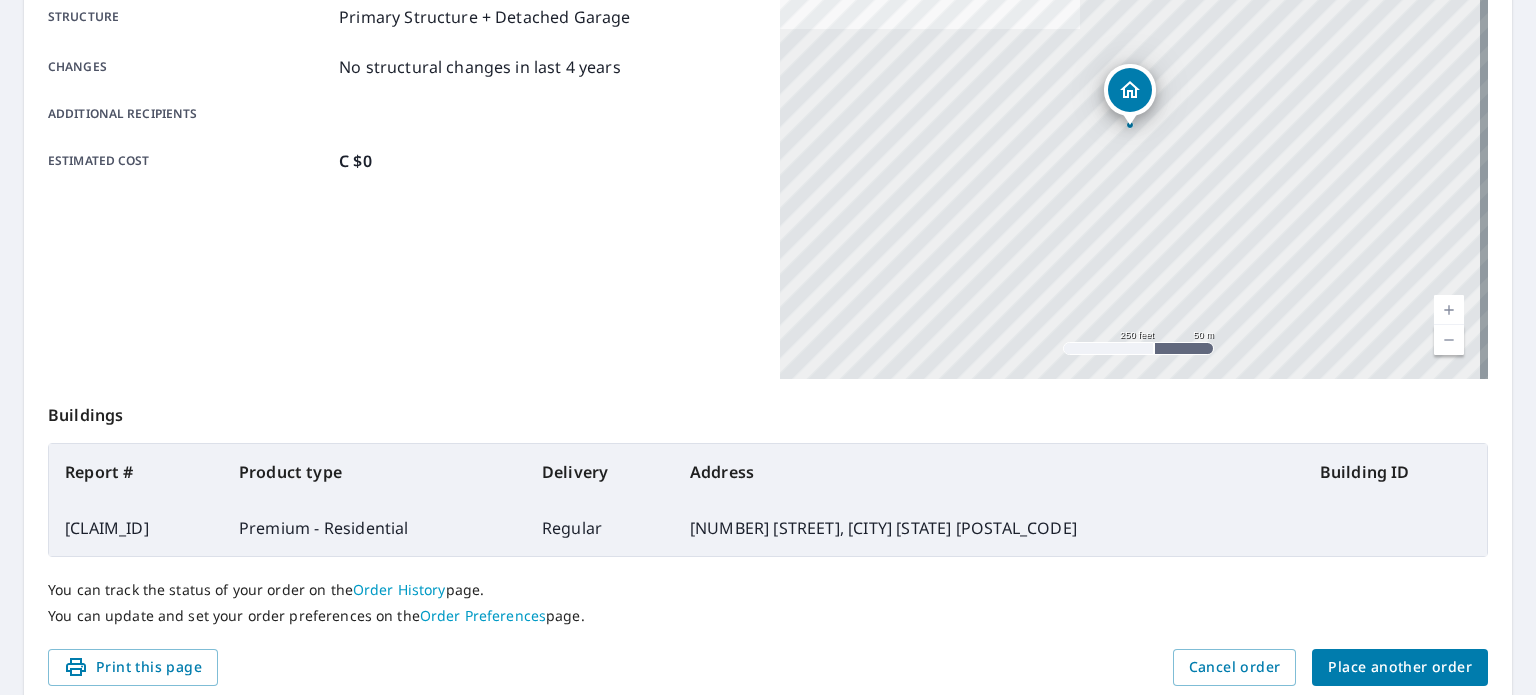 scroll, scrollTop: 480, scrollLeft: 0, axis: vertical 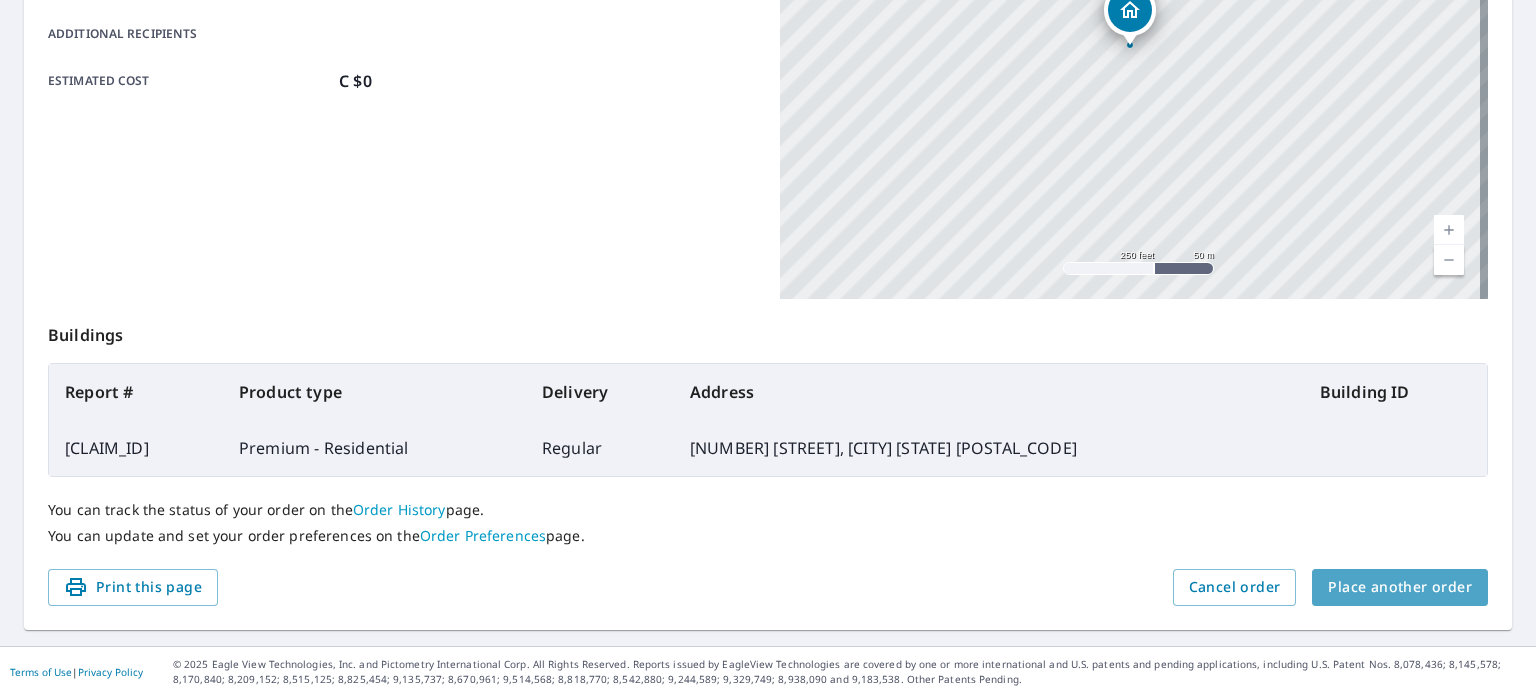 click on "Place another order" at bounding box center (1400, 587) 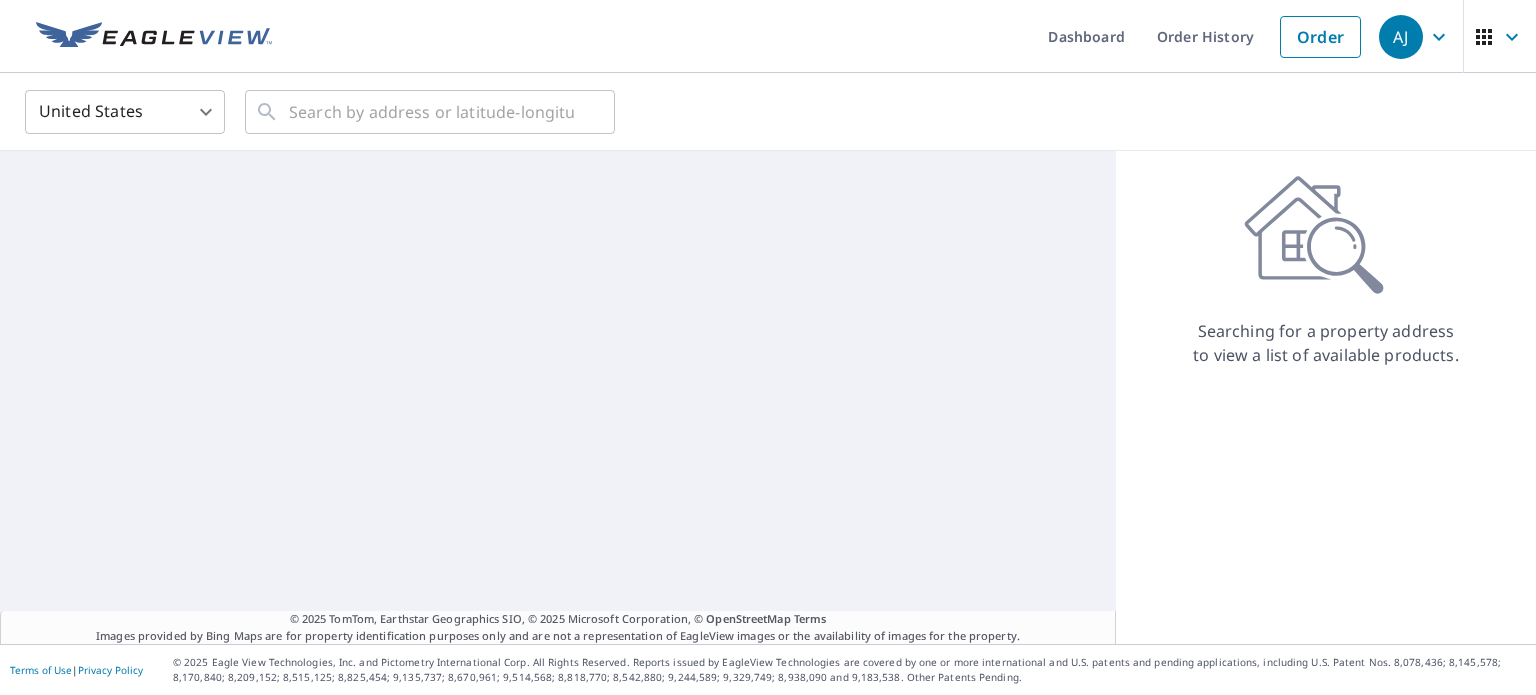 click on "AJ AJ
Dashboard Order History Order AJ United States US ​ ​ © 2025 TomTom, Earthstar Geographics SIO, © 2025 Microsoft Corporation, ©   OpenStreetMap   Terms Images provided by Bing Maps are for property identification purposes only and are not a representation of EagleView images or the availability of images for the property. Searching for a property address to view a list of available products. Terms of Use  |  Privacy Policy © 2025 Eagle View Technologies, Inc. and Pictometry International Corp. All Rights Reserved. Reports issued by EagleView Technologies are covered by   one or more international and U.S. patents and pending applications, including U.S. Patent Nos. 8,078,436; 8,145,578; 8,170,840; 8,209,152;   8,515,125; 8,825,454; 9,135,737; 8,670,961; 9,514,568; 8,818,770; 8,542,880; 9,244,589; 9,329,749; 8,938,090 and 9,183,538. Other Patents Pending.
X X X X X" at bounding box center [768, 347] 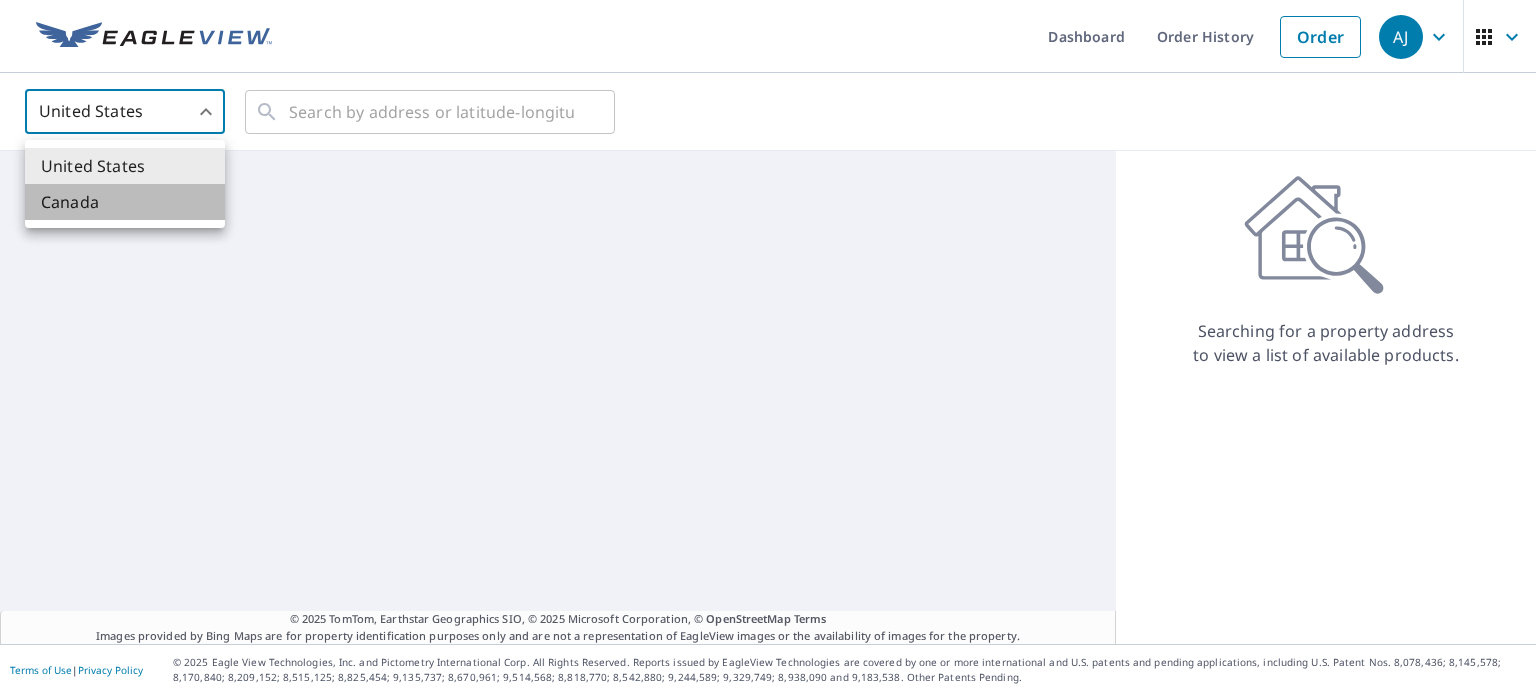 click on "Canada" at bounding box center [125, 202] 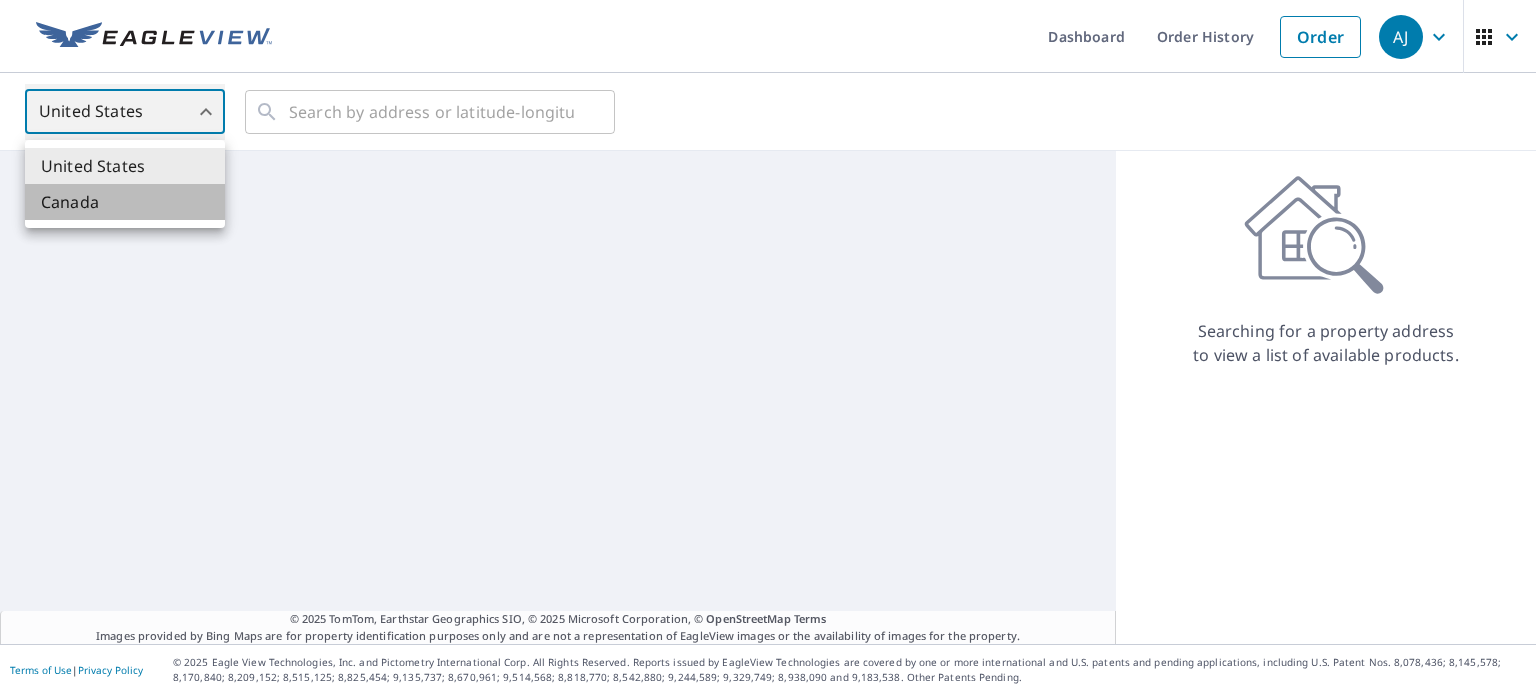 type on "CA" 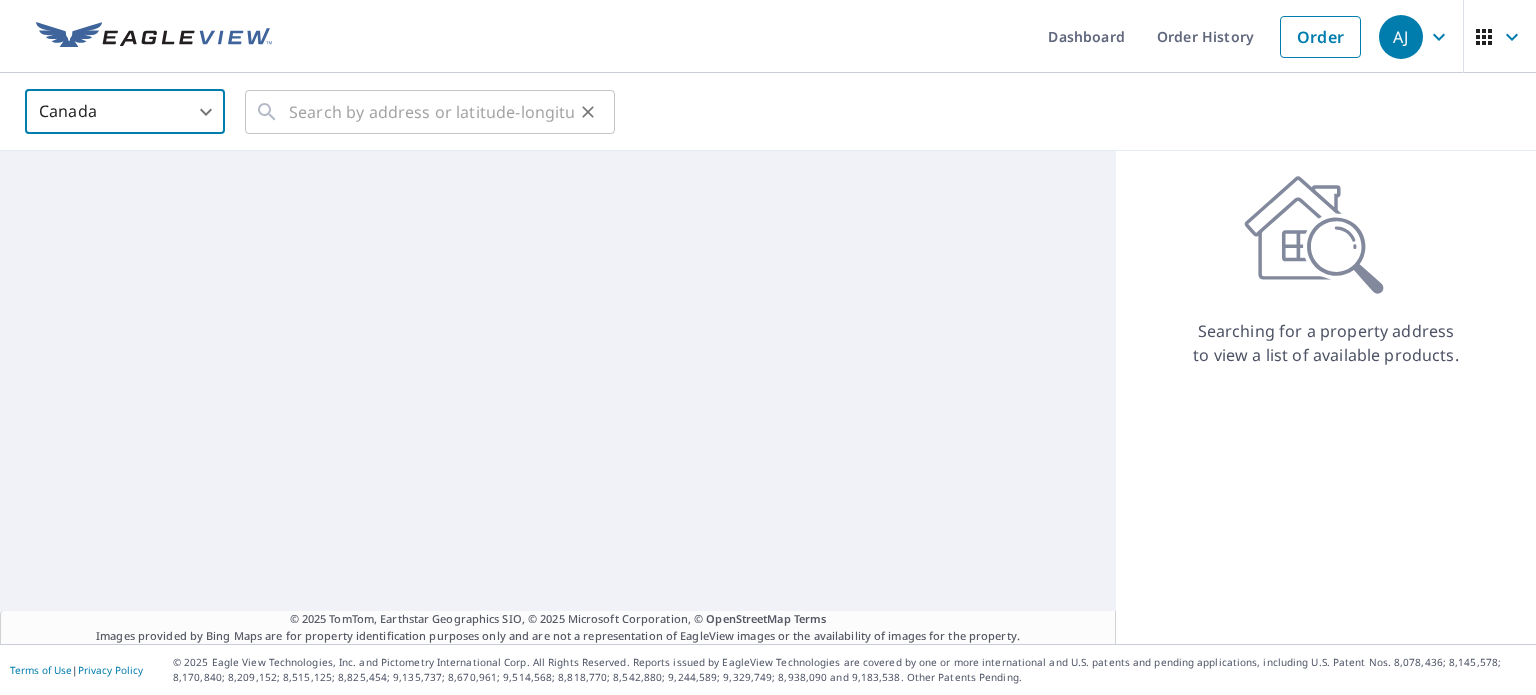 click on "Canada CA ​" at bounding box center (768, 112) 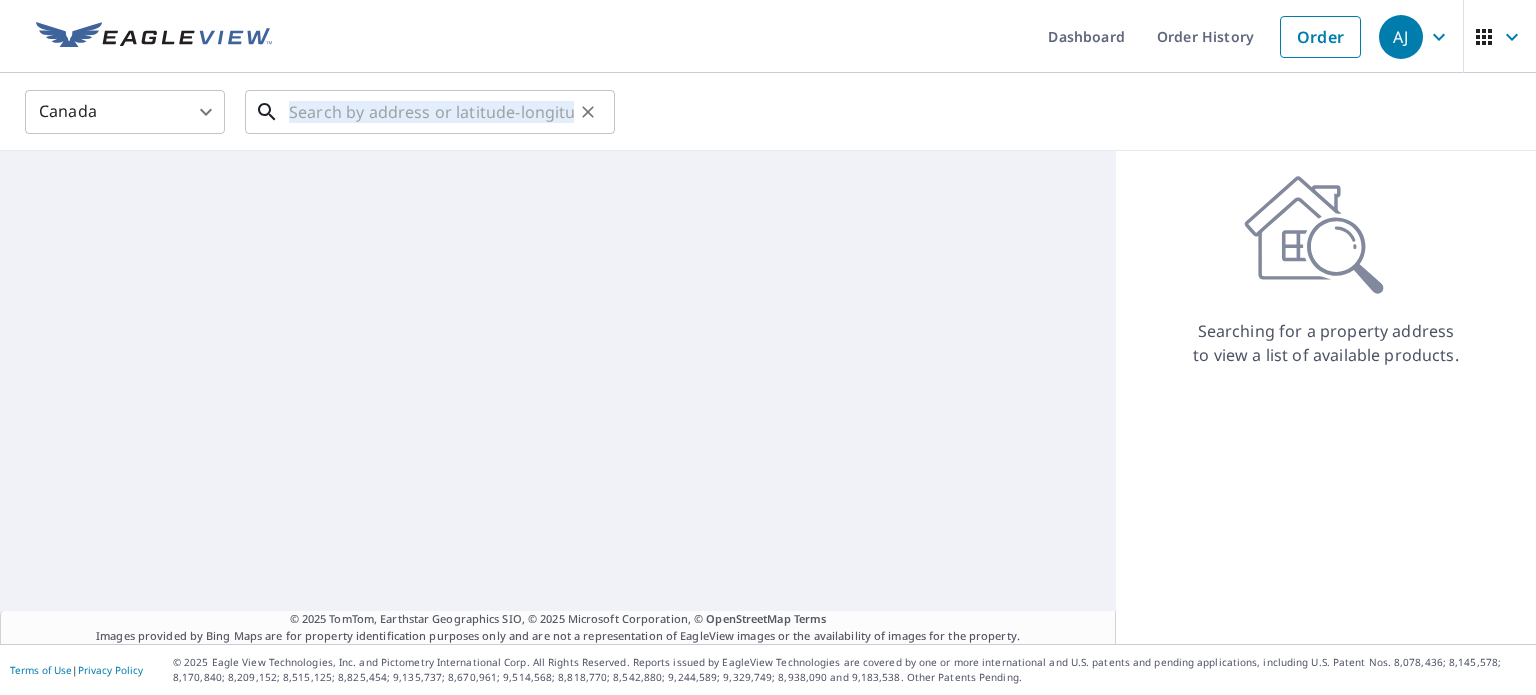 click at bounding box center [431, 112] 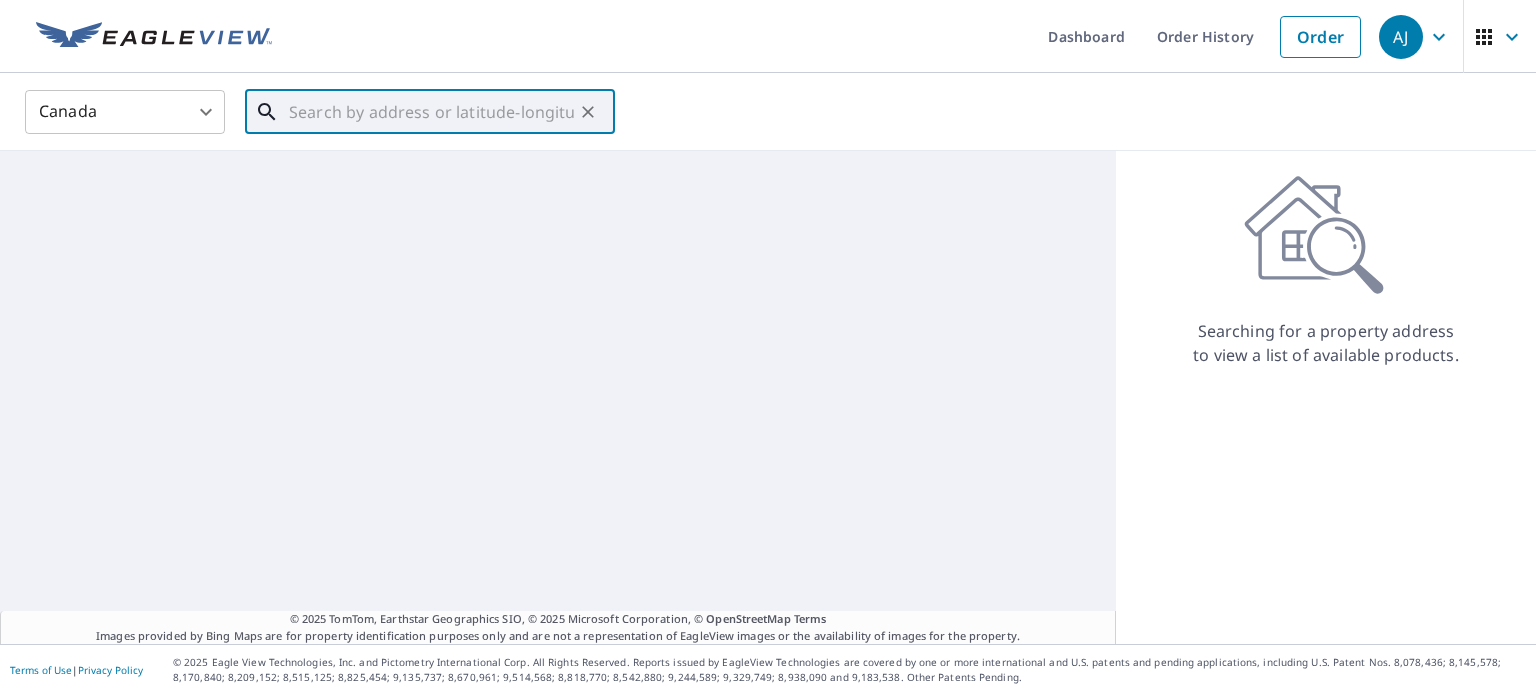 paste on "[NUMBER] [STREET], [CITY], [STATE] [POSTAL_CODE], Canada" 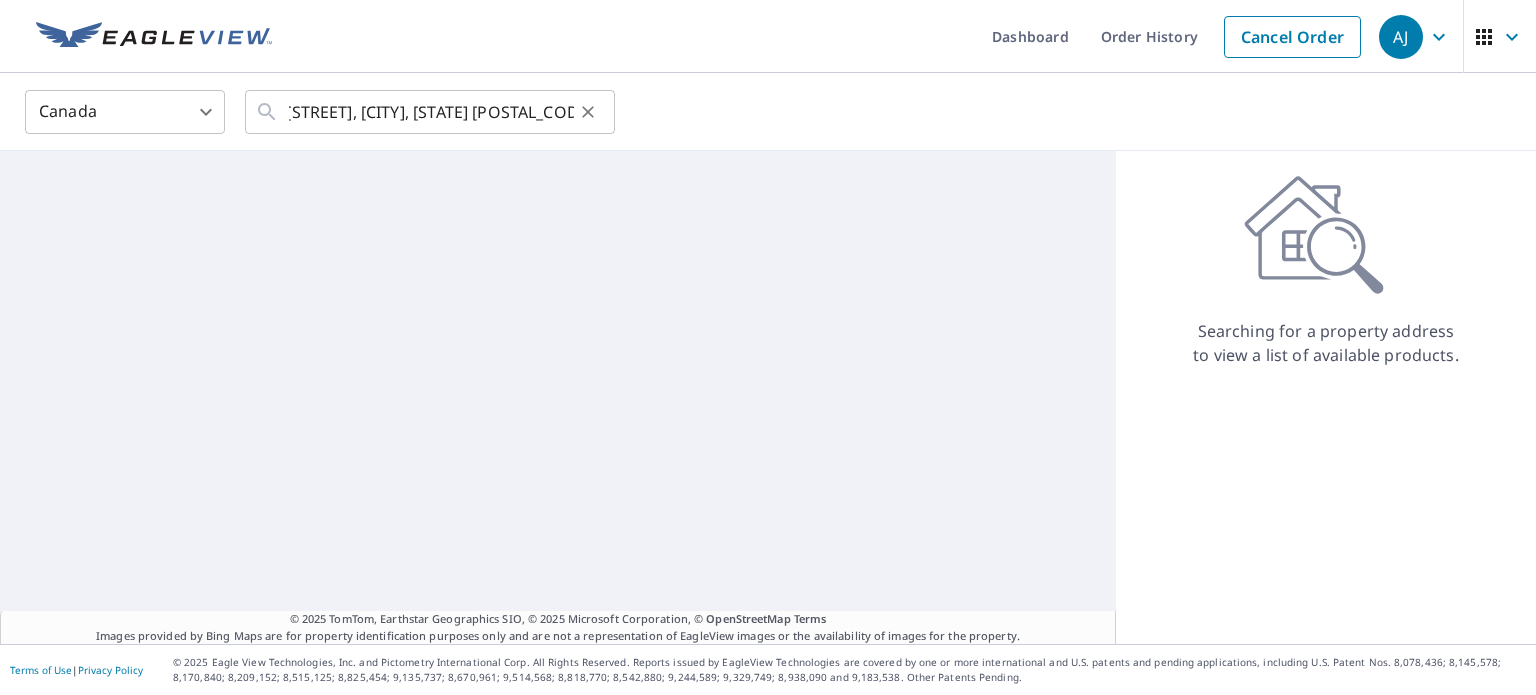 scroll, scrollTop: 0, scrollLeft: 0, axis: both 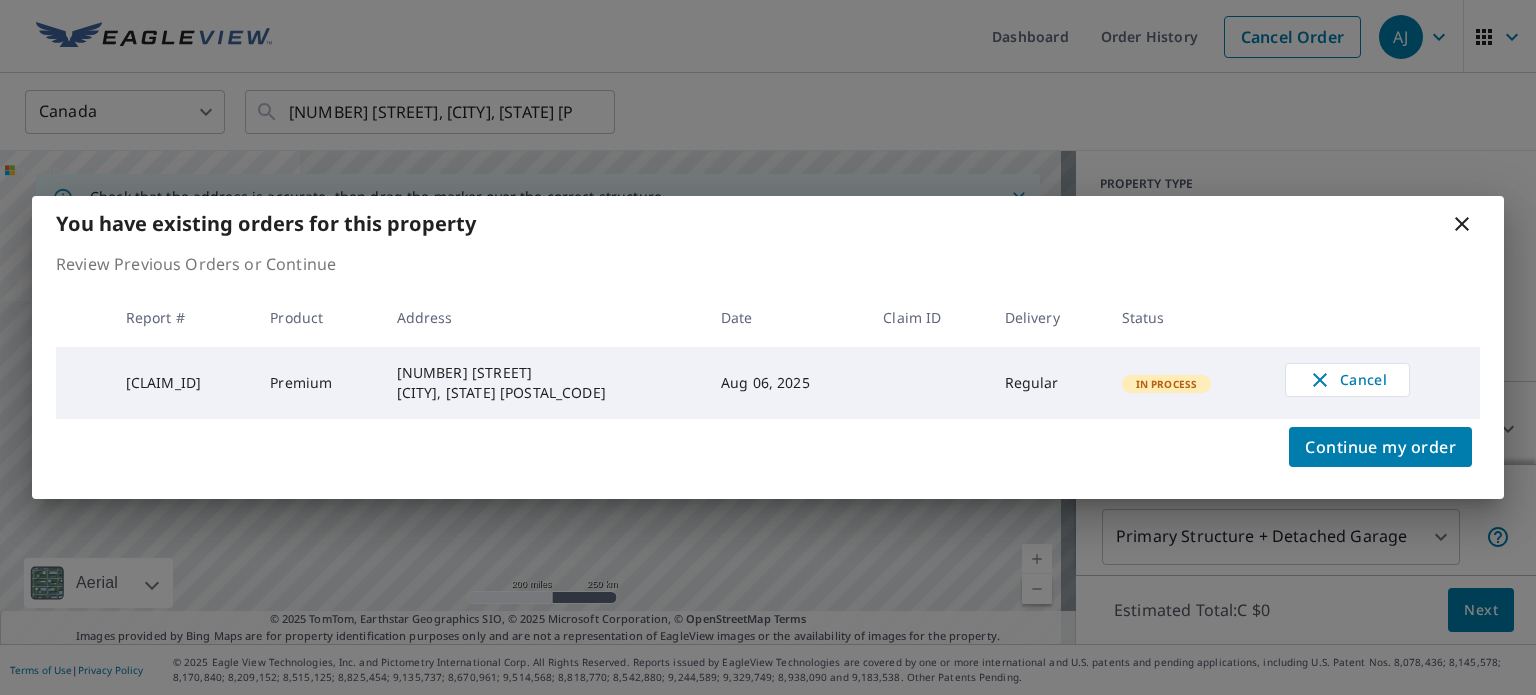 click 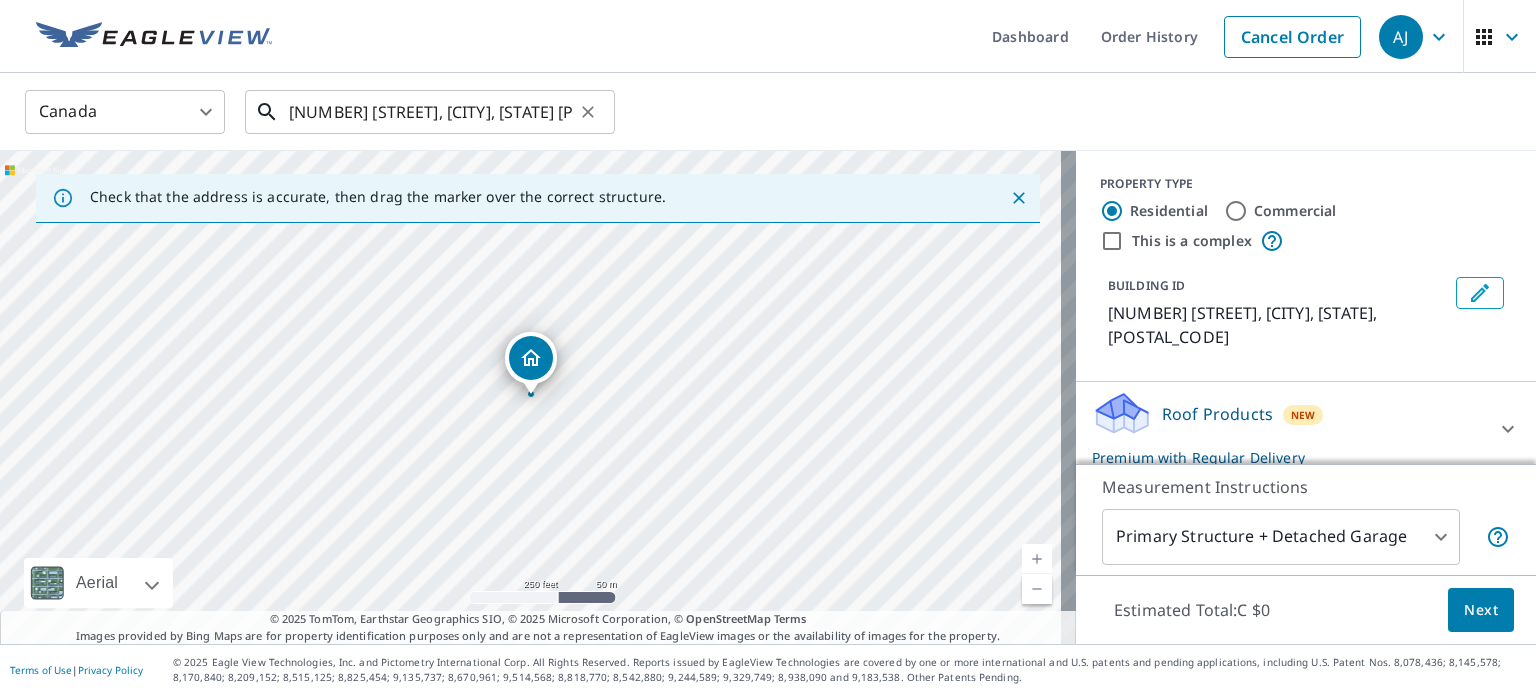 click on "[NUMBER] [STREET], [CITY], [STATE] [POSTAL_CODE], Canada" at bounding box center (431, 112) 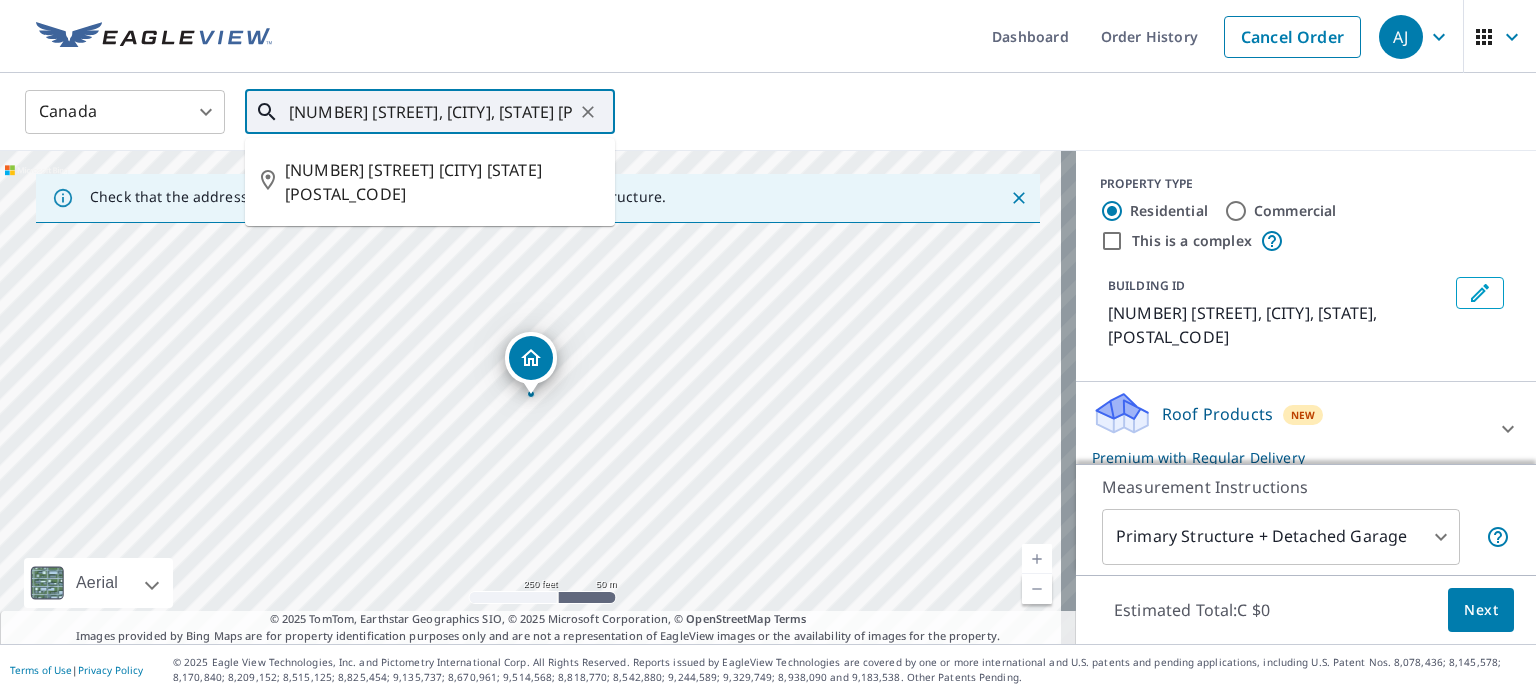 click on "[NUMBER] [STREET], [CITY], [STATE] [POSTAL_CODE], Canada" at bounding box center [431, 112] 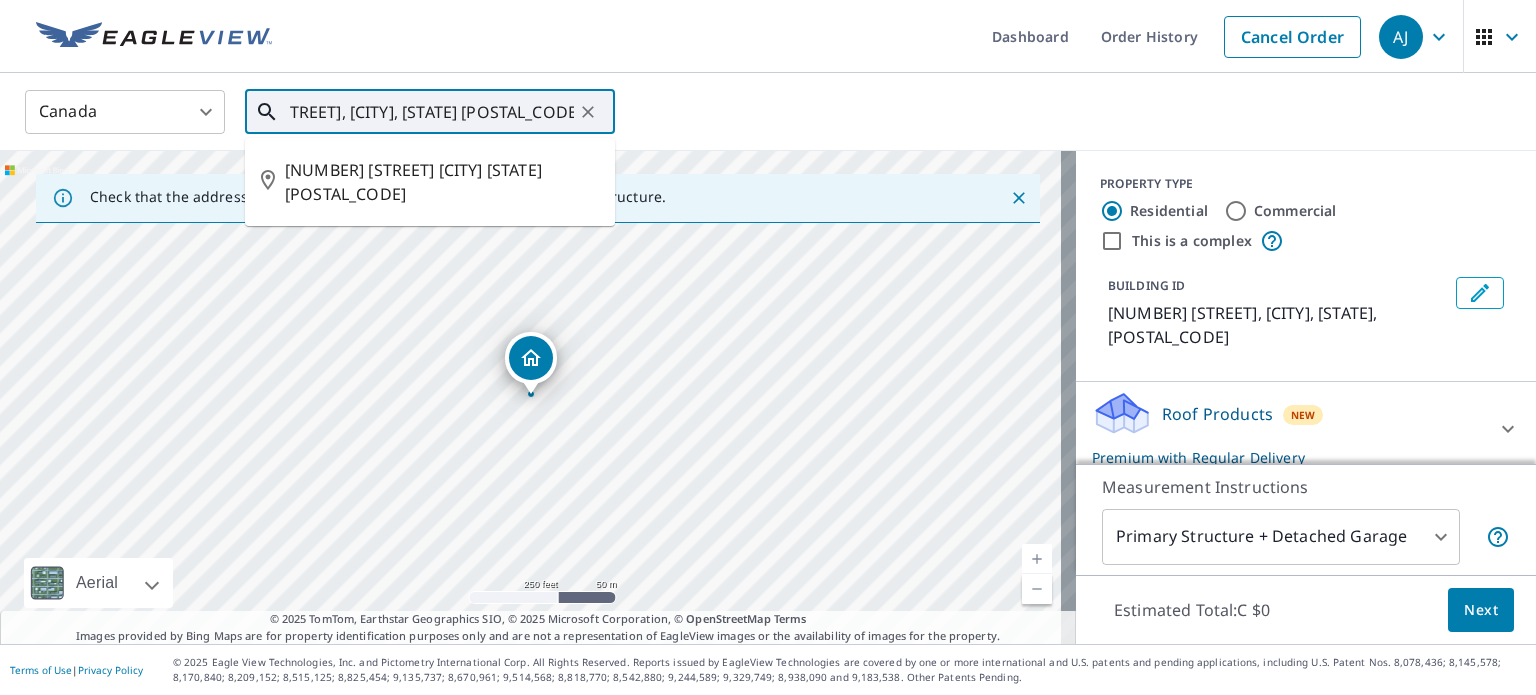 type on "[NUMBER] [STREET], [CITY], [STATE] [POSTAL_CODE], Canada" 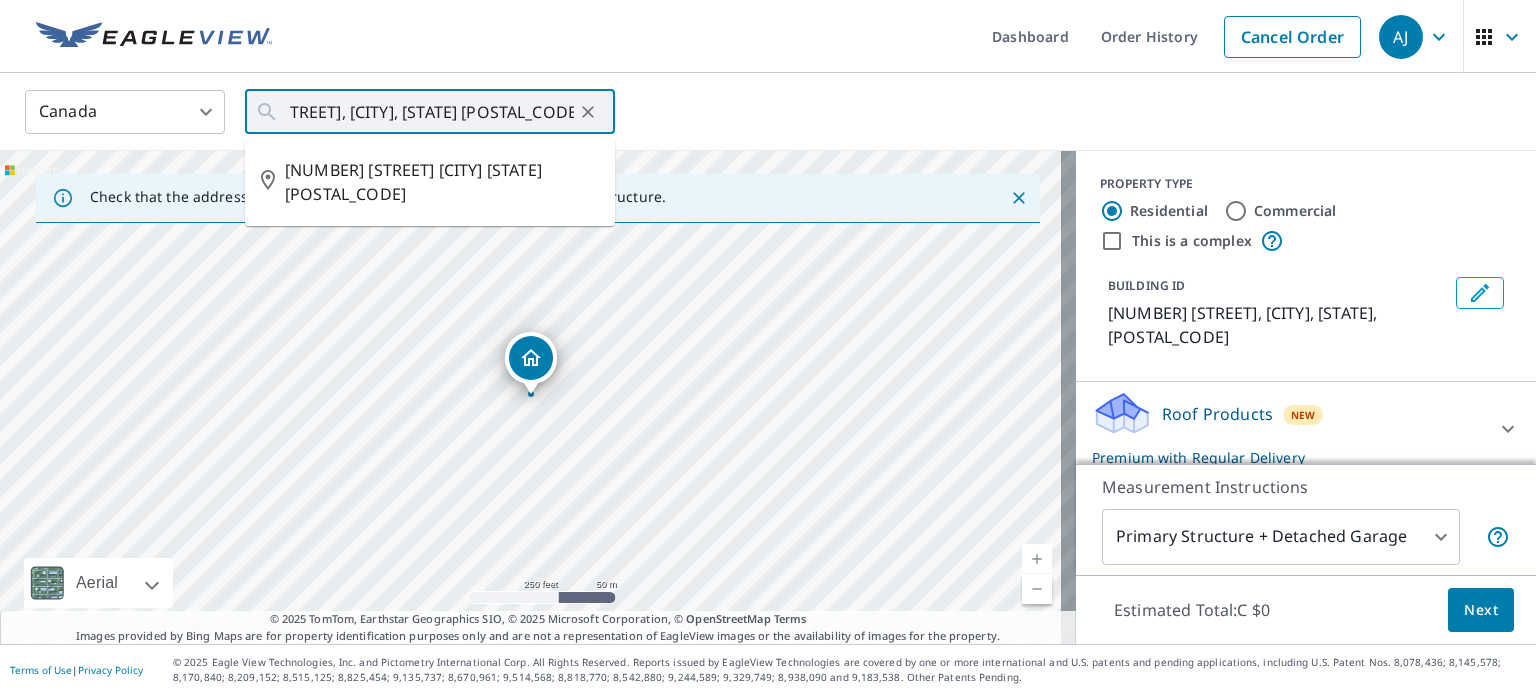 scroll, scrollTop: 0, scrollLeft: 0, axis: both 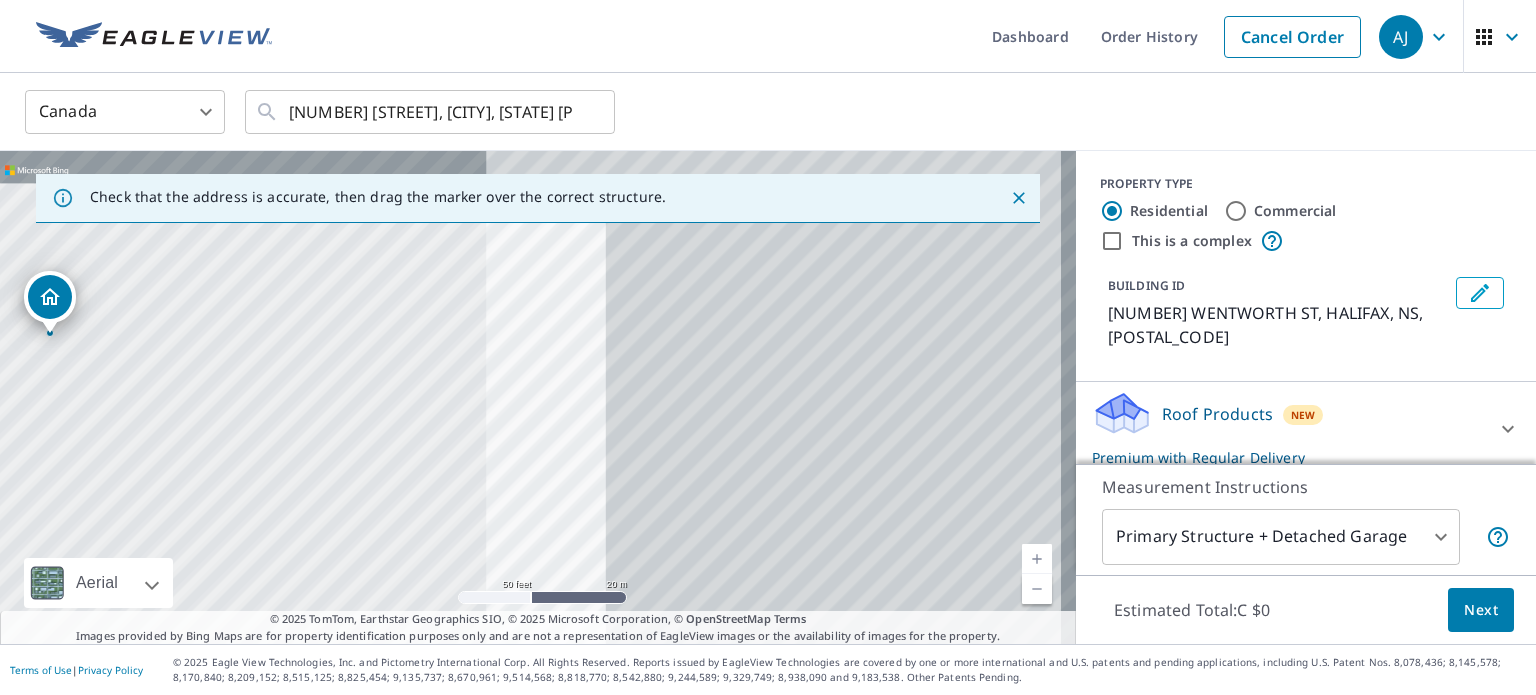 drag, startPoint x: 418, startPoint y: 346, endPoint x: 1096, endPoint y: 431, distance: 683.3074 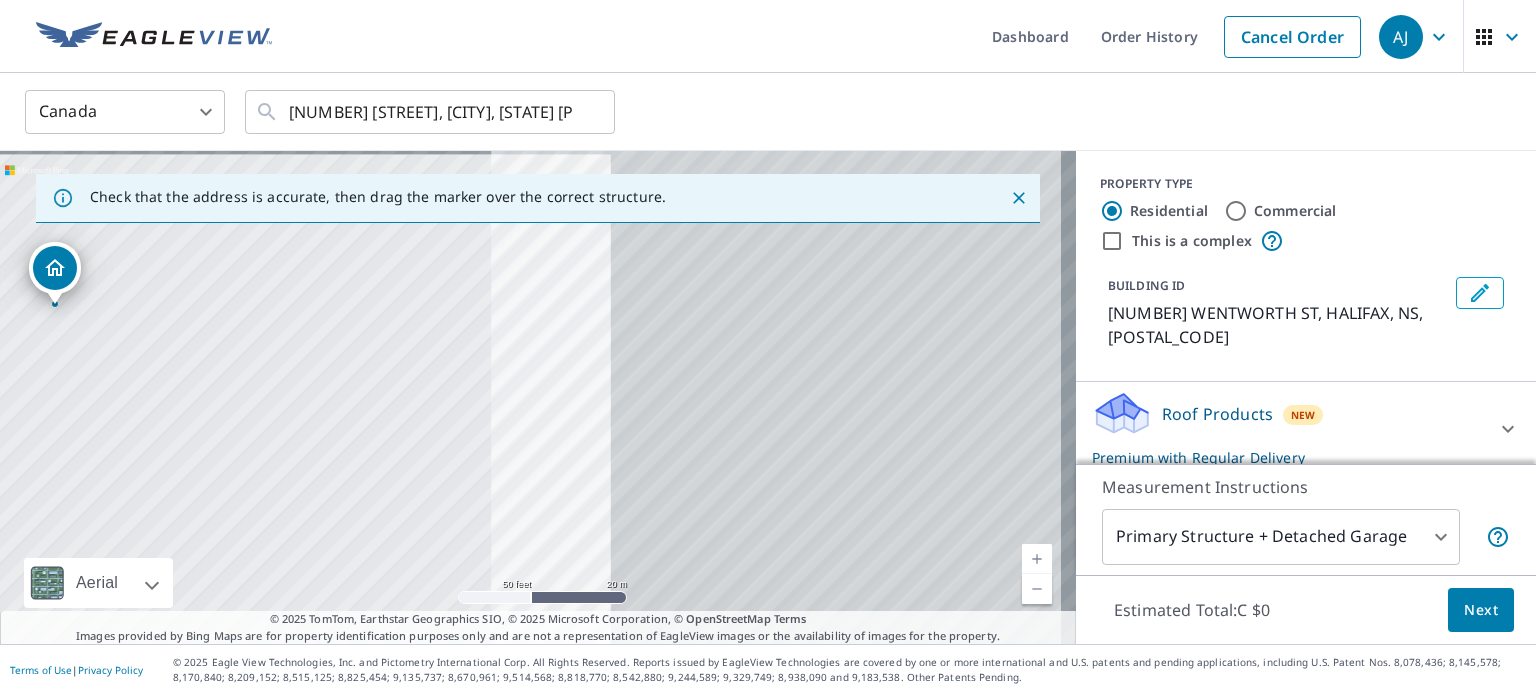 click on "Roof Products New Premium with Regular Delivery" at bounding box center (1288, 429) 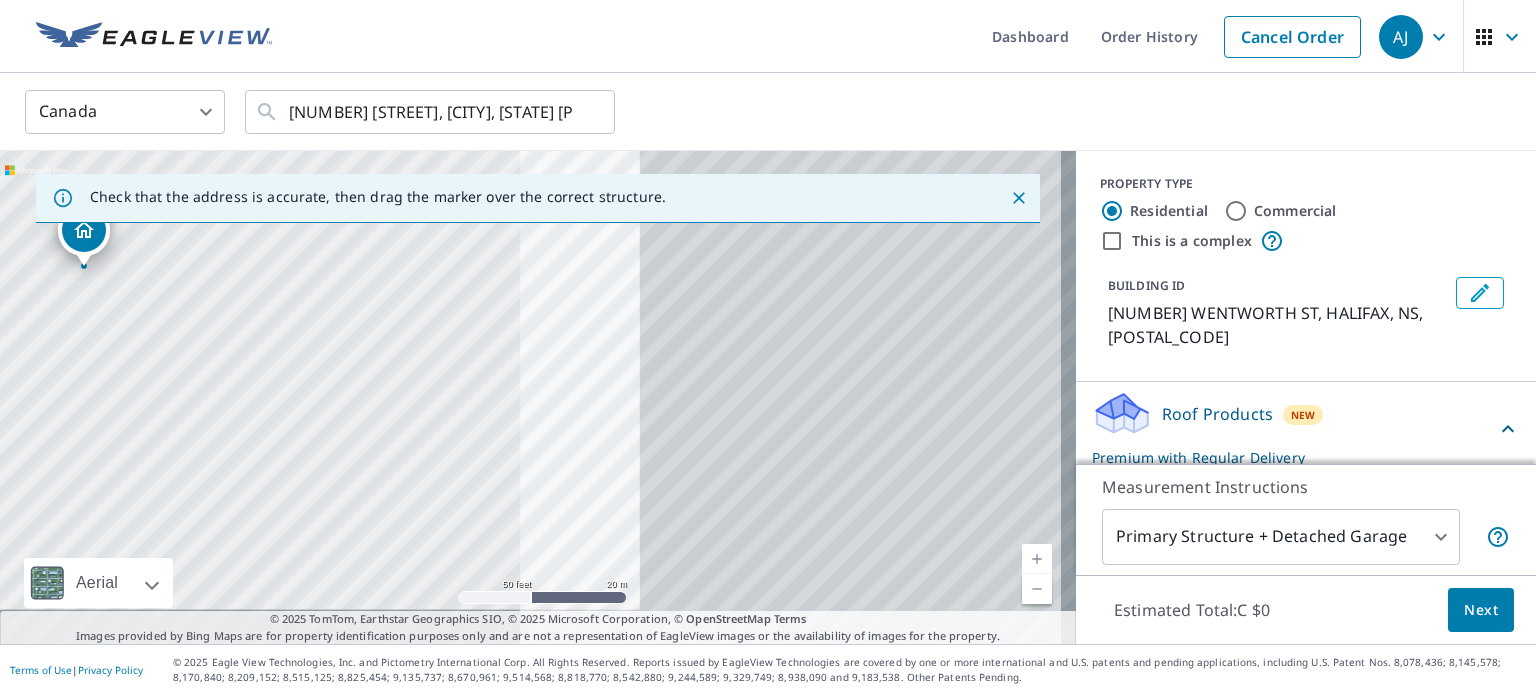 click on "Roof Products New Premium with Regular Delivery" at bounding box center [1294, 429] 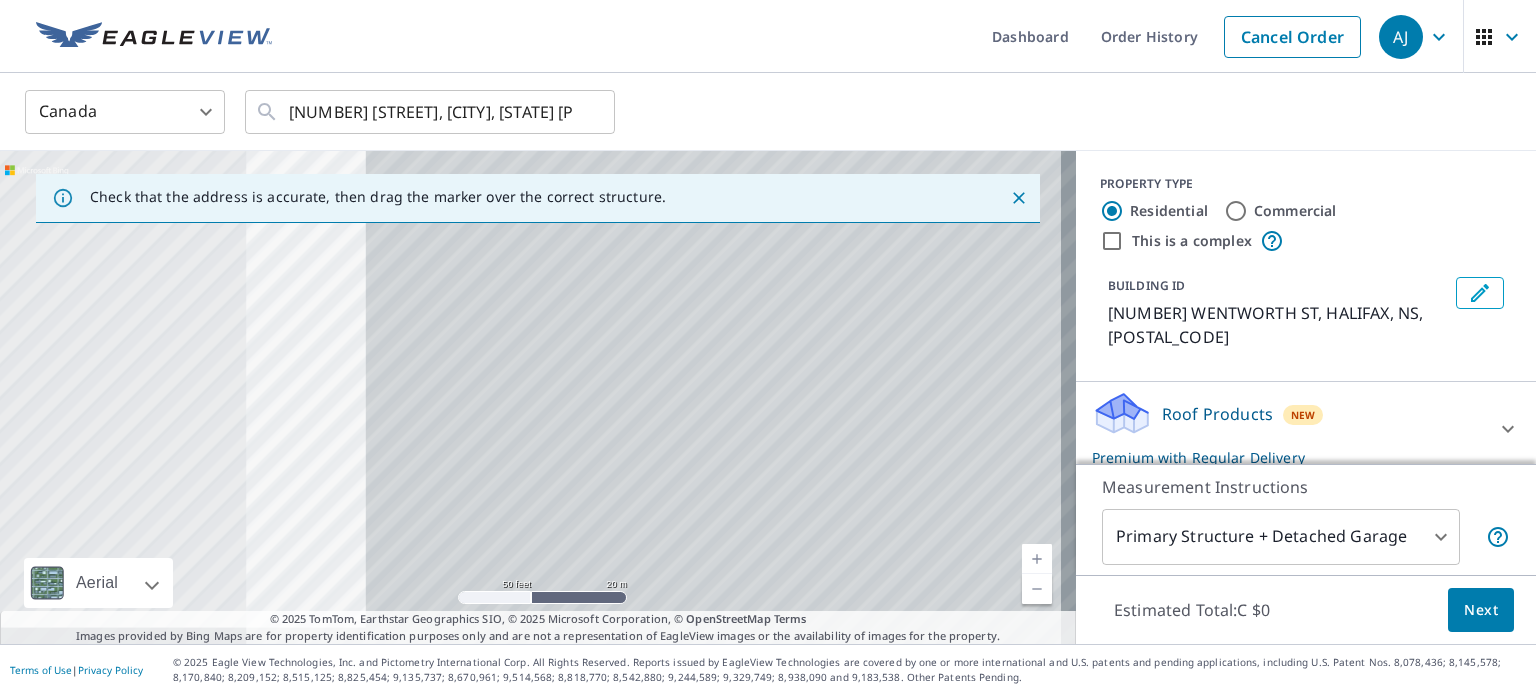 click on "[NUMBER] [STREET] [CITY] [STATE] [POSTAL_CODE]" at bounding box center [538, 397] 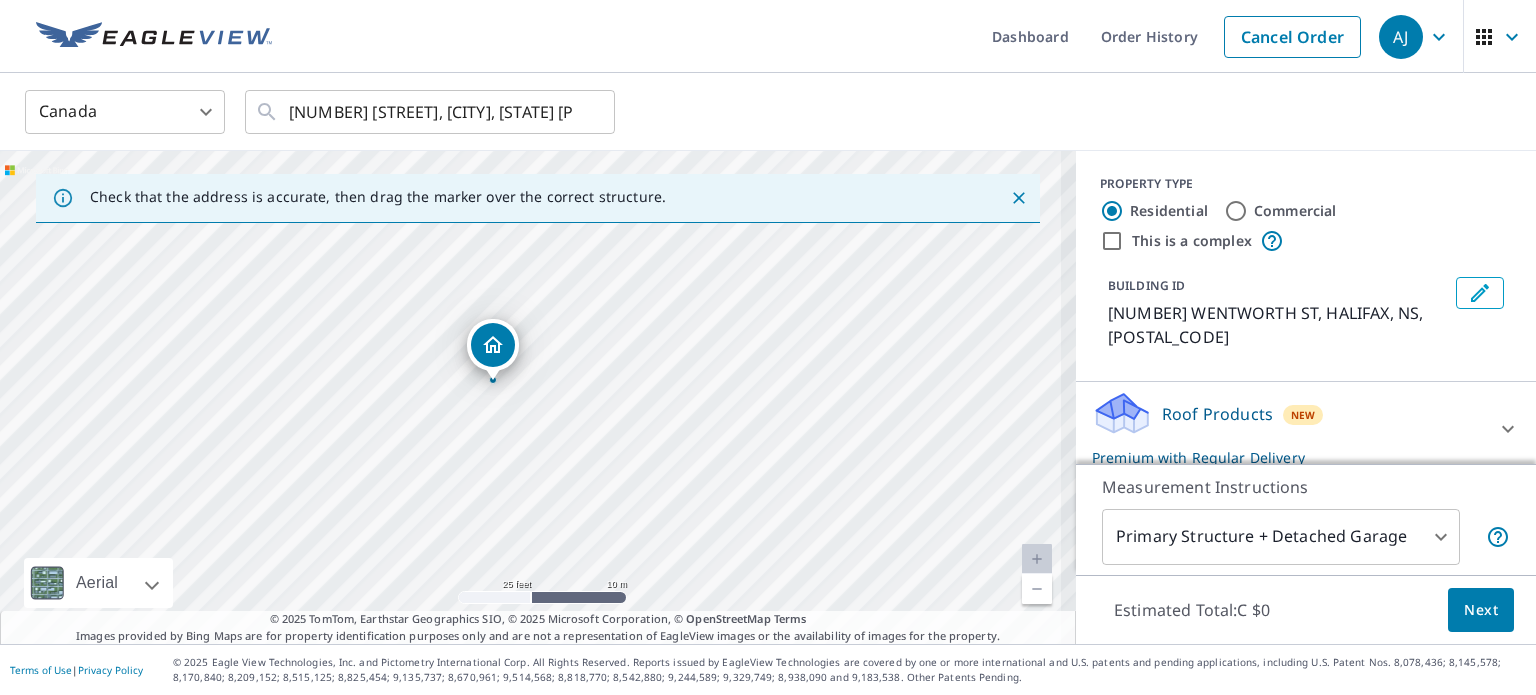 click on "Next" at bounding box center [1481, 610] 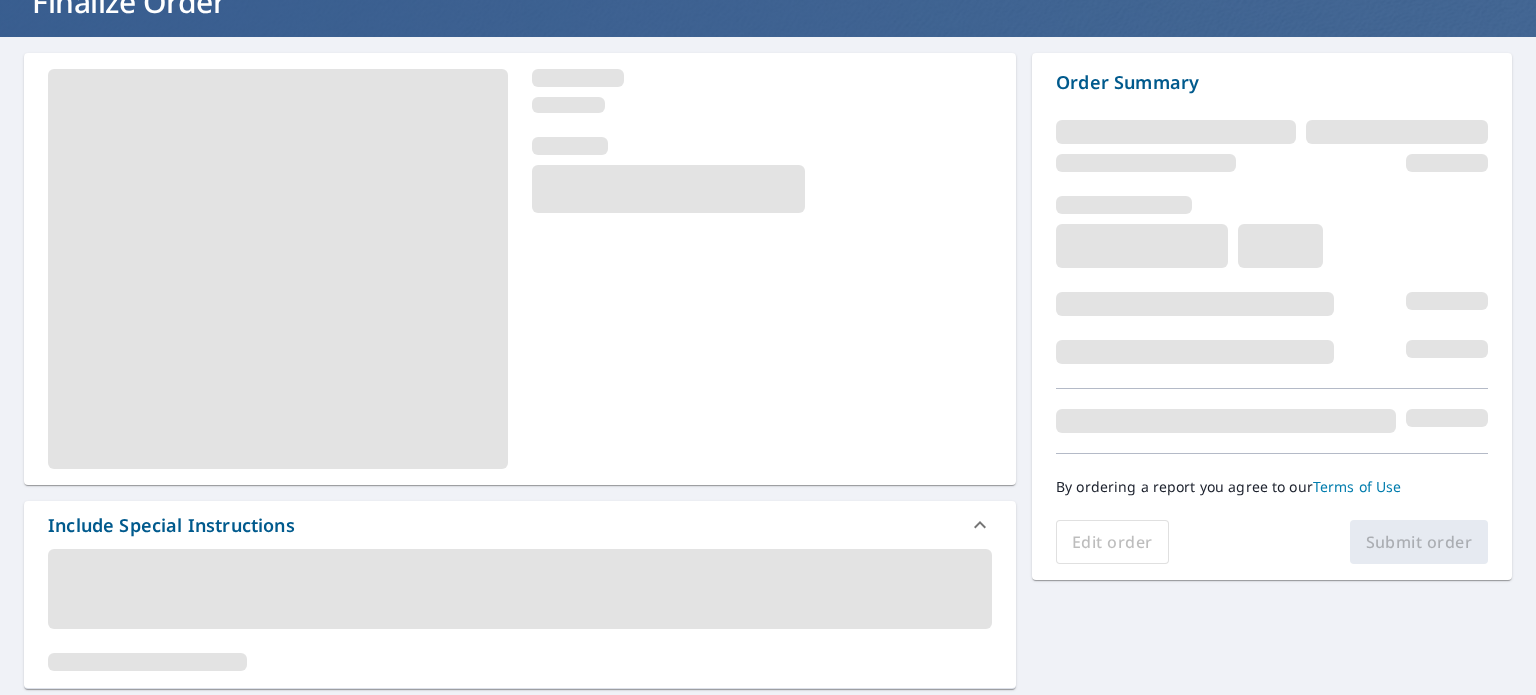 scroll, scrollTop: 300, scrollLeft: 0, axis: vertical 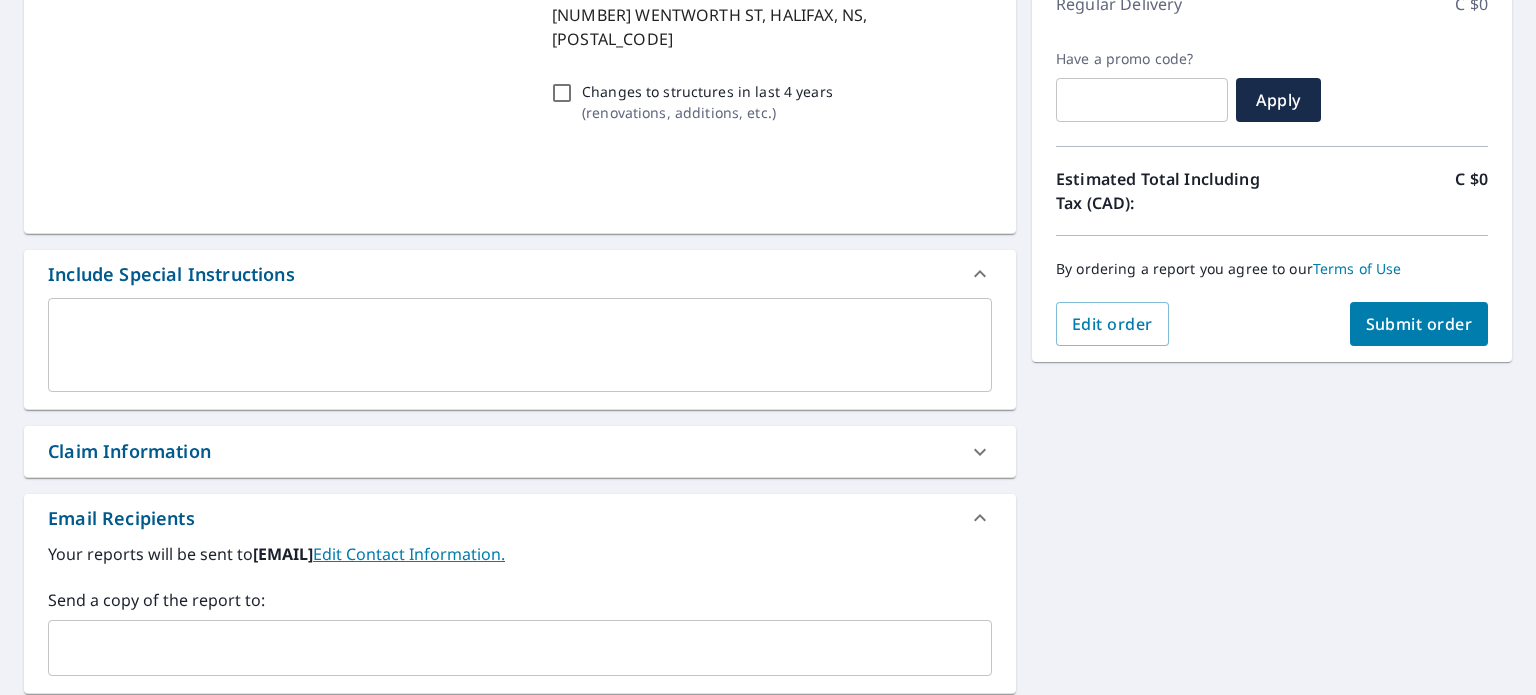 click on "Submit order" at bounding box center (1419, 324) 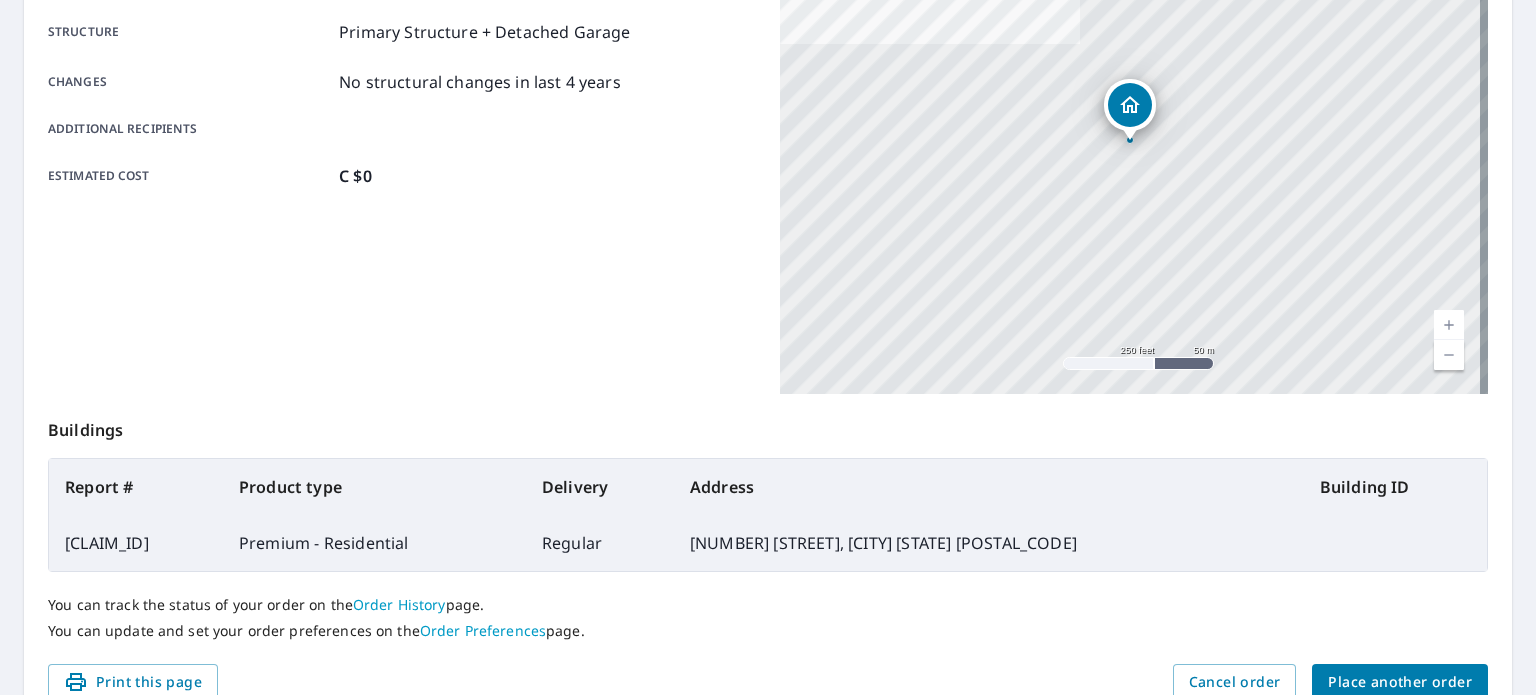 scroll, scrollTop: 480, scrollLeft: 0, axis: vertical 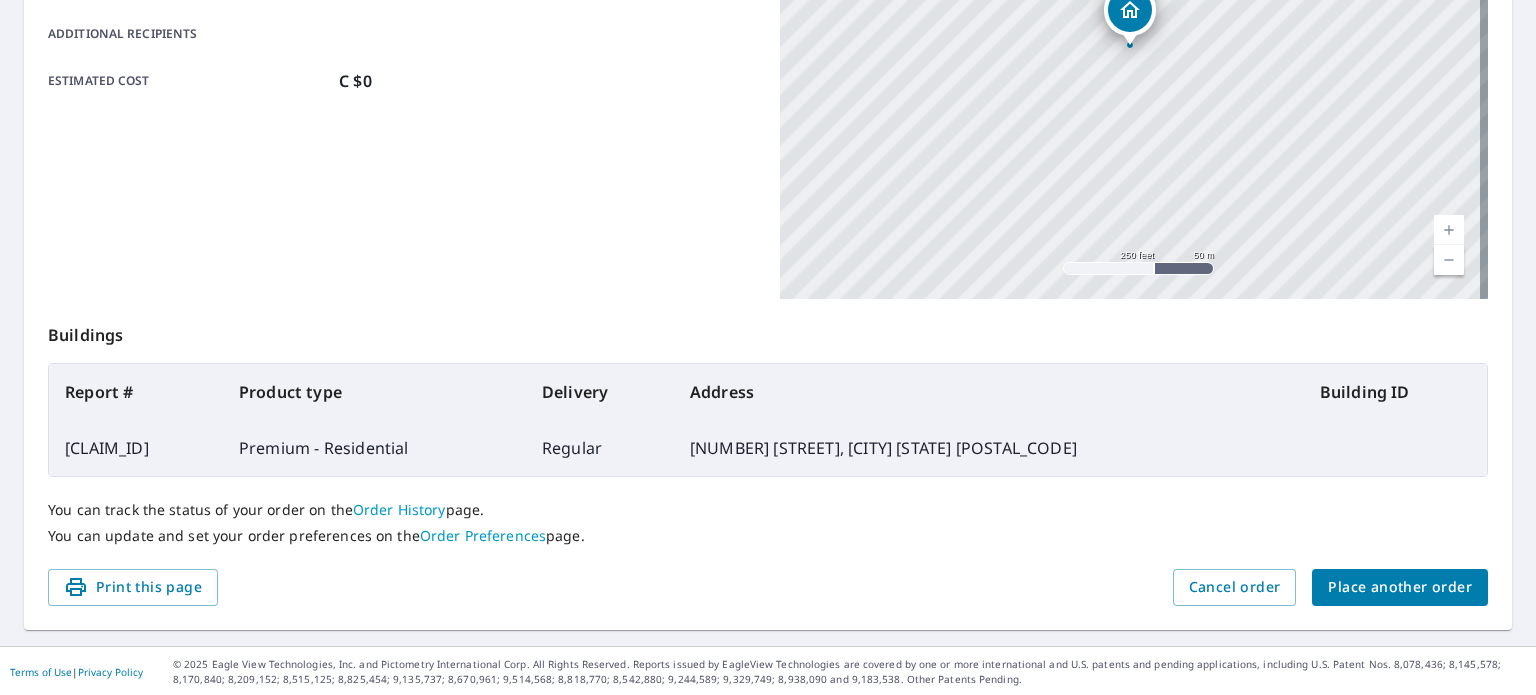 click on "Place another order" at bounding box center (1400, 587) 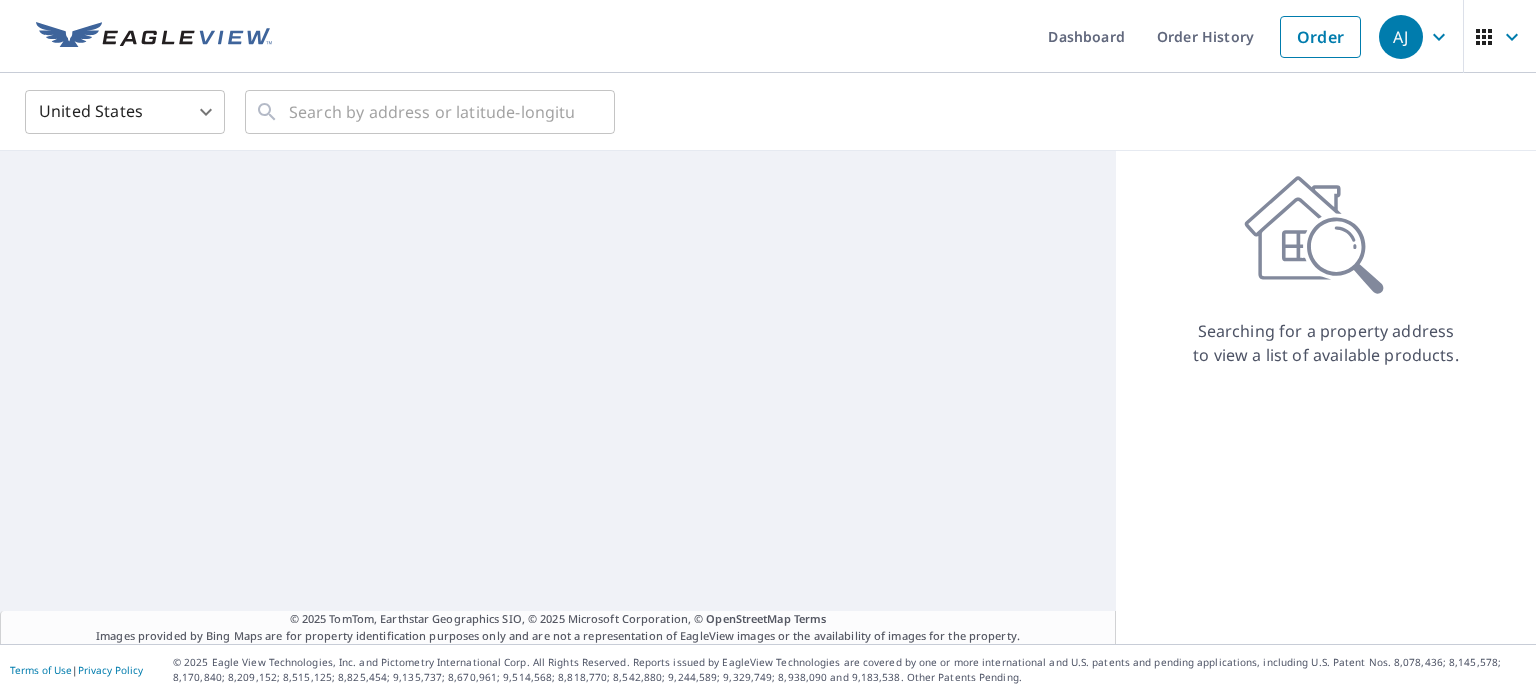 scroll, scrollTop: 0, scrollLeft: 0, axis: both 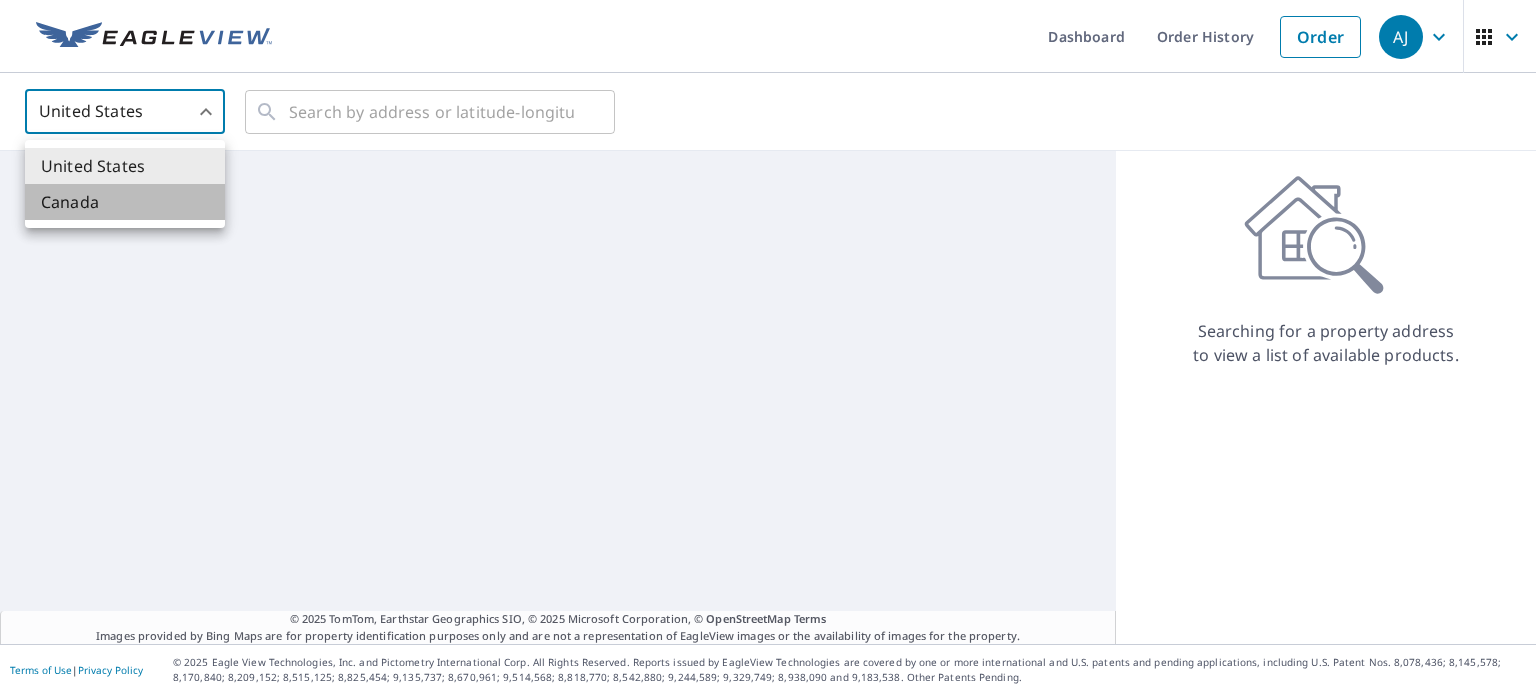 click on "Canada" at bounding box center (125, 202) 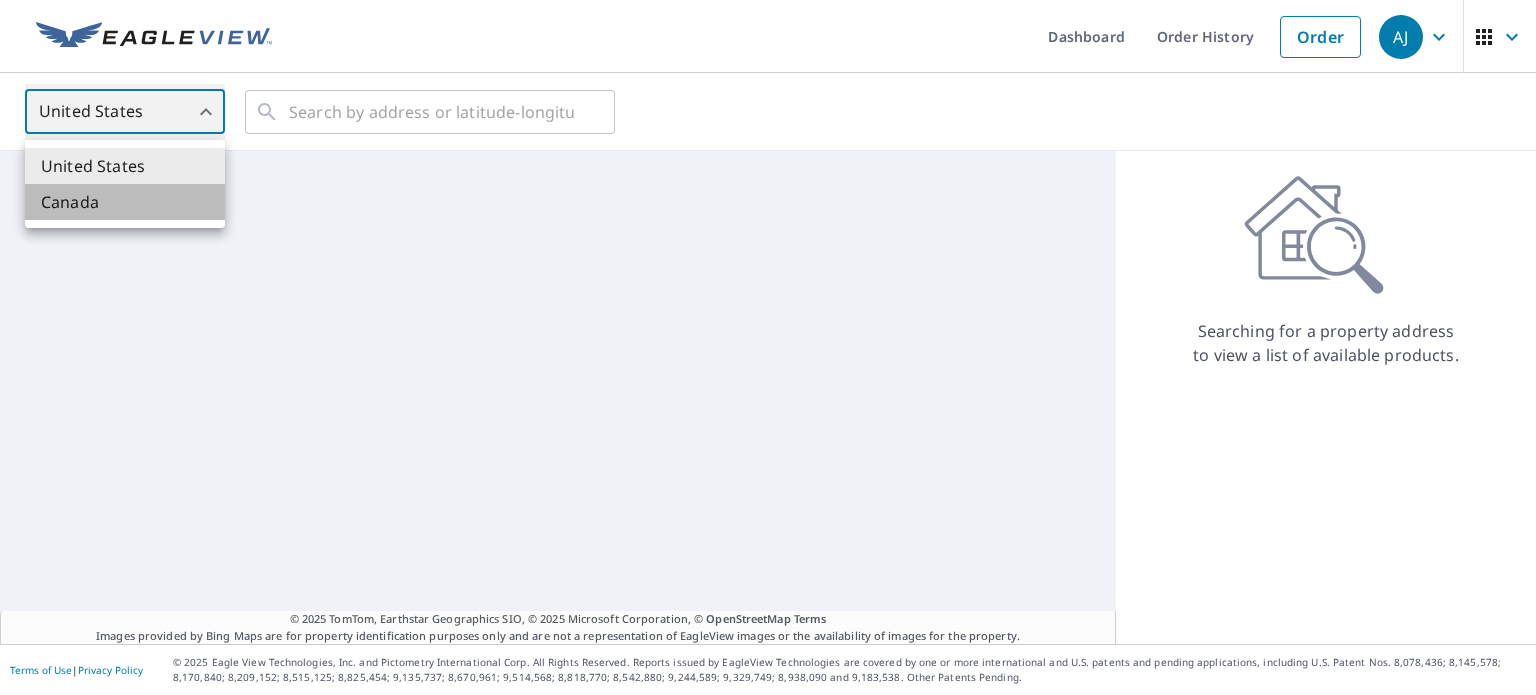type on "CA" 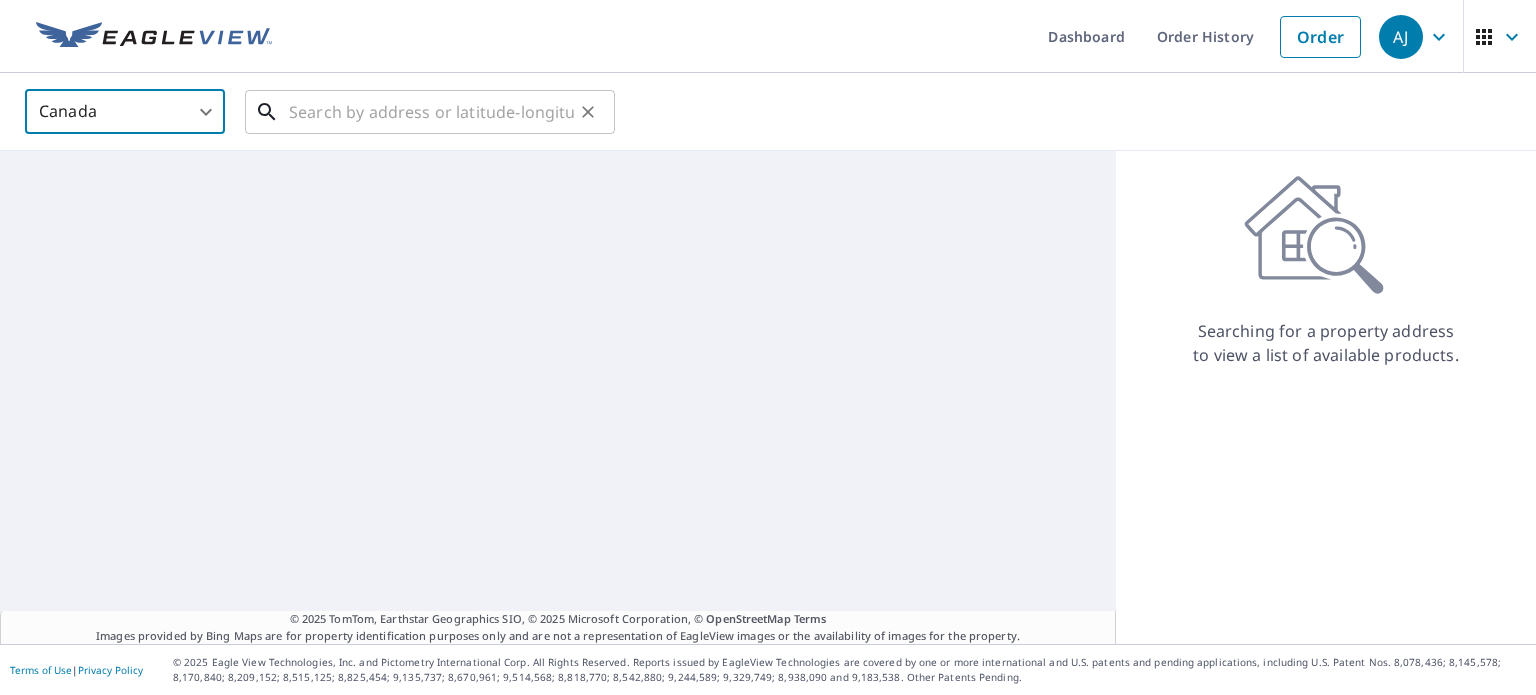 click at bounding box center (431, 112) 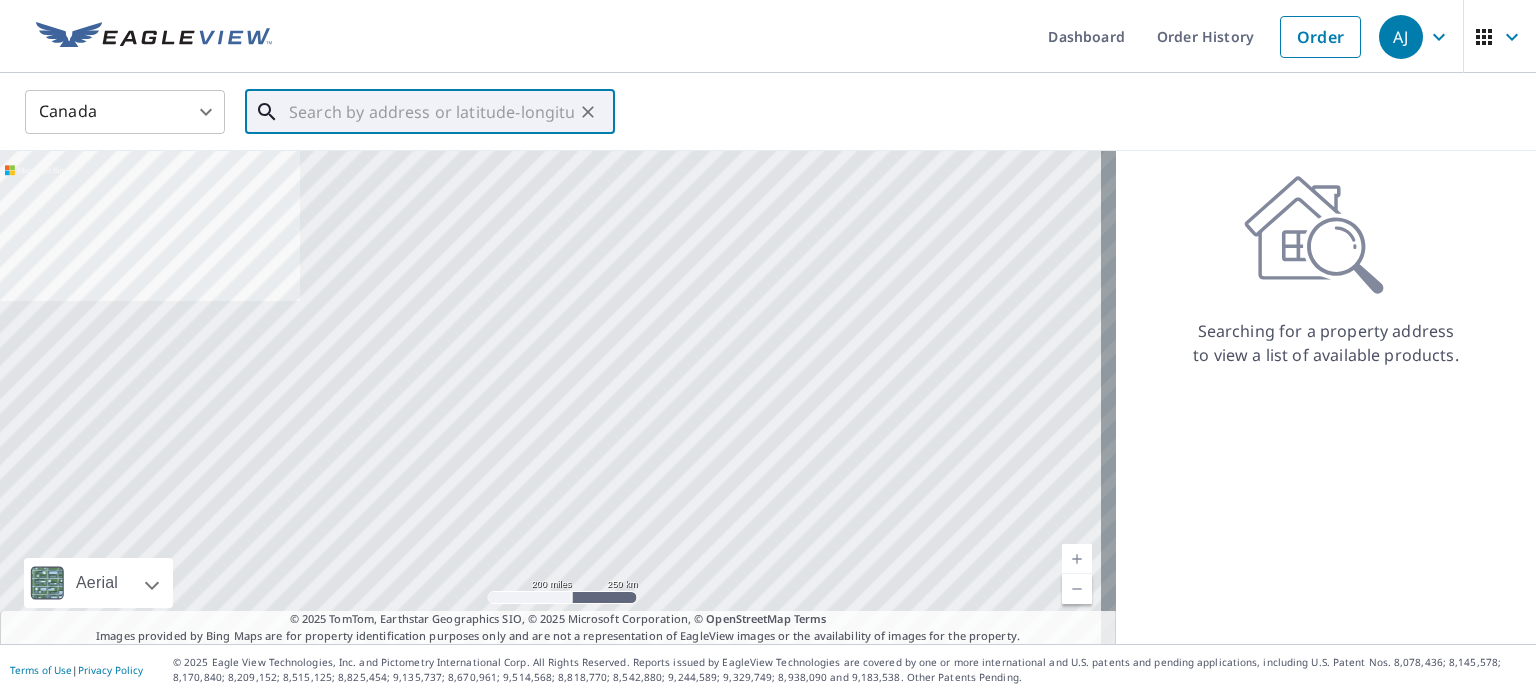 paste on "[NUMBER] [STREET] [CITY], [STATE], Canada" 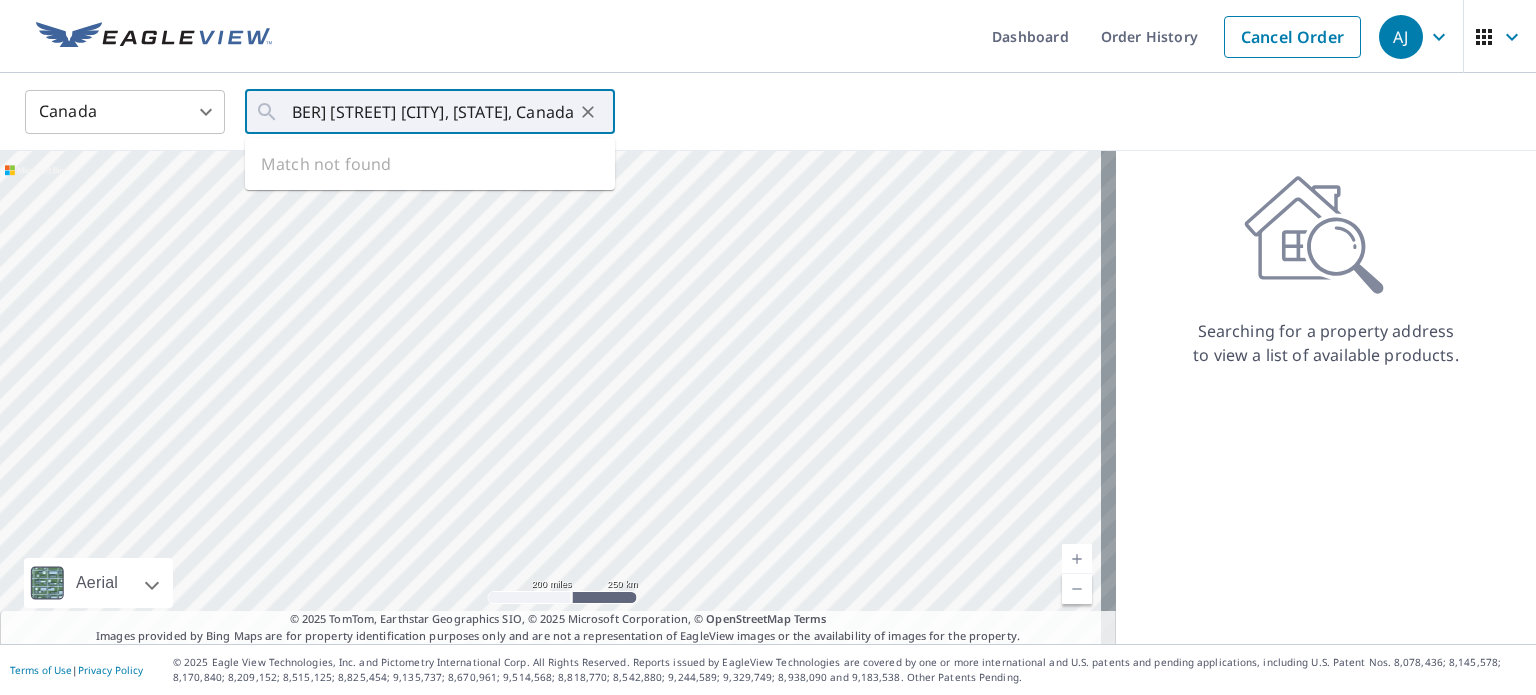 scroll, scrollTop: 0, scrollLeft: 0, axis: both 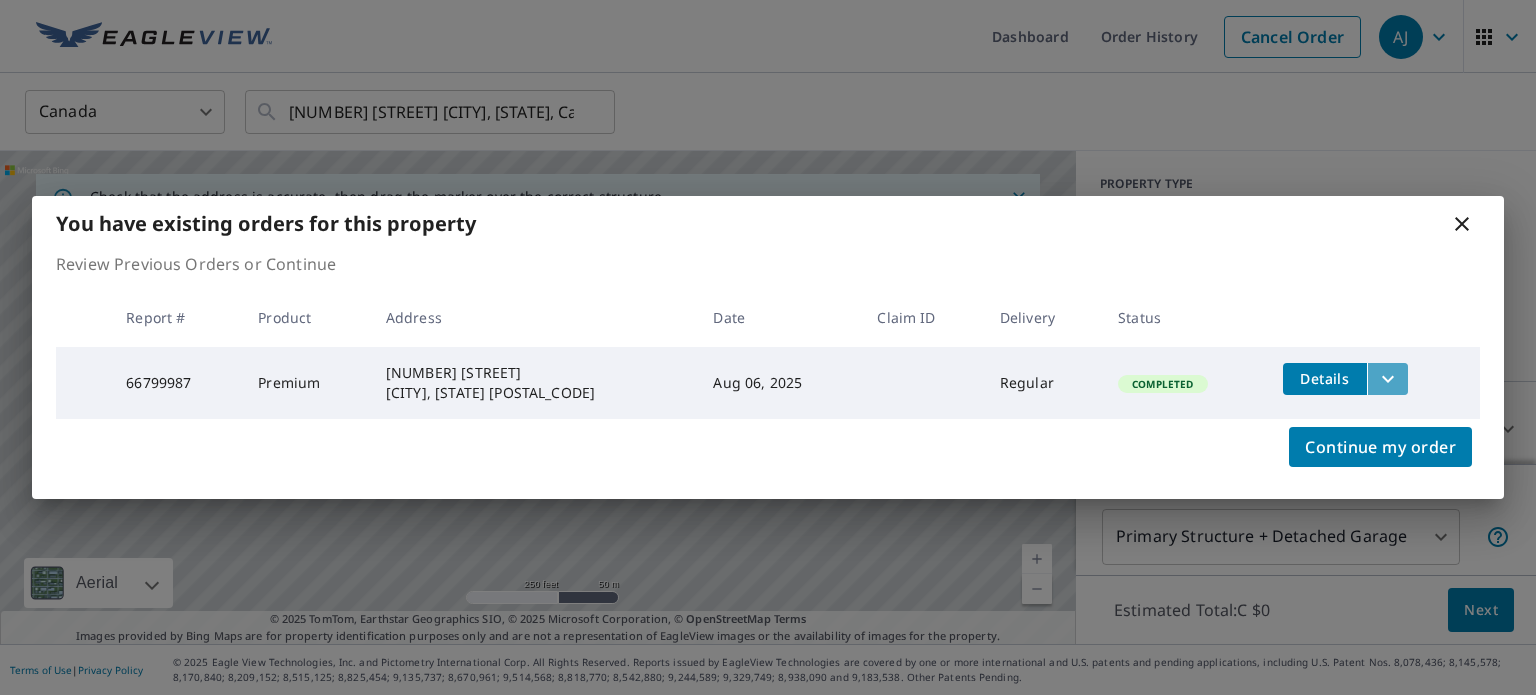 click 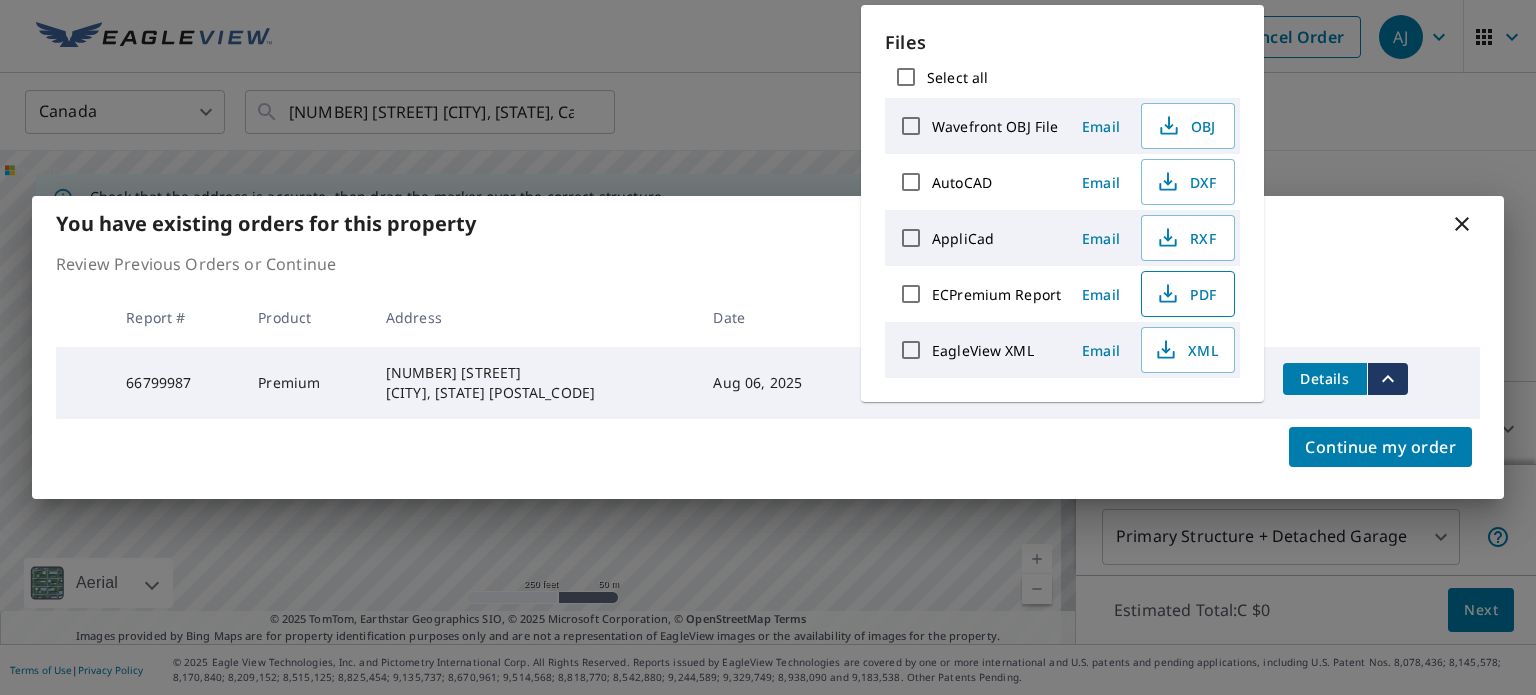 click 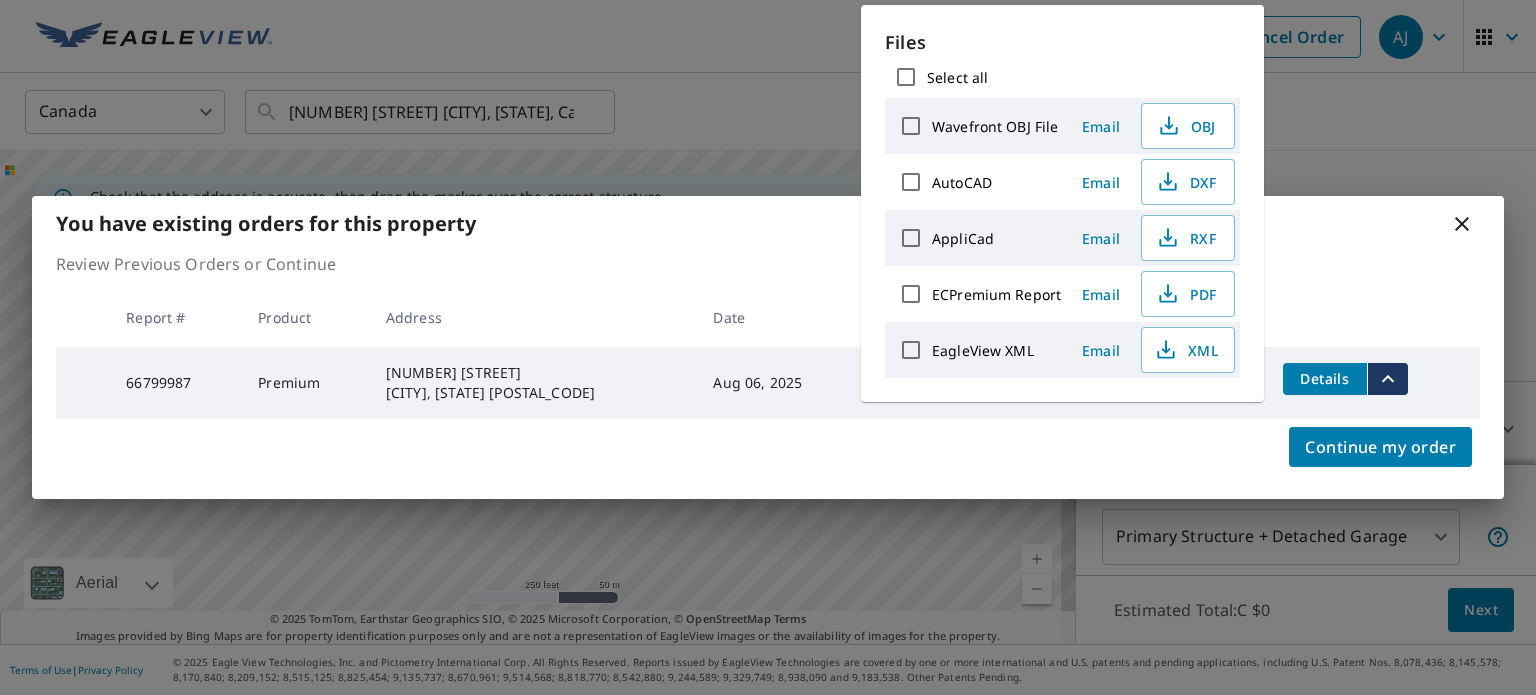 click on "You have existing orders for this property" at bounding box center [768, 223] 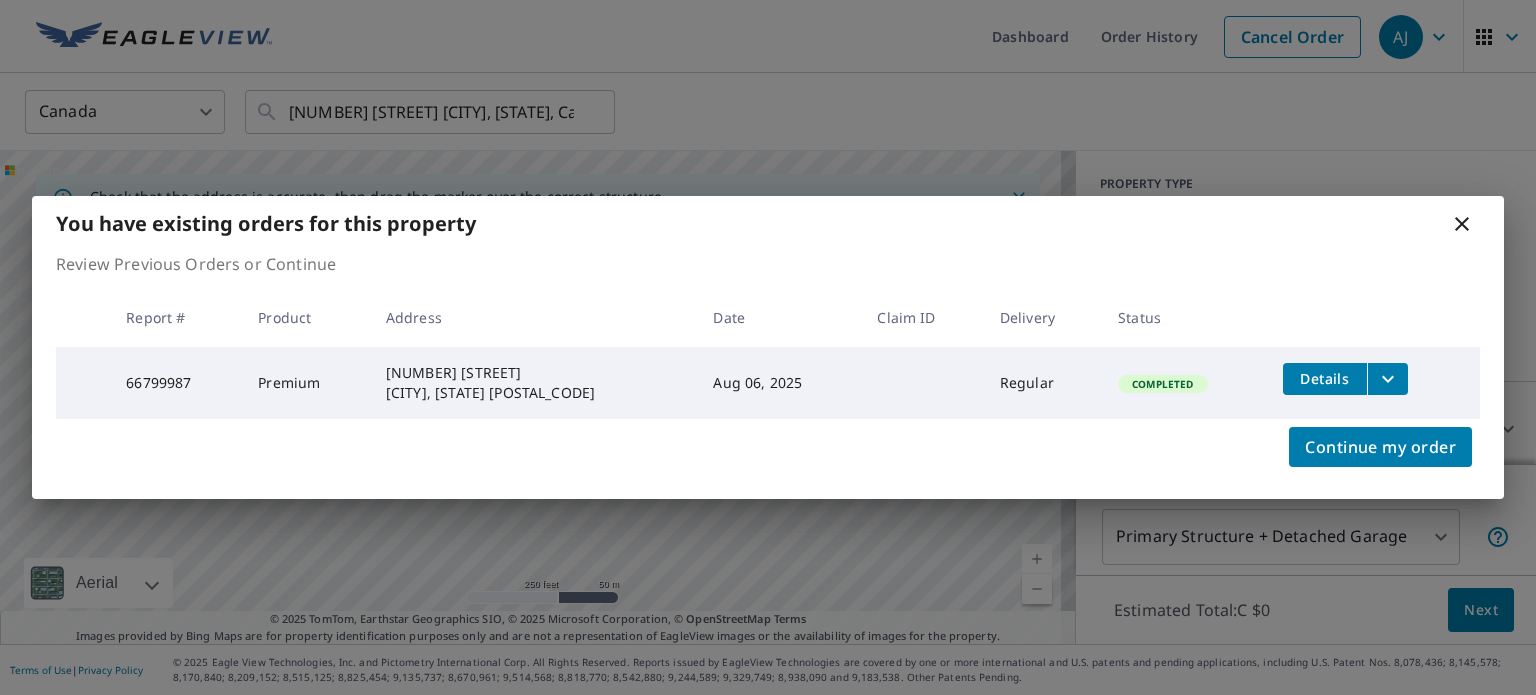 drag, startPoint x: 1465, startPoint y: 223, endPoint x: 832, endPoint y: 223, distance: 633 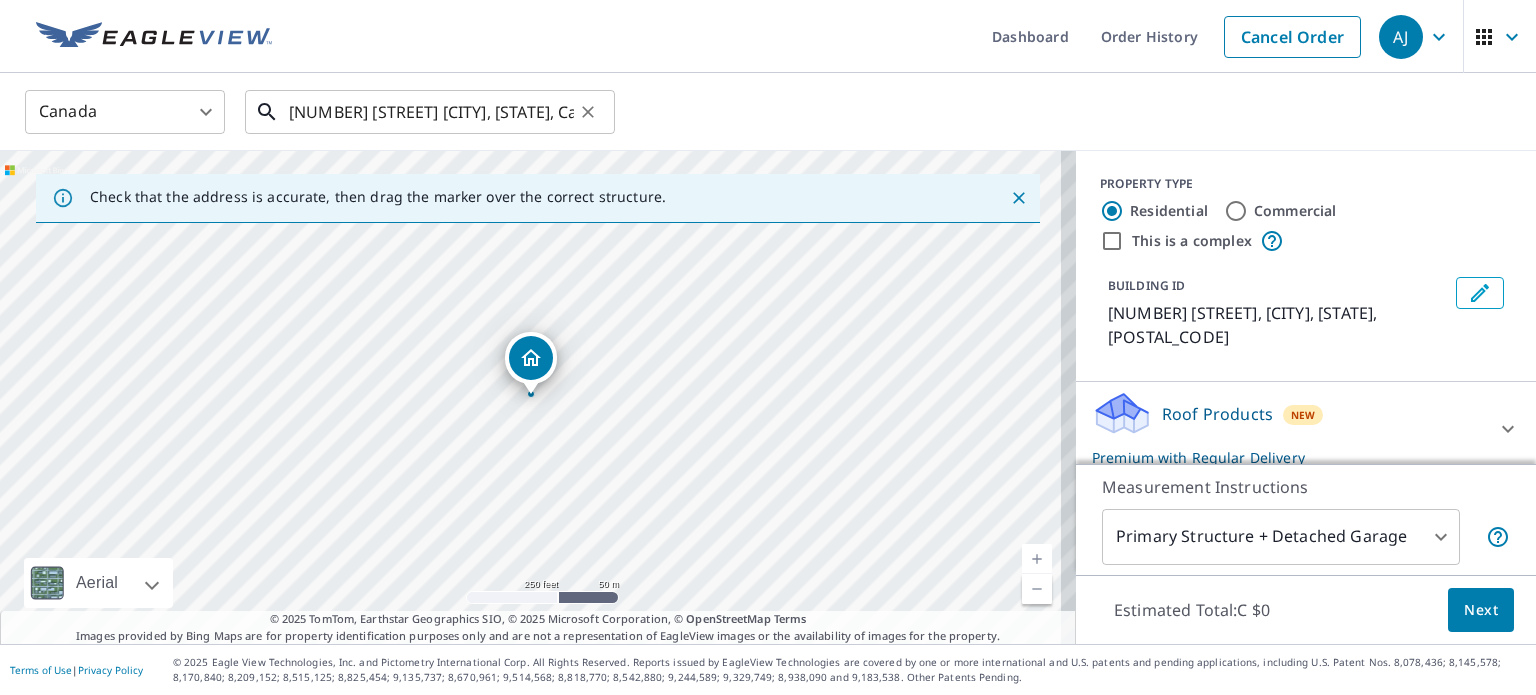 click on "[NUMBER] [STREET] [CITY], [STATE], Canada" at bounding box center [431, 112] 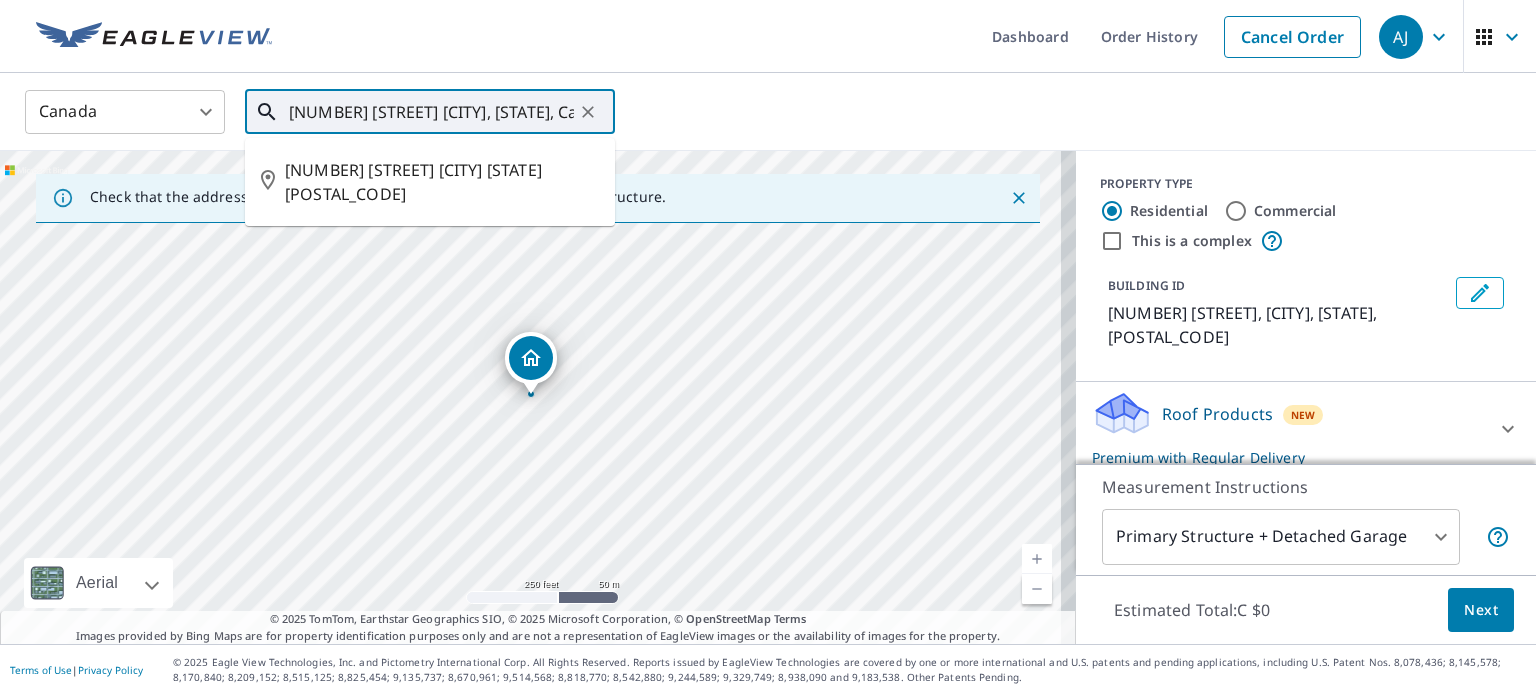 paste on "4838 Rue Philippe-Parizeau, [CITY], [PROVINCE] [POSTAL_CODE]," 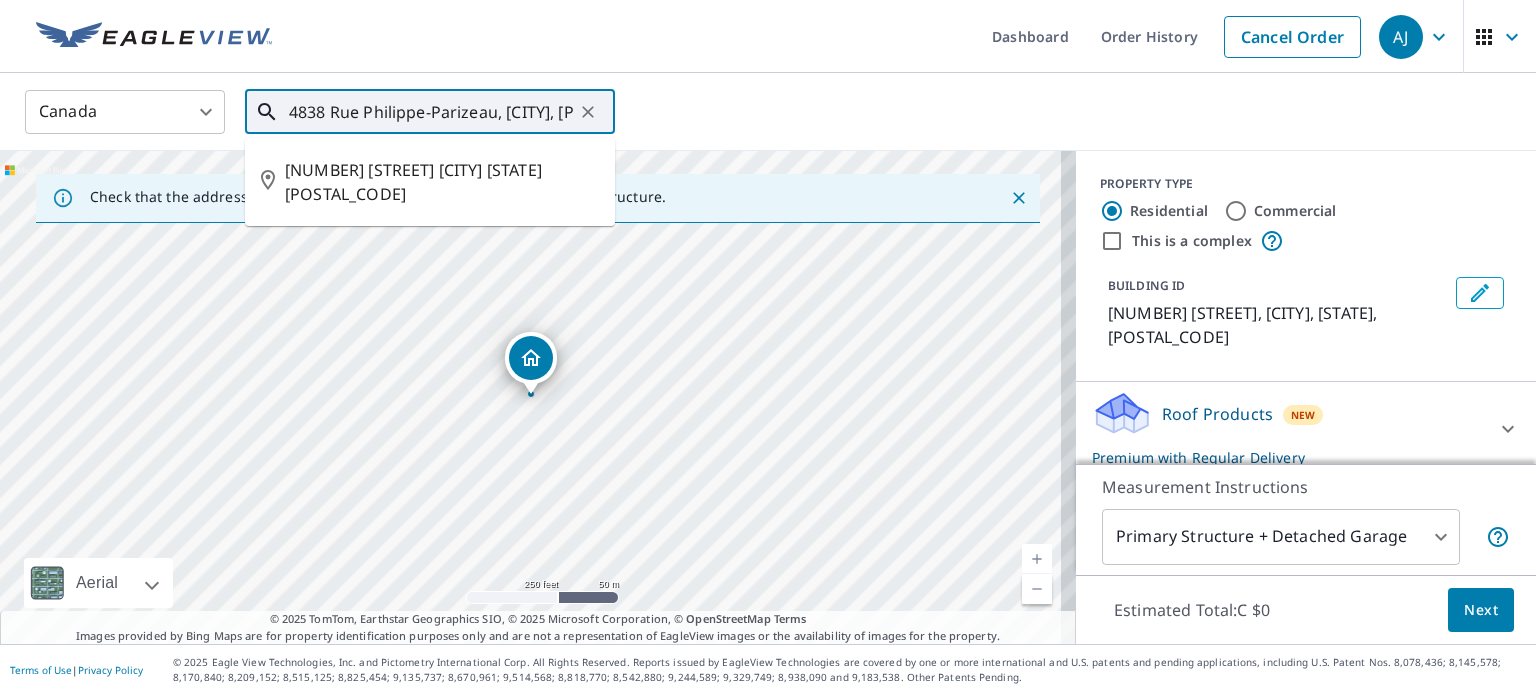 scroll, scrollTop: 0, scrollLeft: 104, axis: horizontal 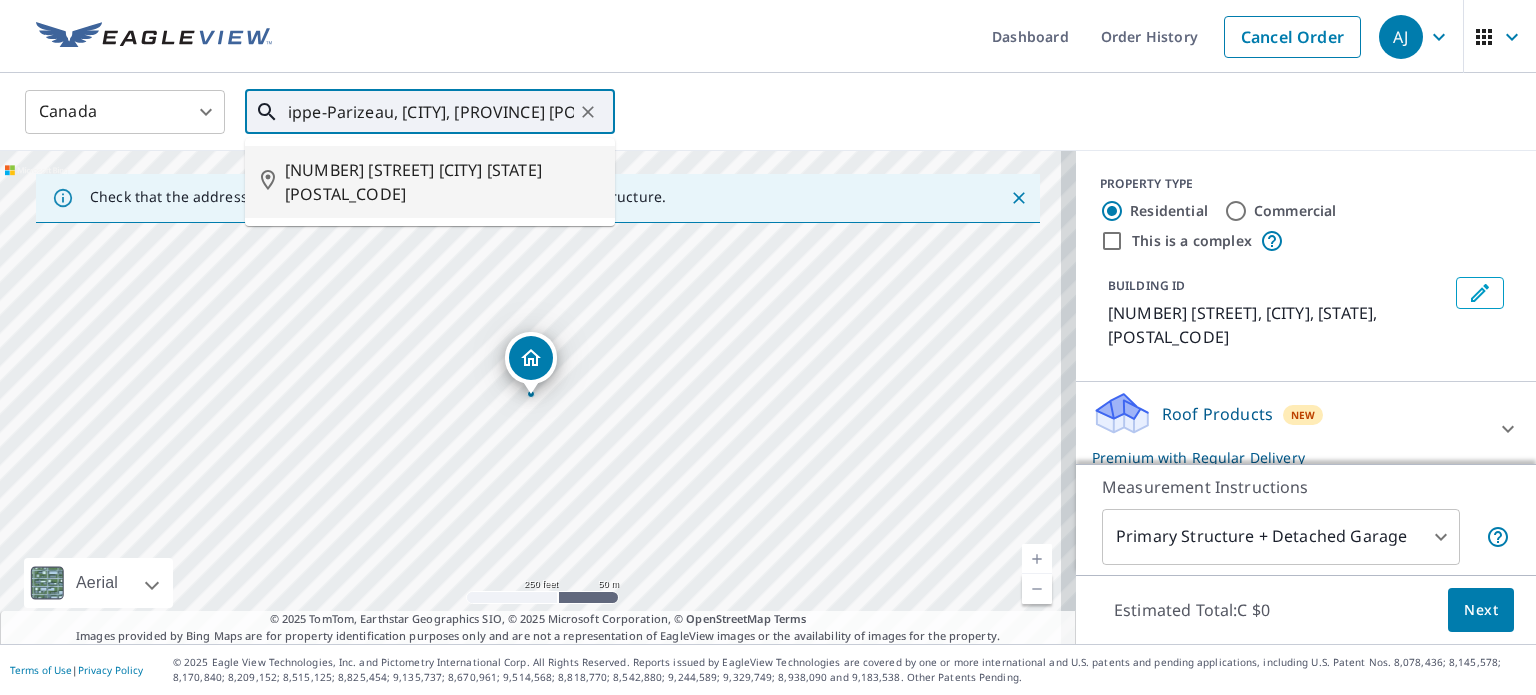 click on "[NUMBER] [STREET] [CITY] [STATE] [POSTAL_CODE]" at bounding box center (442, 182) 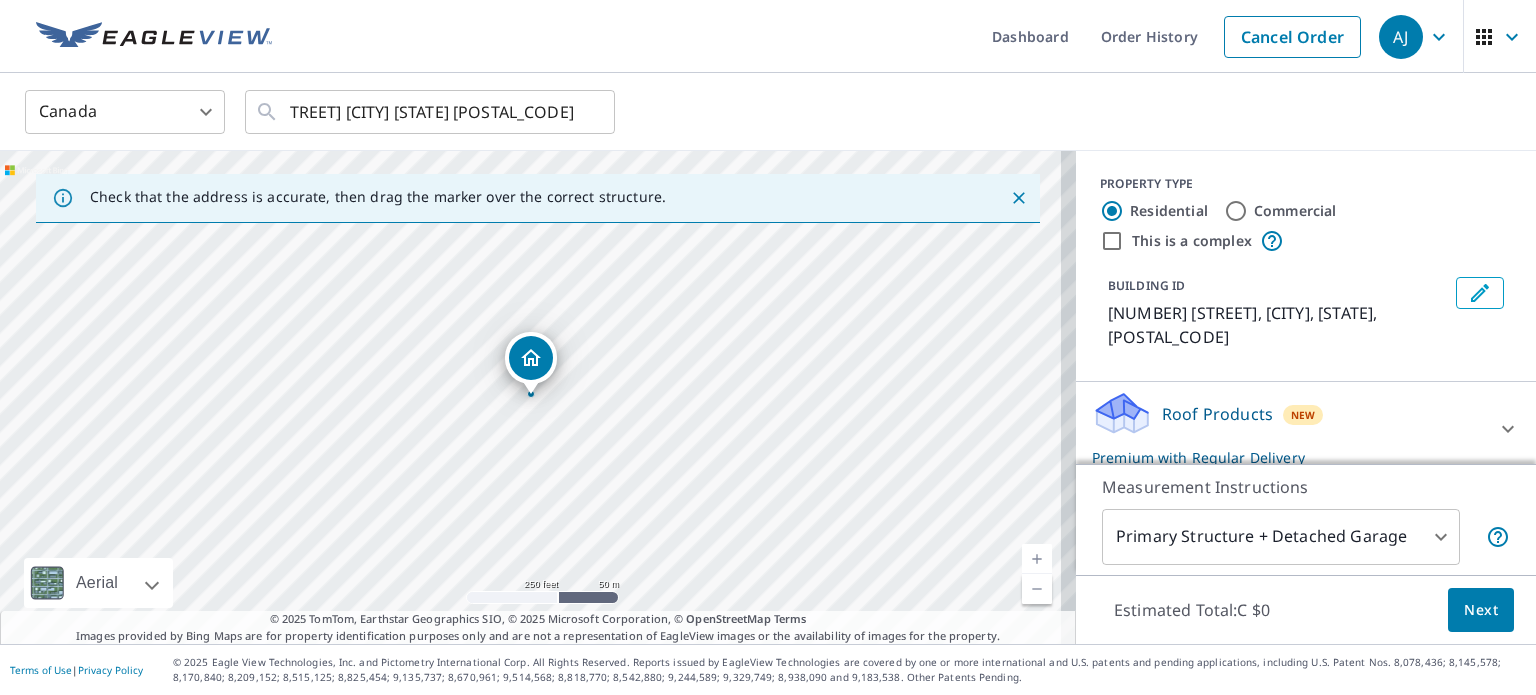 scroll, scrollTop: 0, scrollLeft: 0, axis: both 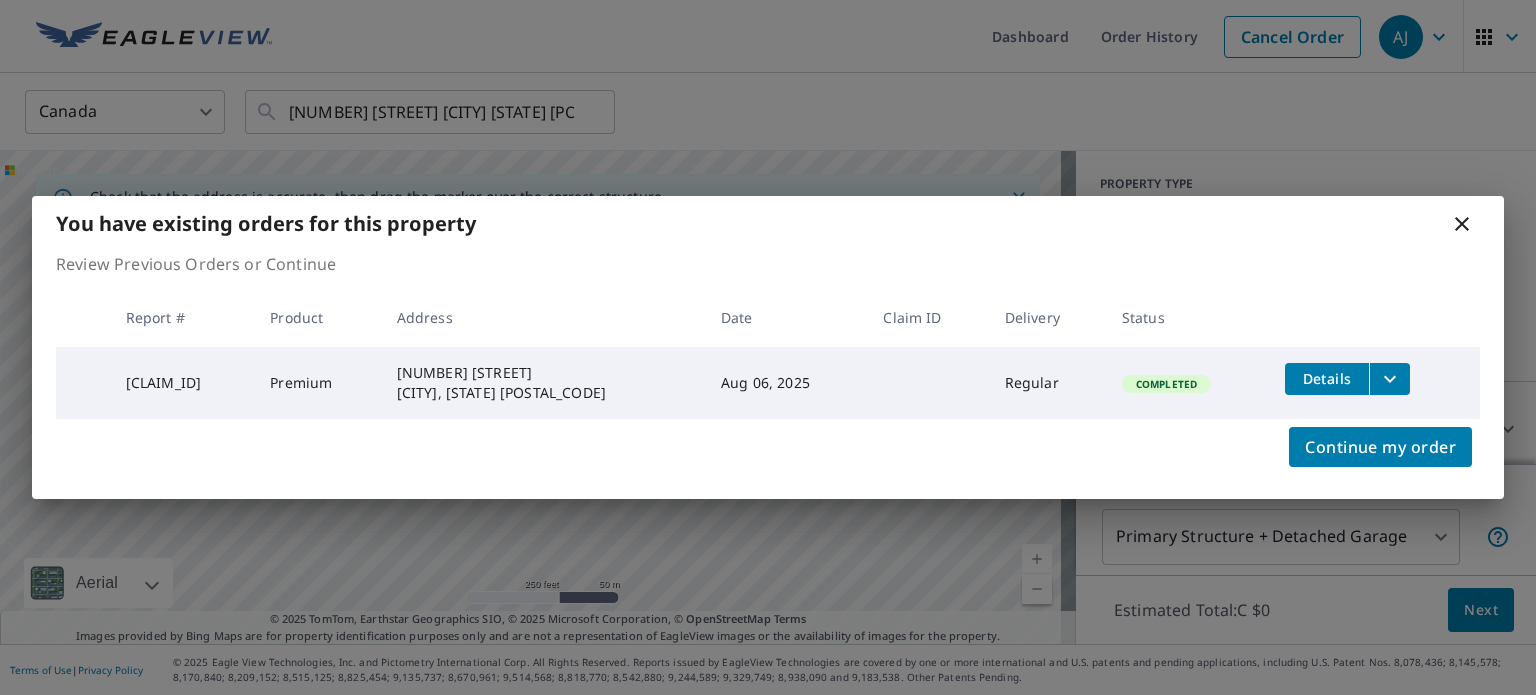 click at bounding box center (1389, 379) 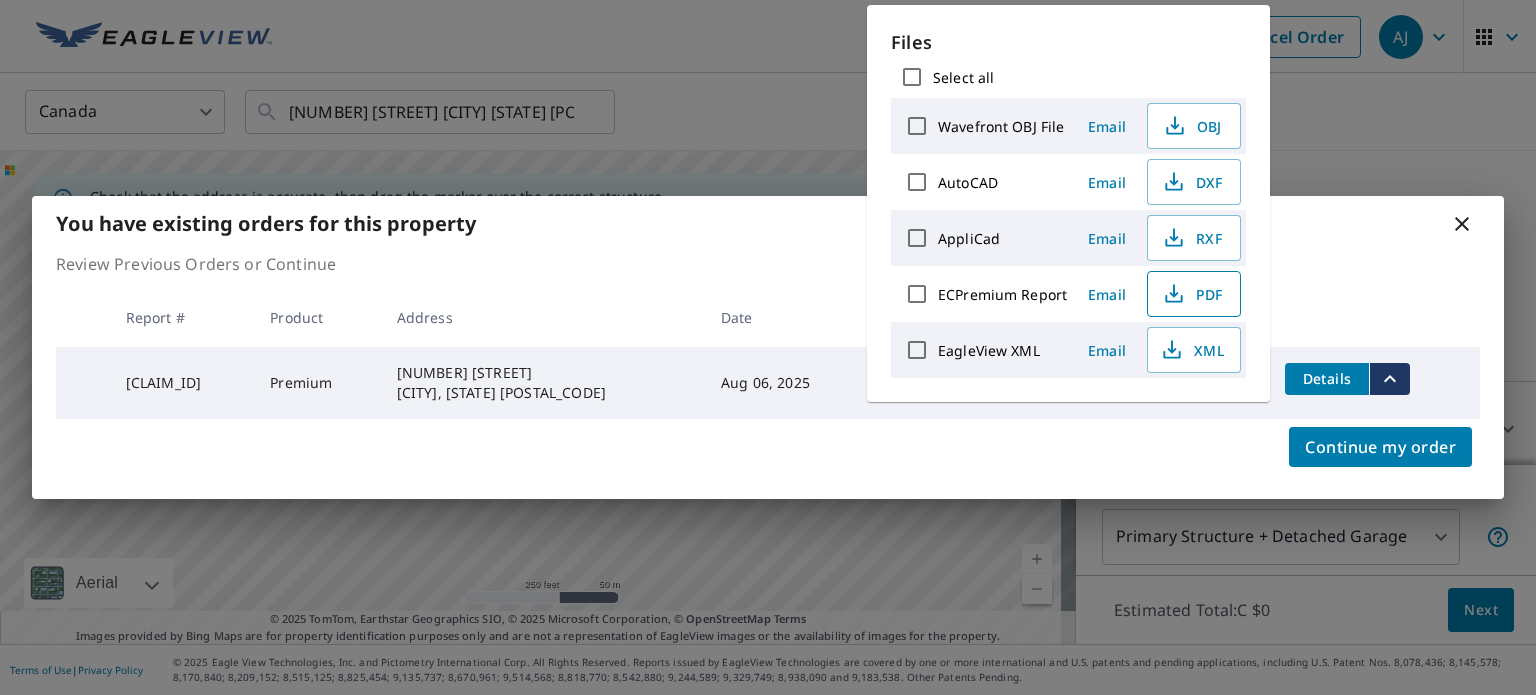 click on "PDF" at bounding box center (1194, 294) 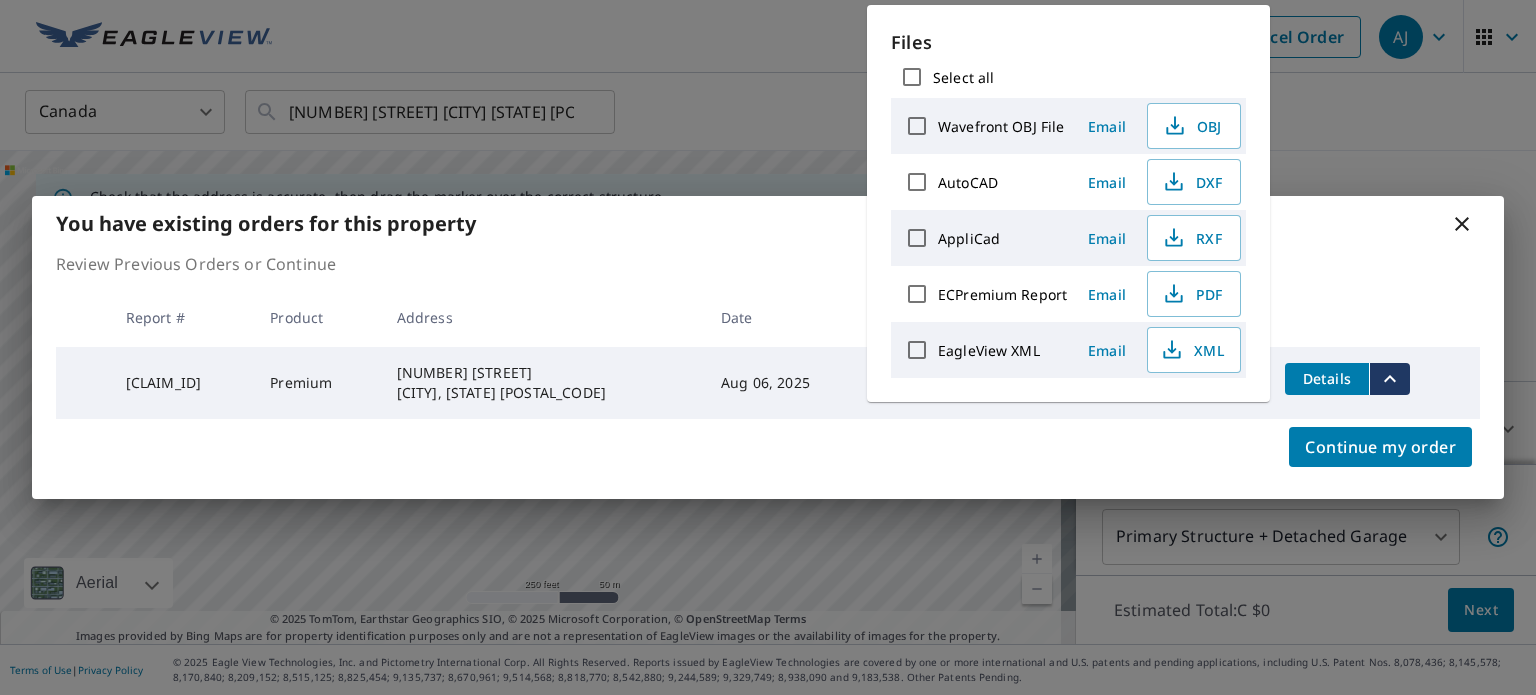 click 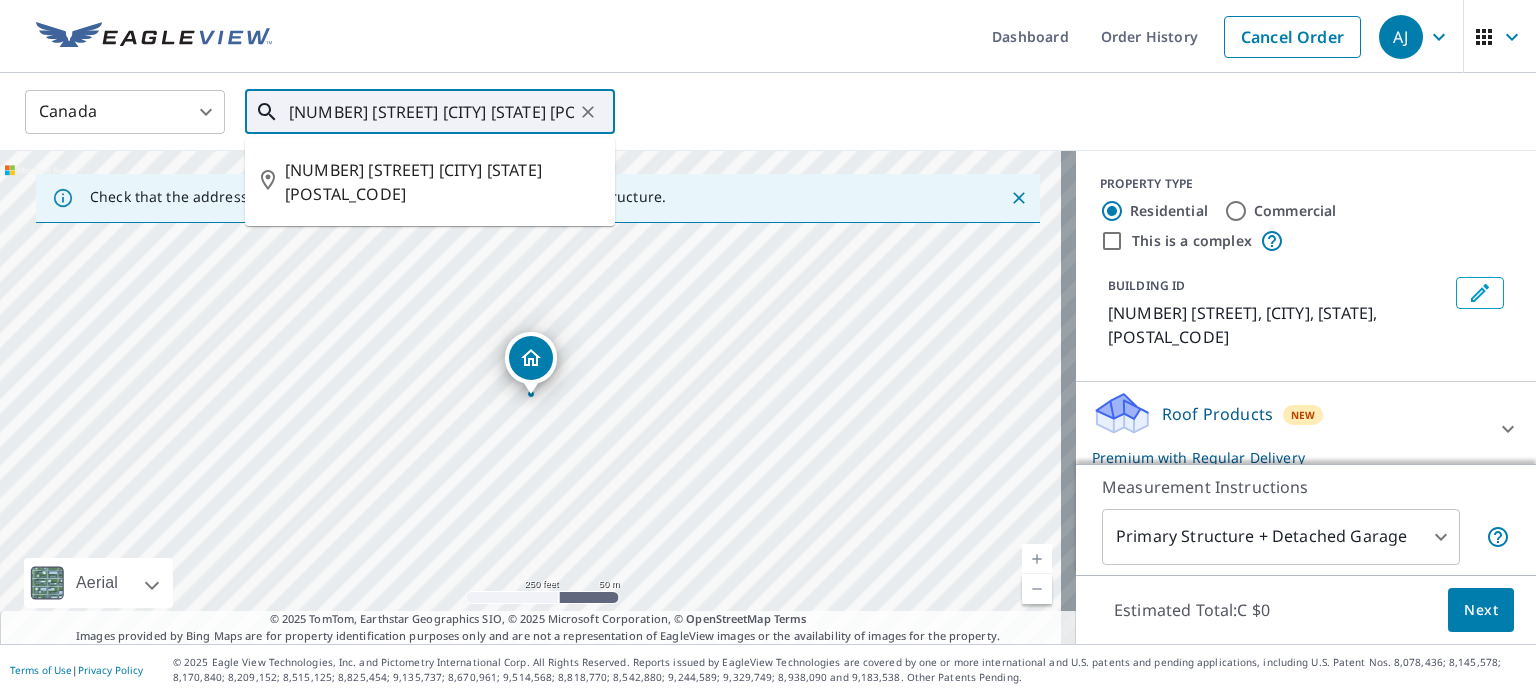 click on "[NUMBER] [STREET] [CITY] [STATE] [POSTAL_CODE]" at bounding box center (431, 112) 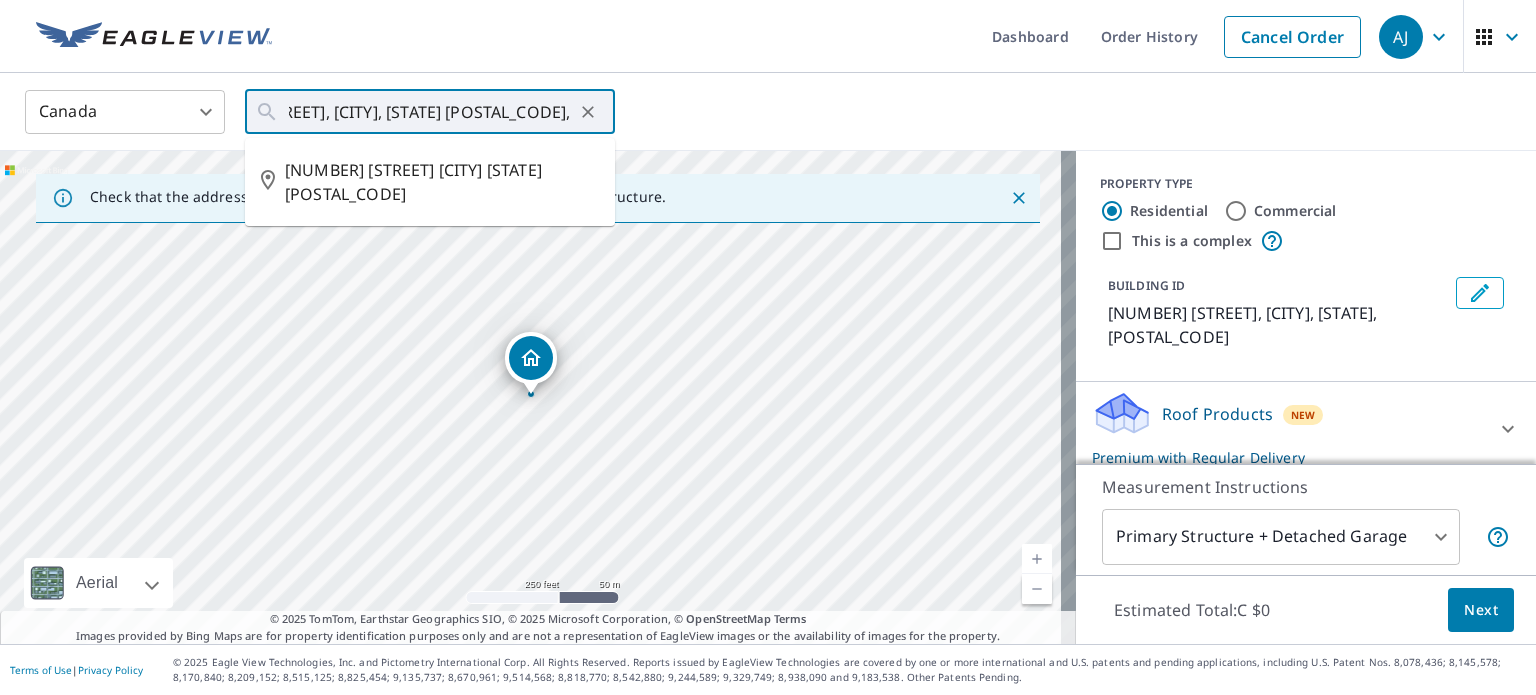 scroll, scrollTop: 0, scrollLeft: 0, axis: both 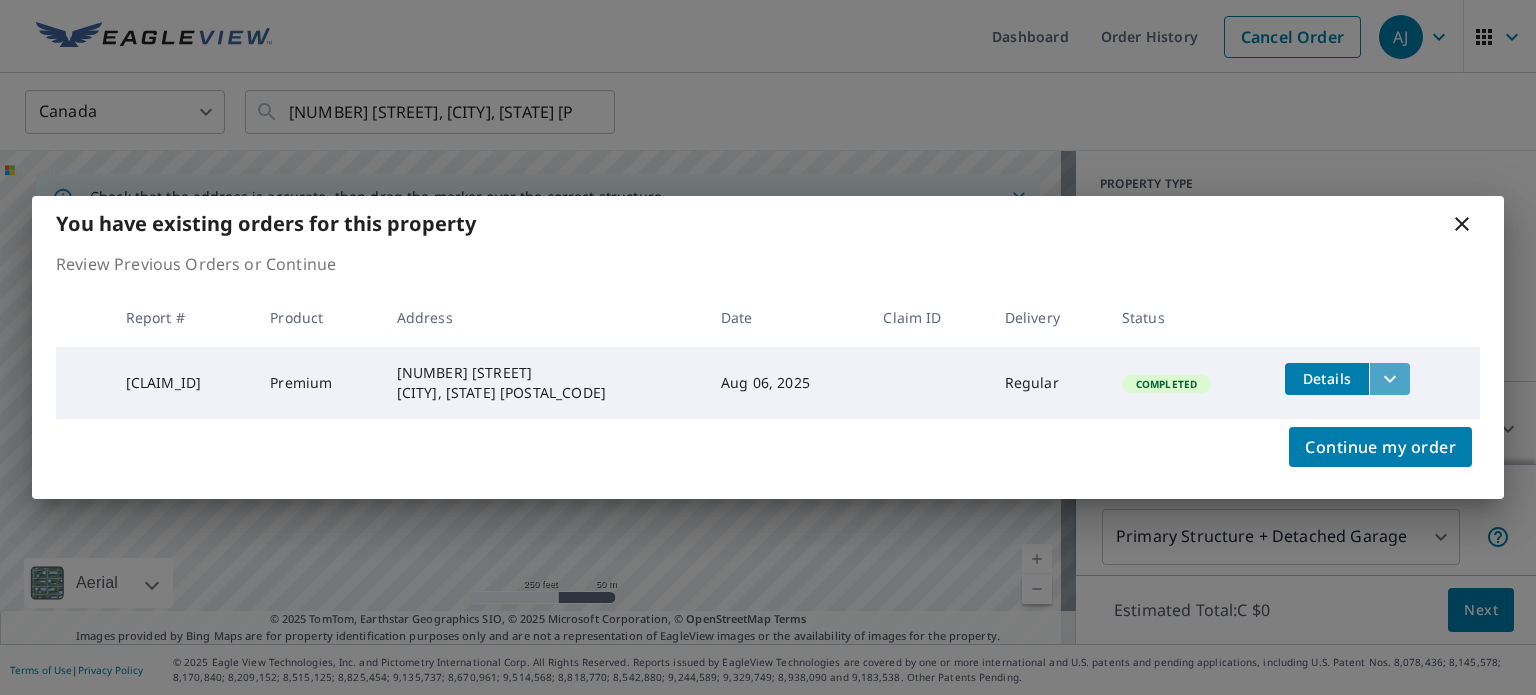 click 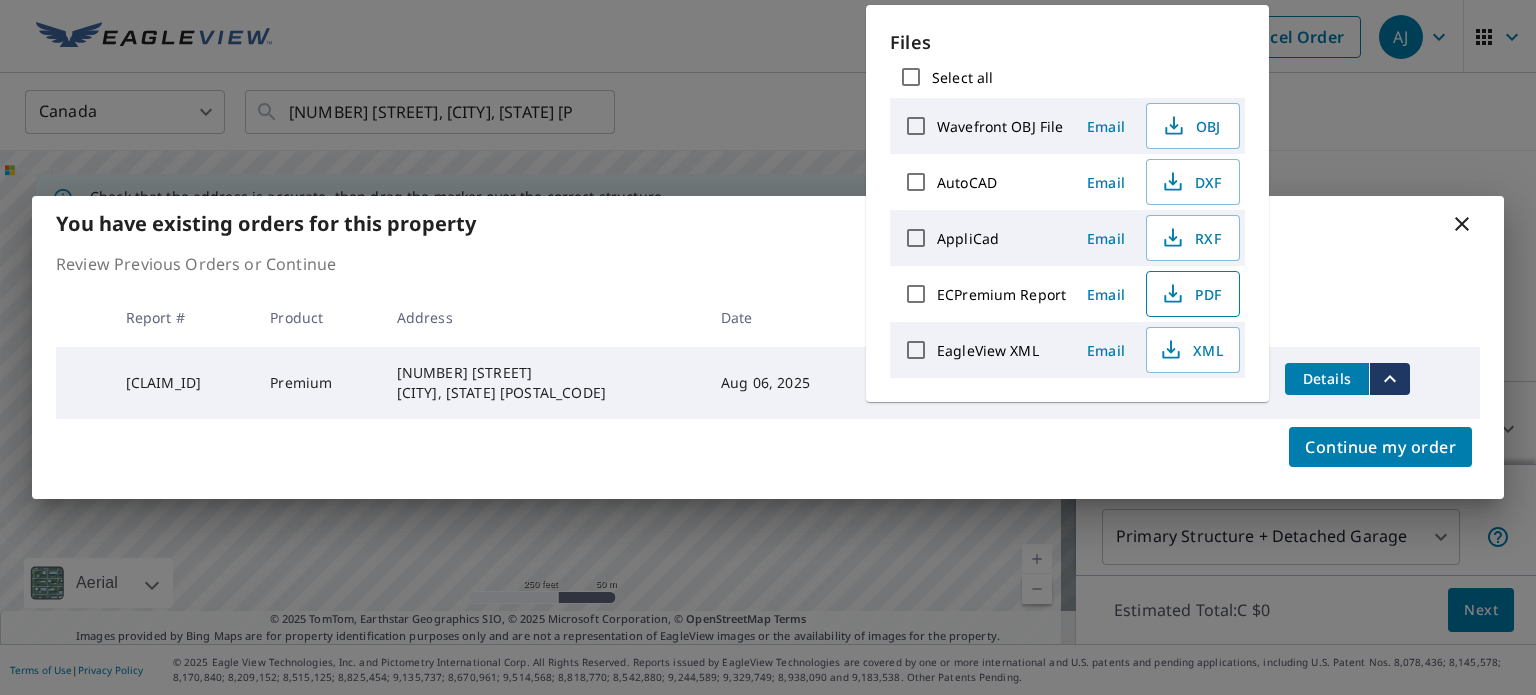 click on "PDF" at bounding box center (1191, 294) 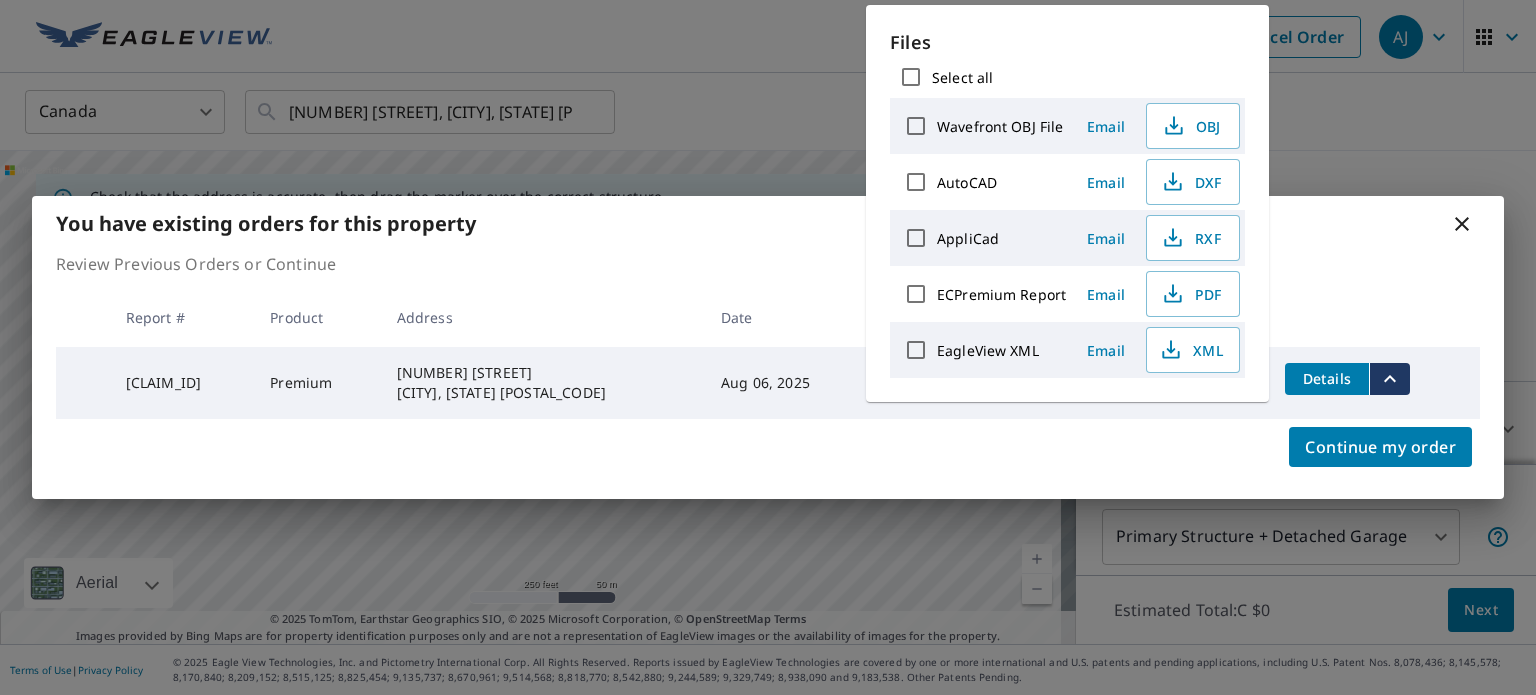 click 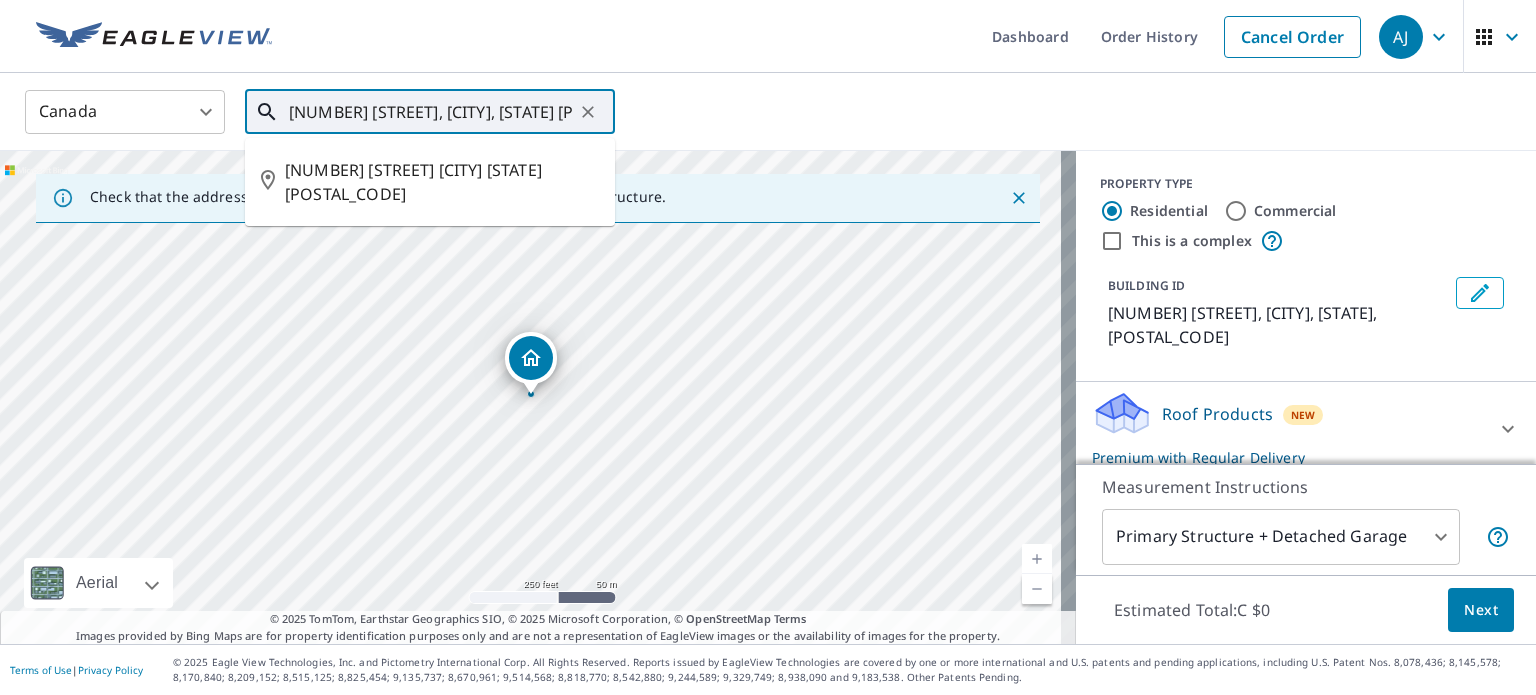 click on "[NUMBER] [STREET], [CITY], [STATE] [POSTAL_CODE], Canada" at bounding box center (431, 112) 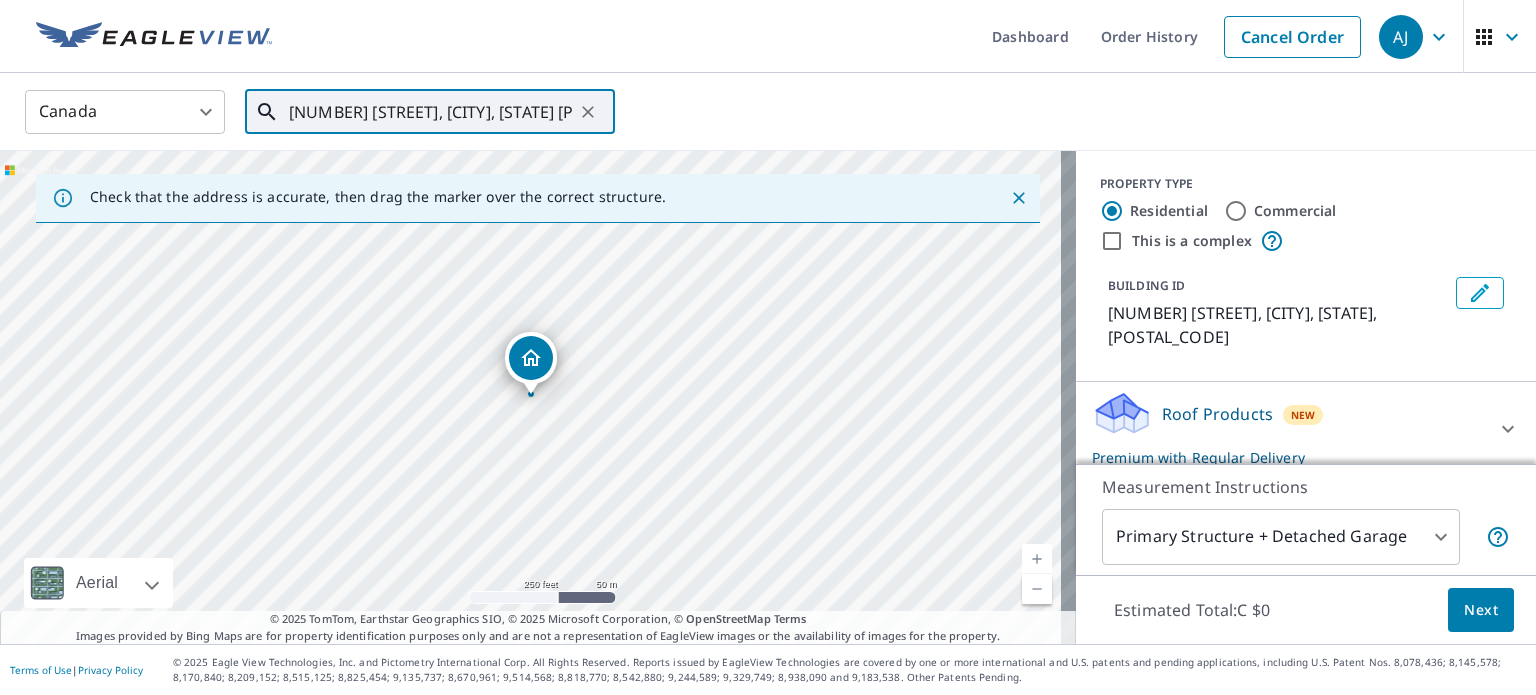 click on "[NUMBER] [STREET], [CITY], [STATE] [POSTAL_CODE], Canada" at bounding box center (431, 112) 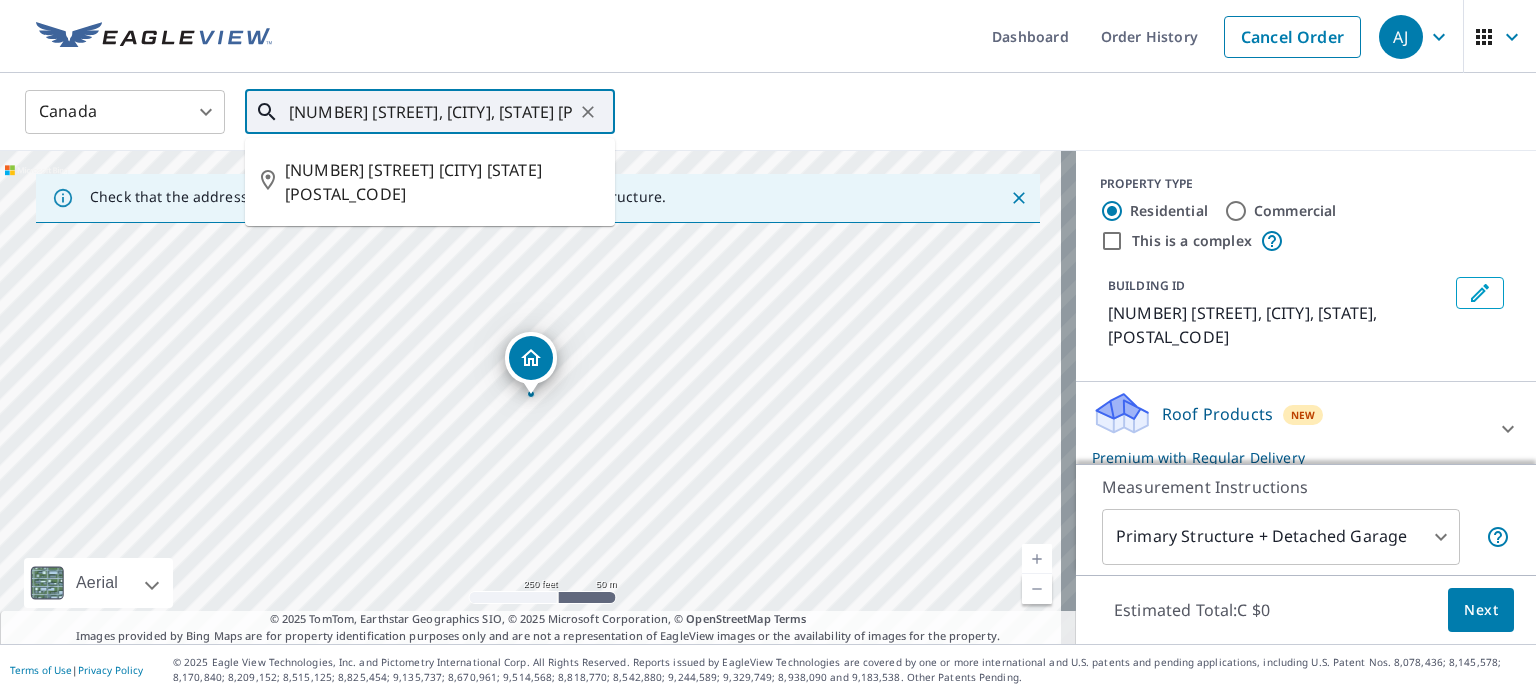 paste on "[NUMBER] [STREET], [CITY], [STATE] [POSTAL_CODE]" 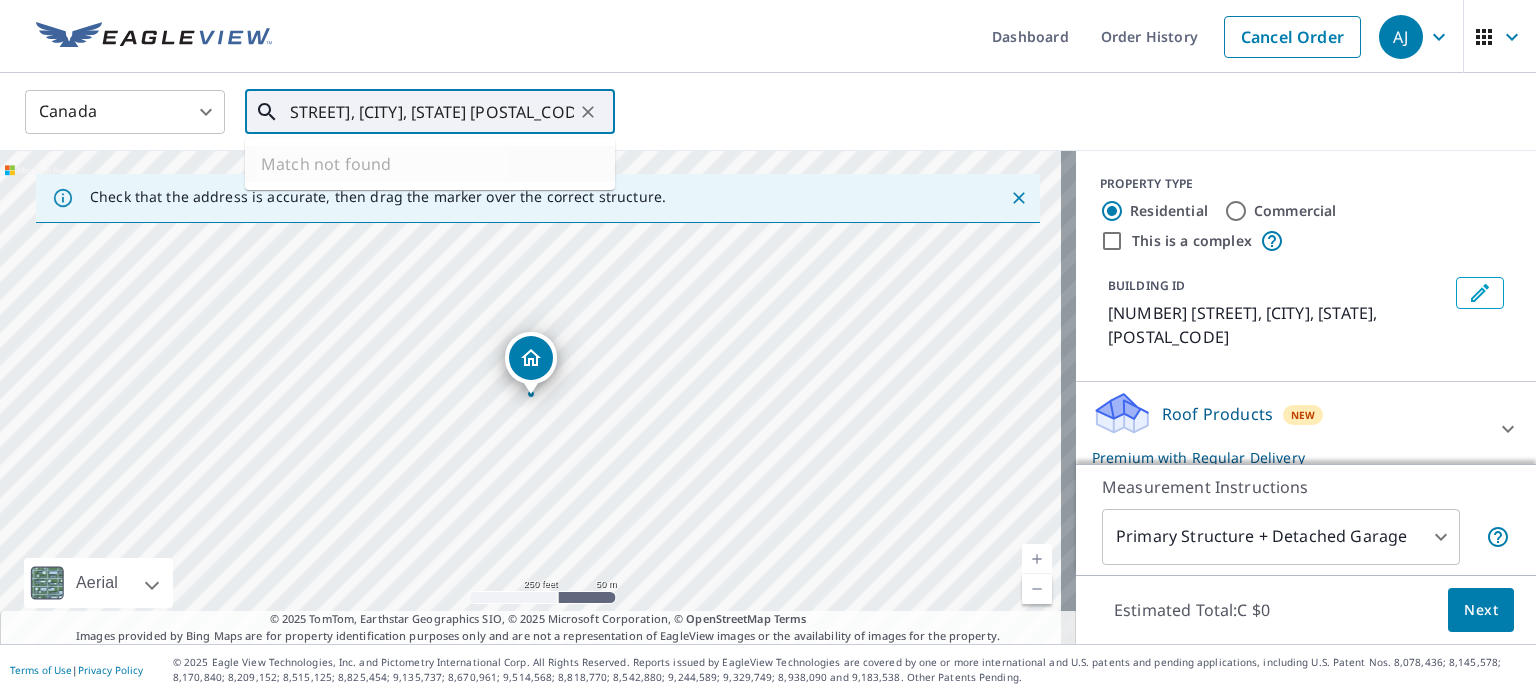 click on "[NUMBER] [STREET], [CITY], [STATE] [POSTAL_CODE], Canada" at bounding box center [431, 112] 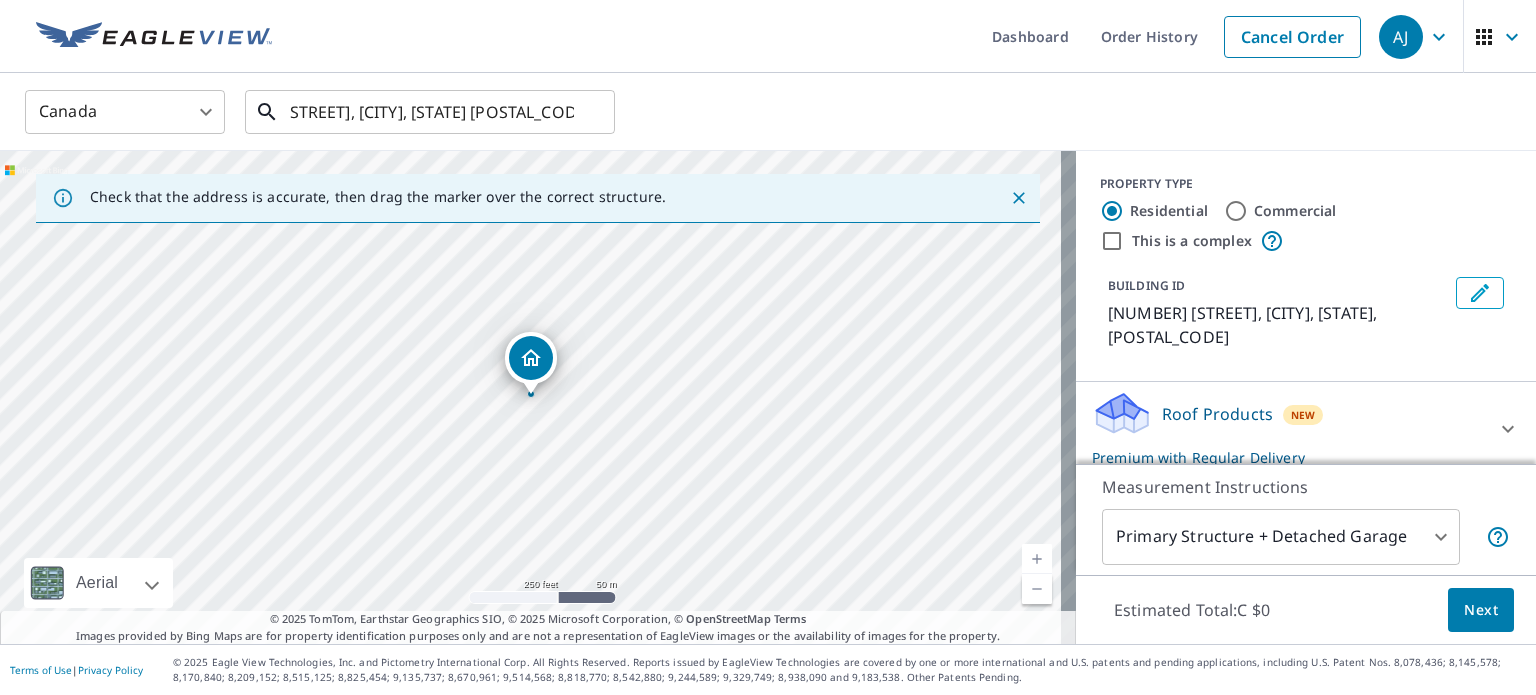 scroll, scrollTop: 0, scrollLeft: 0, axis: both 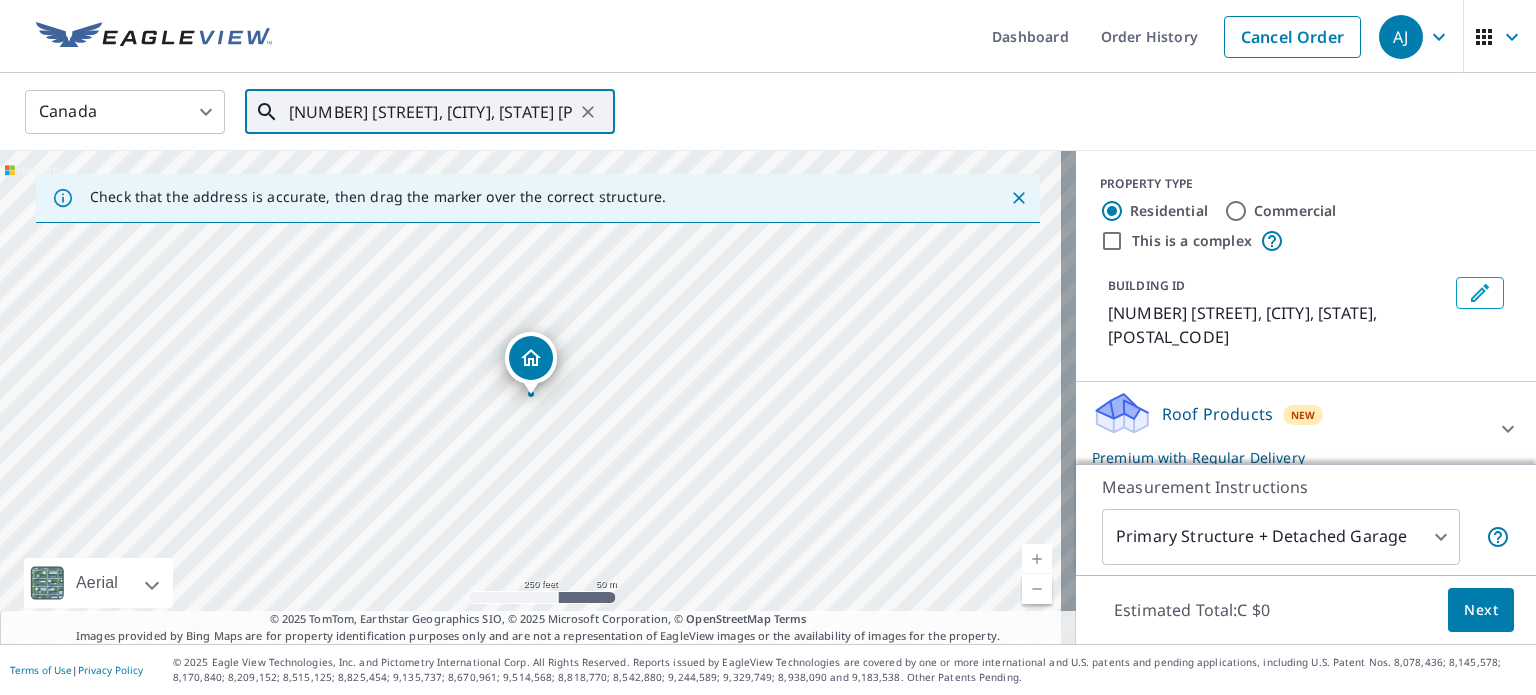 click on "[NUMBER] [STREET], [CITY], [STATE] [POSTAL_CODE], Canada" at bounding box center [431, 112] 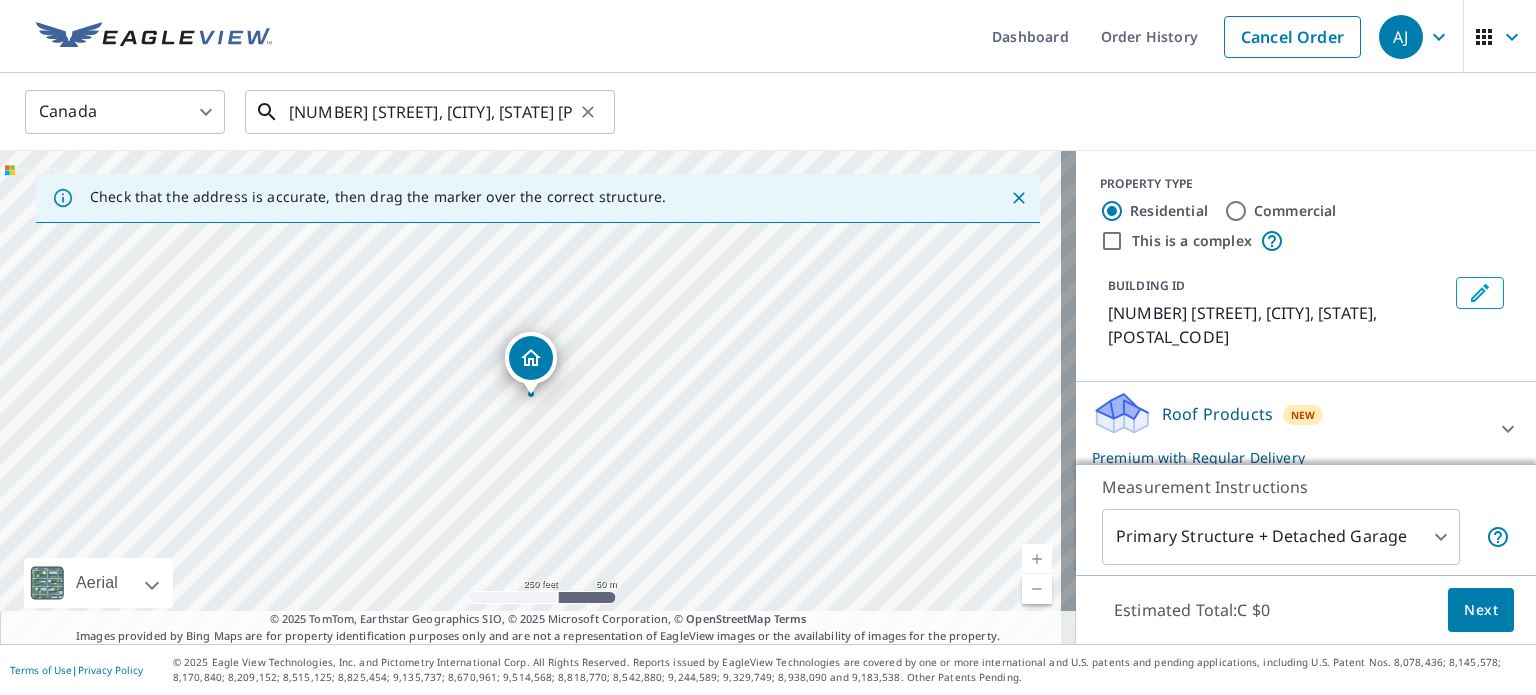 click on "[NUMBER] [STREET], [CITY], [STATE] [POSTAL_CODE], Canada" at bounding box center [431, 112] 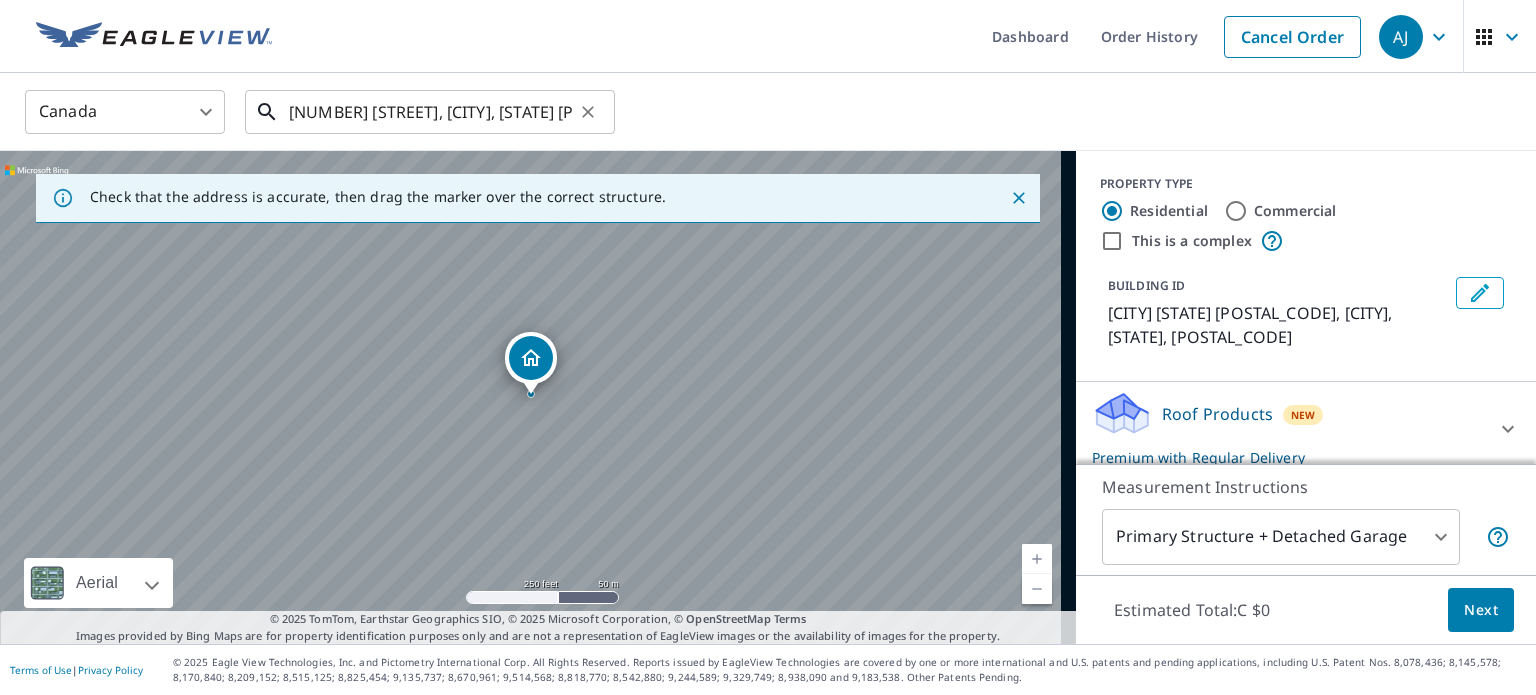 click on "[NUMBER] [STREET], [CITY], [STATE] [POSTAL_CODE], Canada" at bounding box center (431, 112) 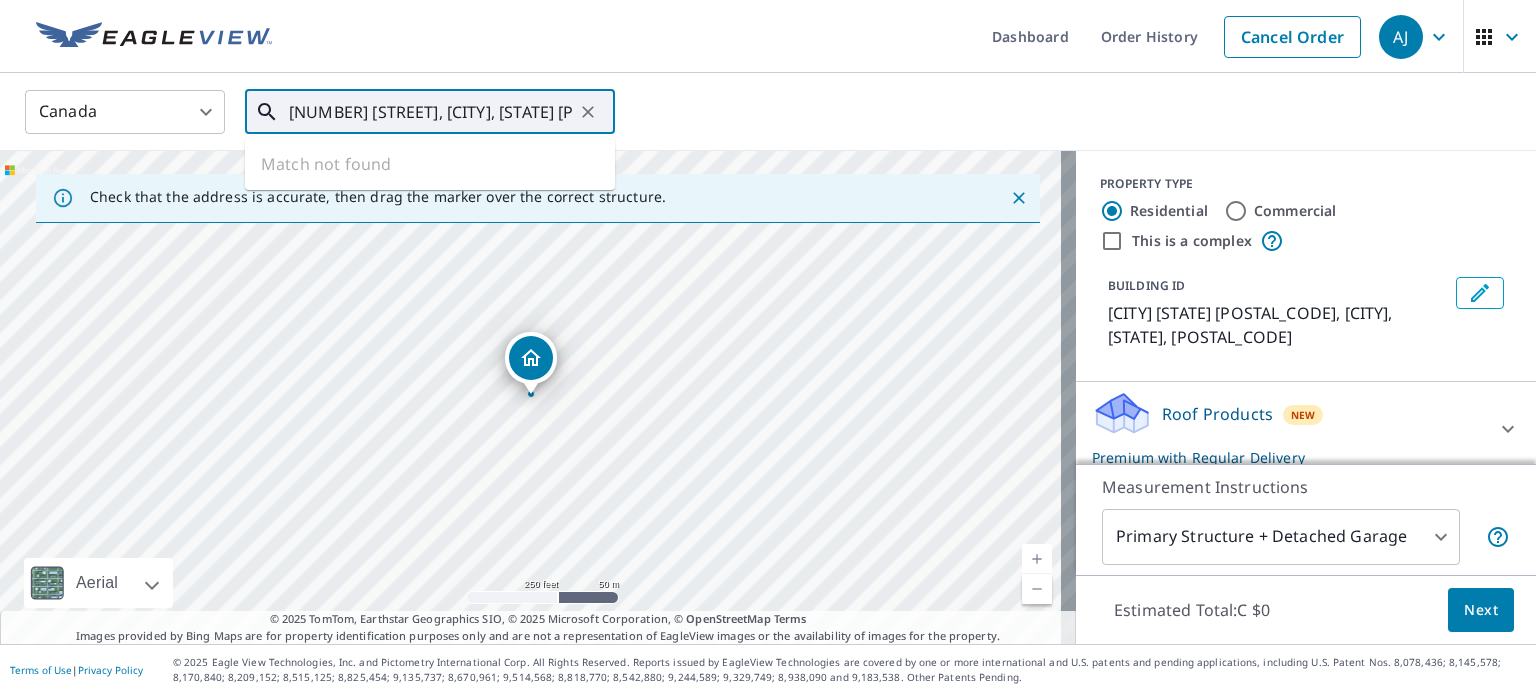 click on "[NUMBER] [STREET], [CITY], [STATE] [POSTAL_CODE], Canada" at bounding box center (431, 112) 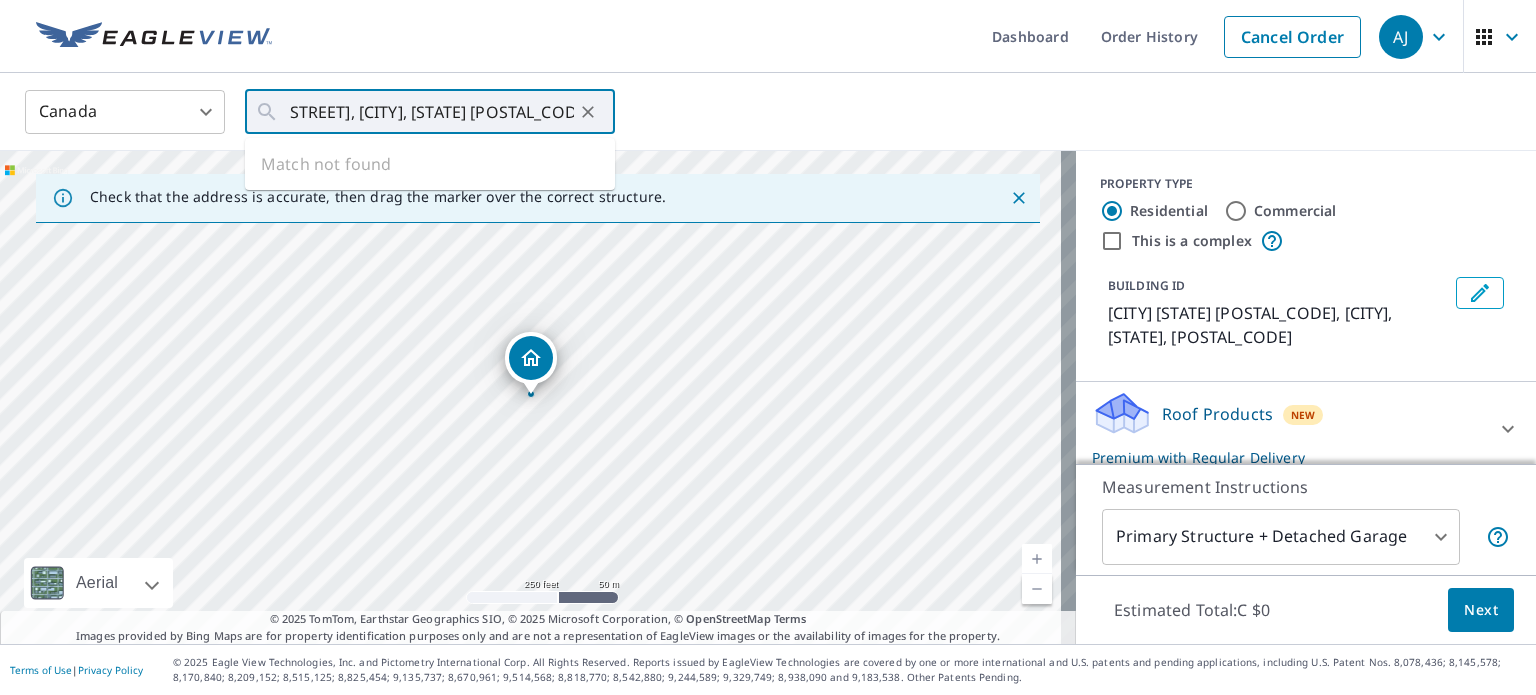 scroll, scrollTop: 0, scrollLeft: 0, axis: both 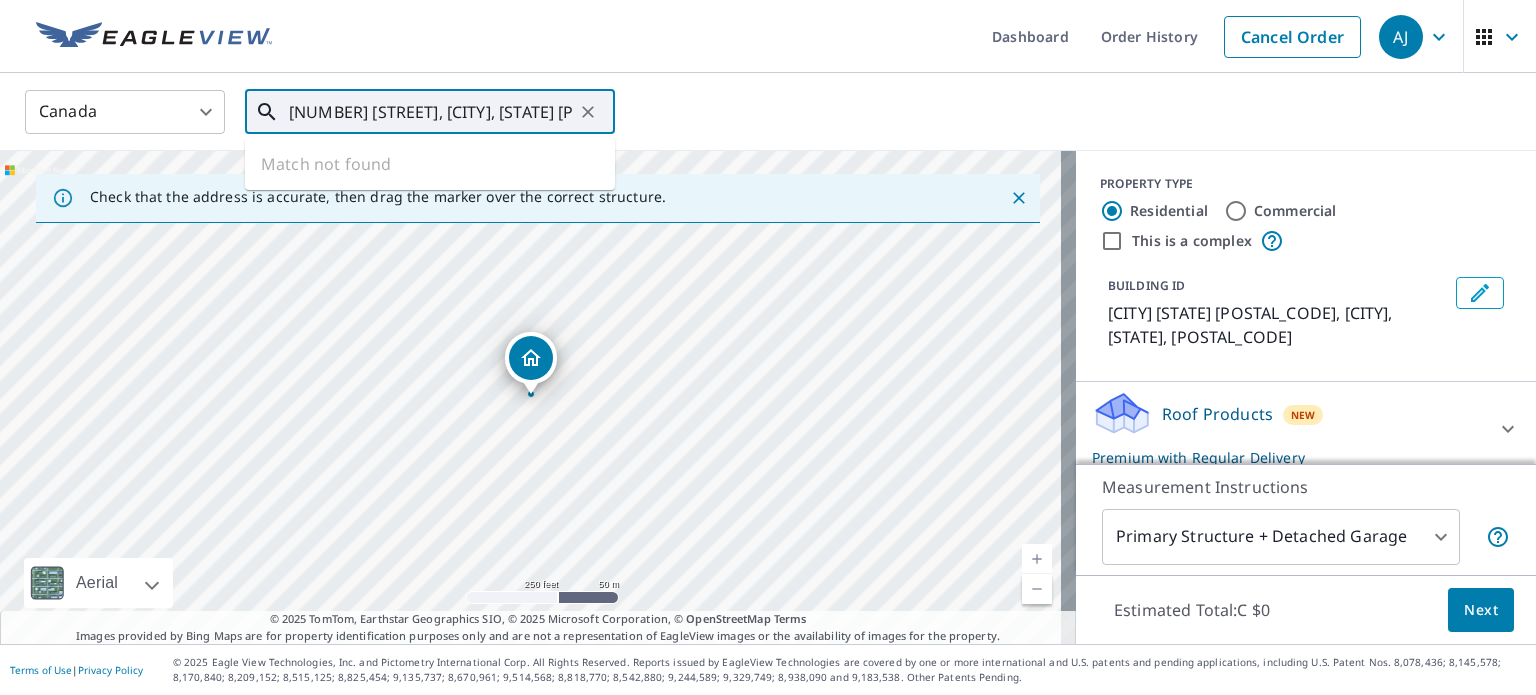 click on "[NUMBER] [STREET], [CITY], [STATE] [POSTAL_CODE], Canada" at bounding box center (431, 112) 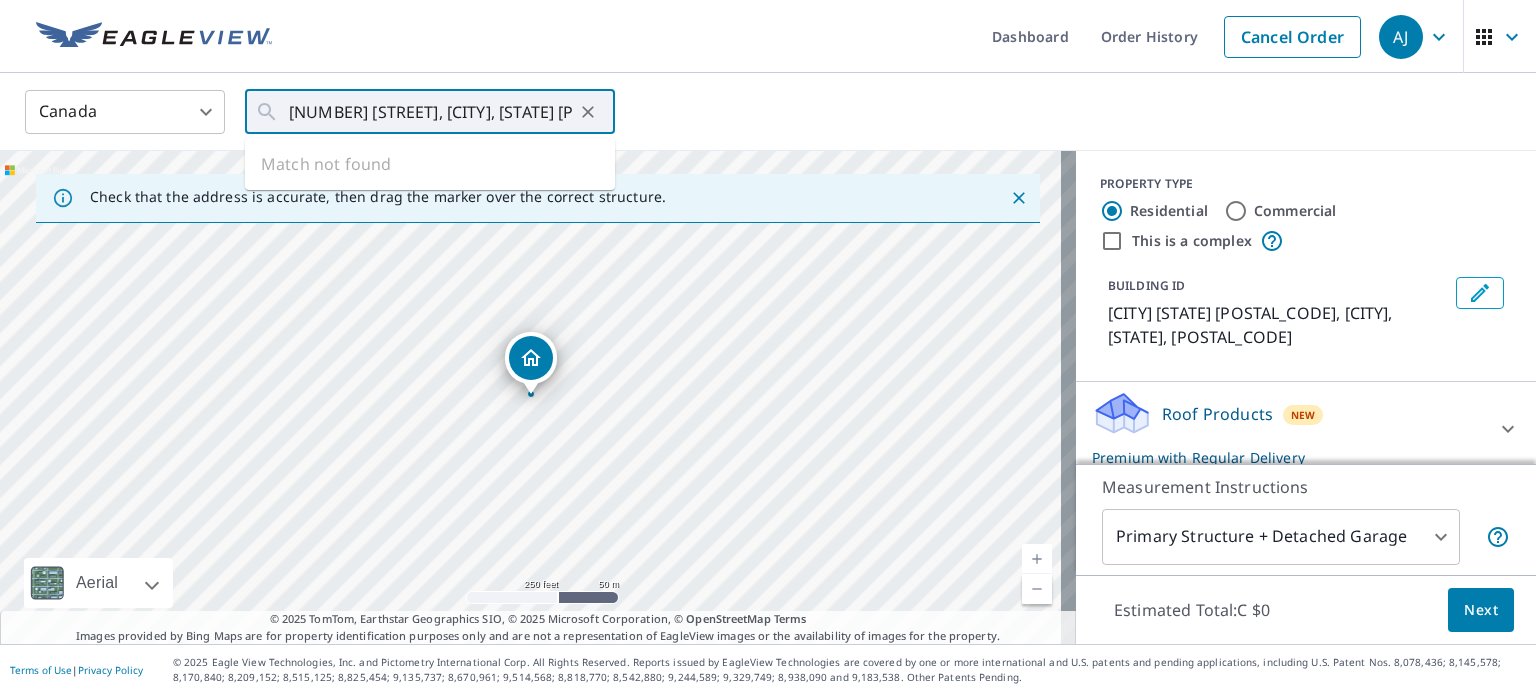 click on "BUILDING ID [CITY] [STATE] [POSTAL_CODE], [CITY], [STATE], [POSTAL_CODE]" at bounding box center (1278, 313) 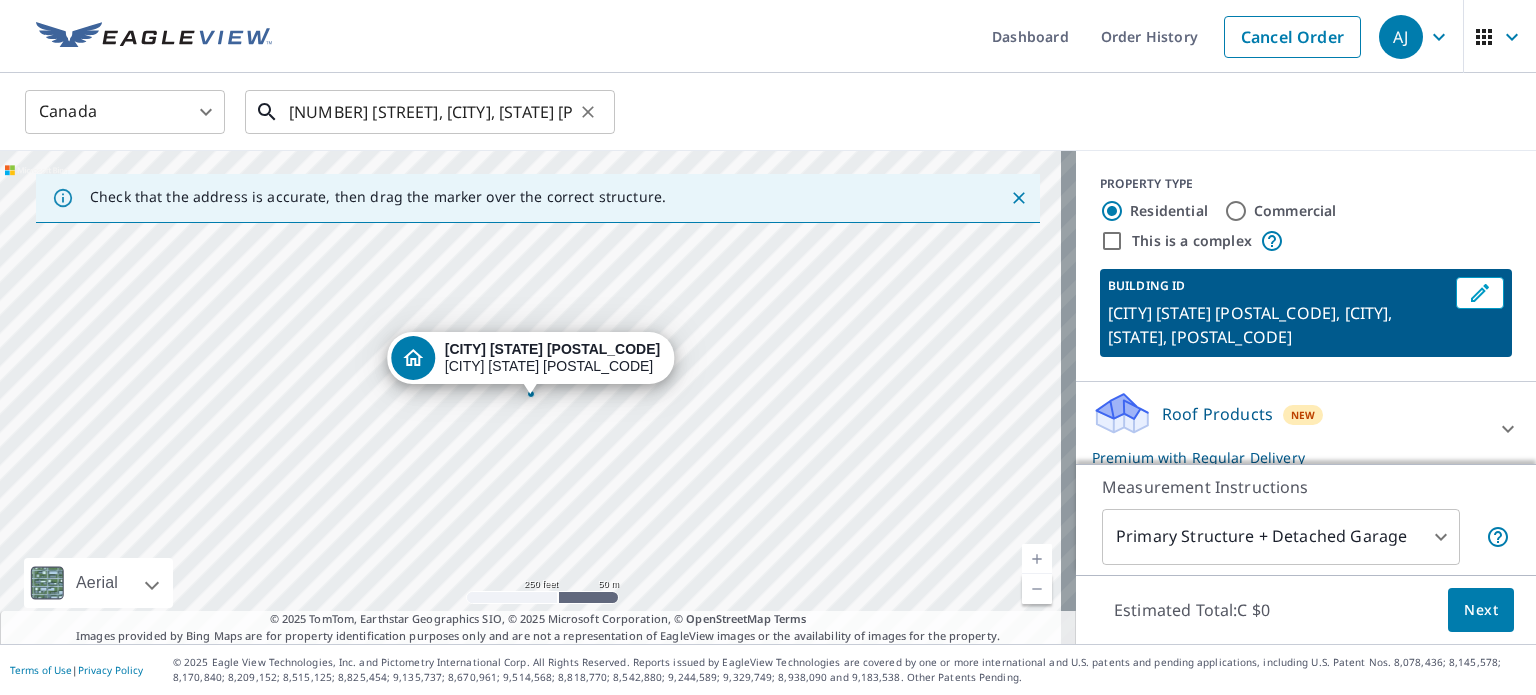 click on "[NUMBER] [STREET], [CITY], [STATE] [POSTAL_CODE], Canada" at bounding box center (431, 112) 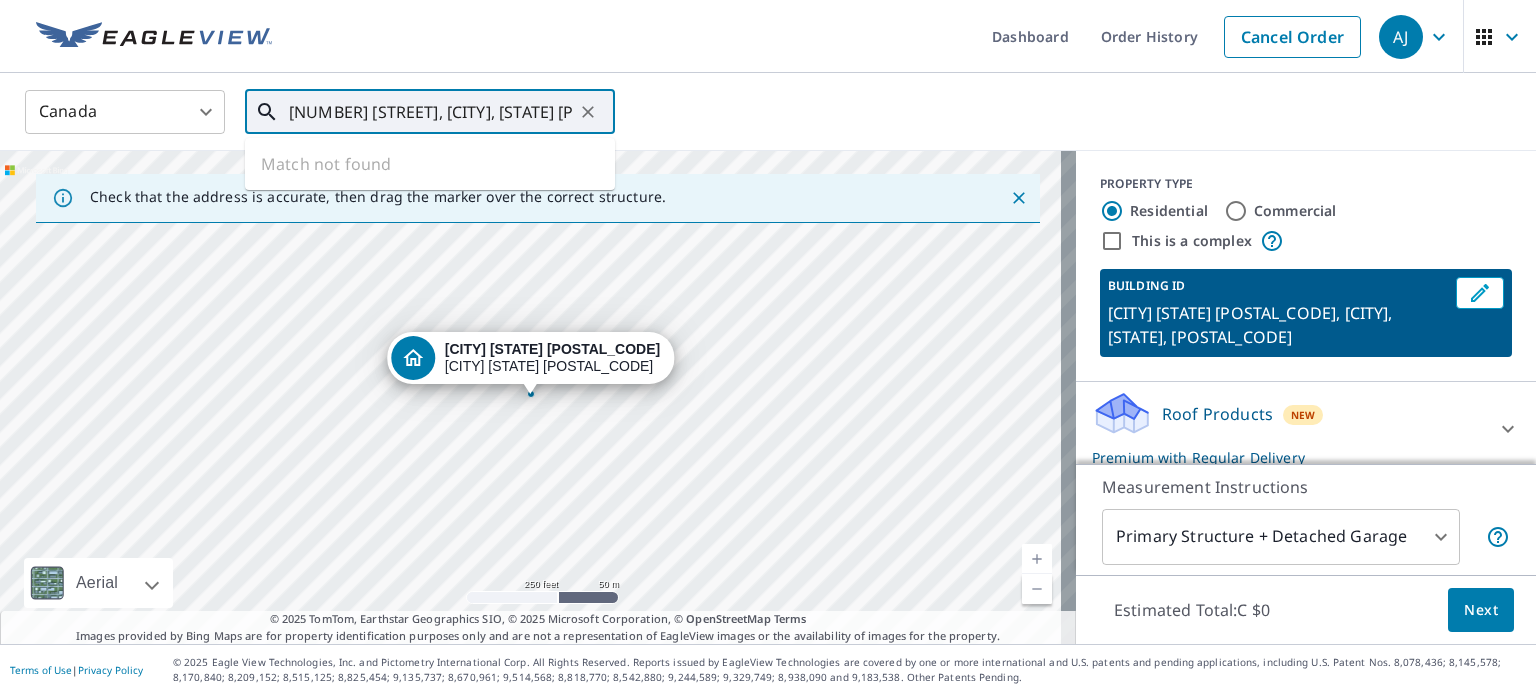 click on "[NUMBER] [STREET], [CITY], [STATE] [POSTAL_CODE], Canada" at bounding box center (431, 112) 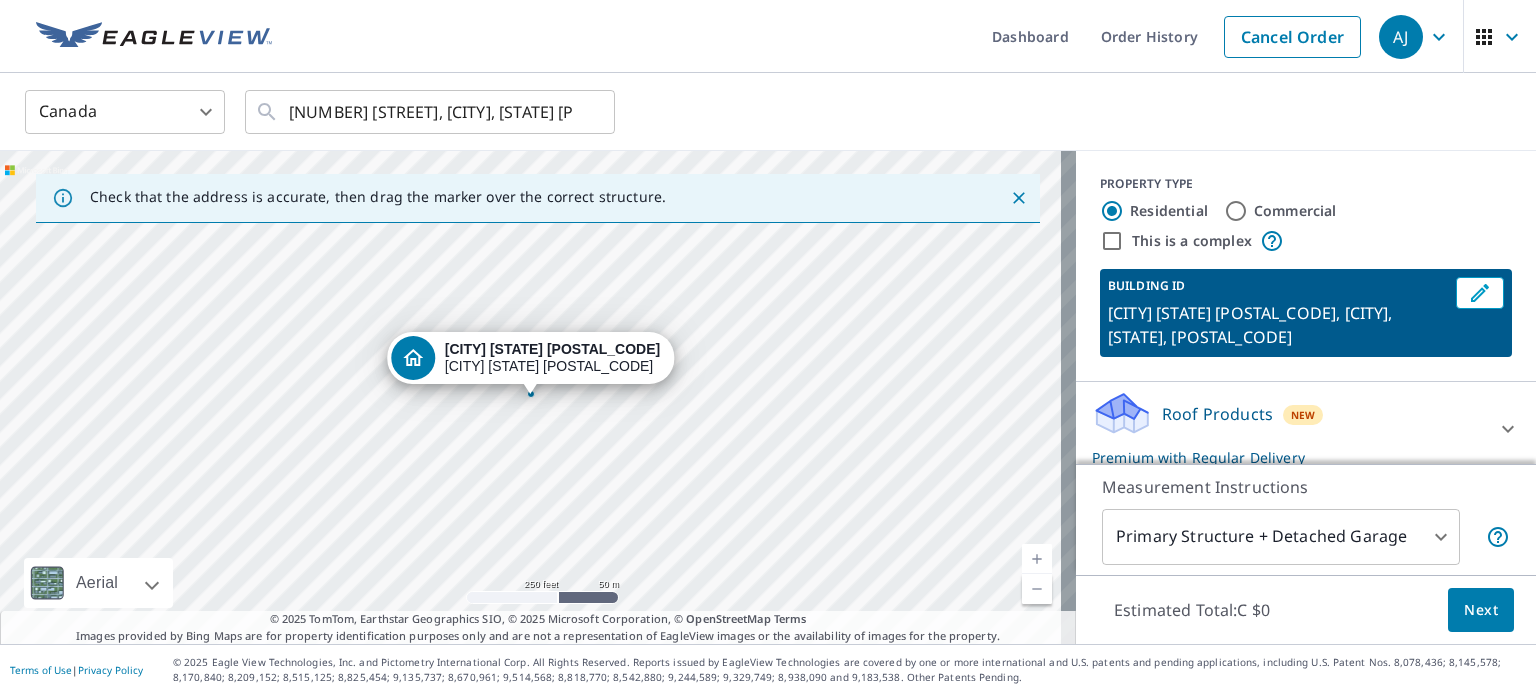 click on "Canada CA ​ [NUMBER] [STREET], [CITY], [STATE] [POSTAL_CODE], Canada ​" at bounding box center (768, 112) 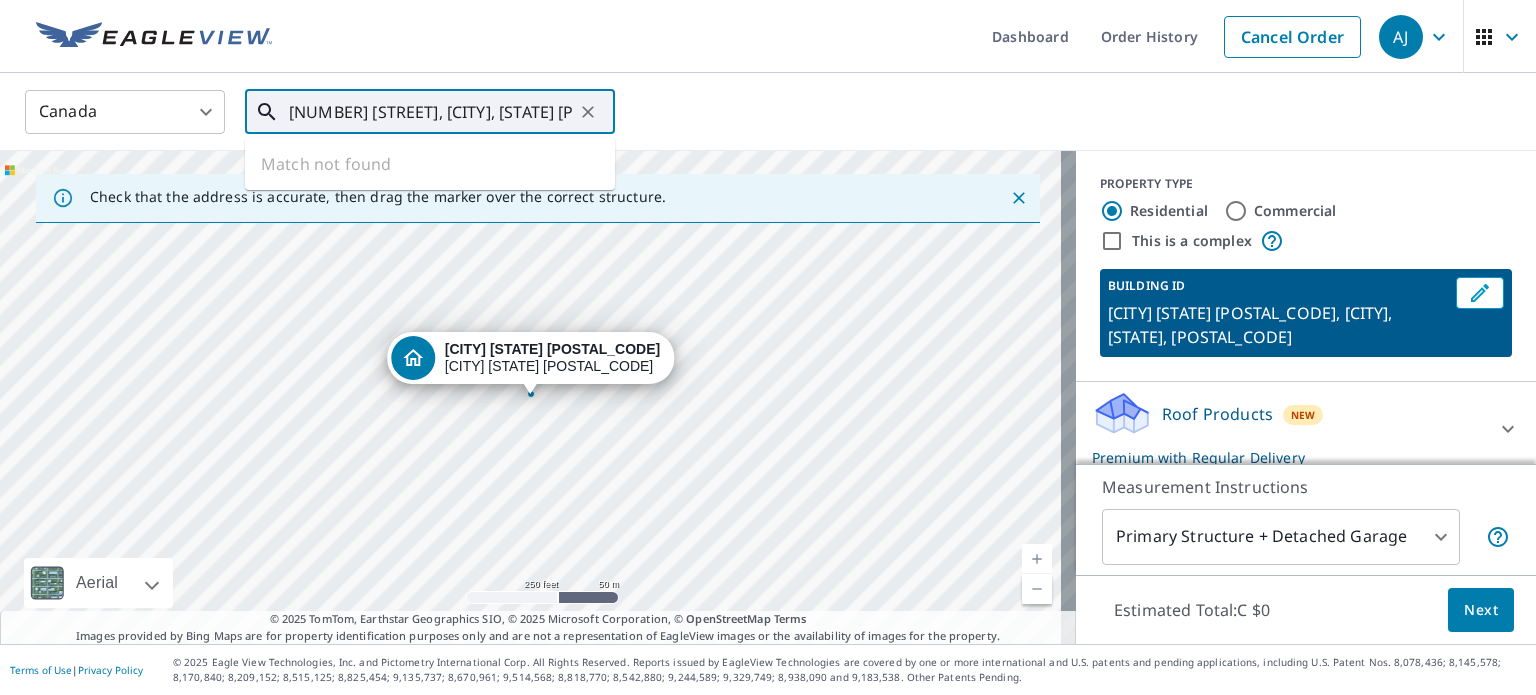click on "[NUMBER] [STREET], [CITY], [STATE] [POSTAL_CODE], Canada" at bounding box center (431, 112) 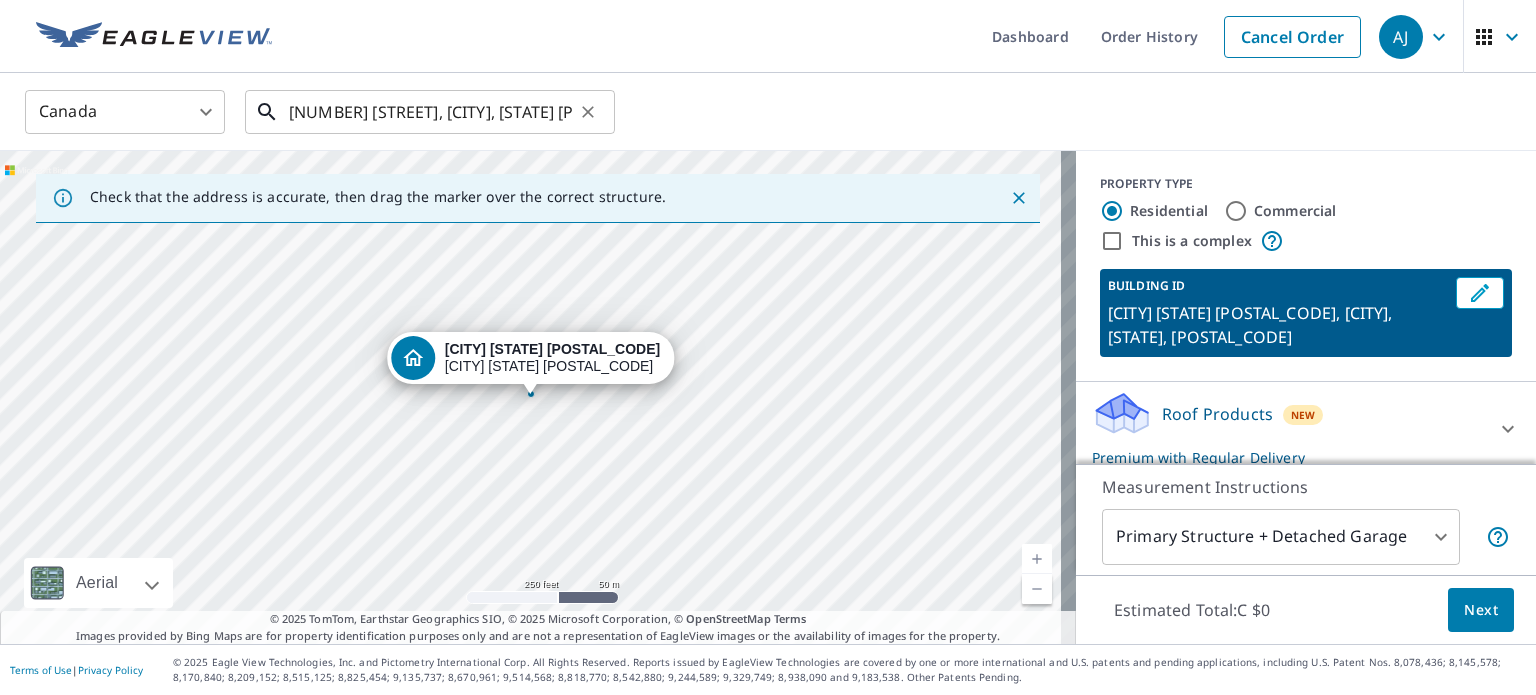click on "[NUMBER] [STREET], [CITY], [STATE] [POSTAL_CODE], Canada" at bounding box center [431, 112] 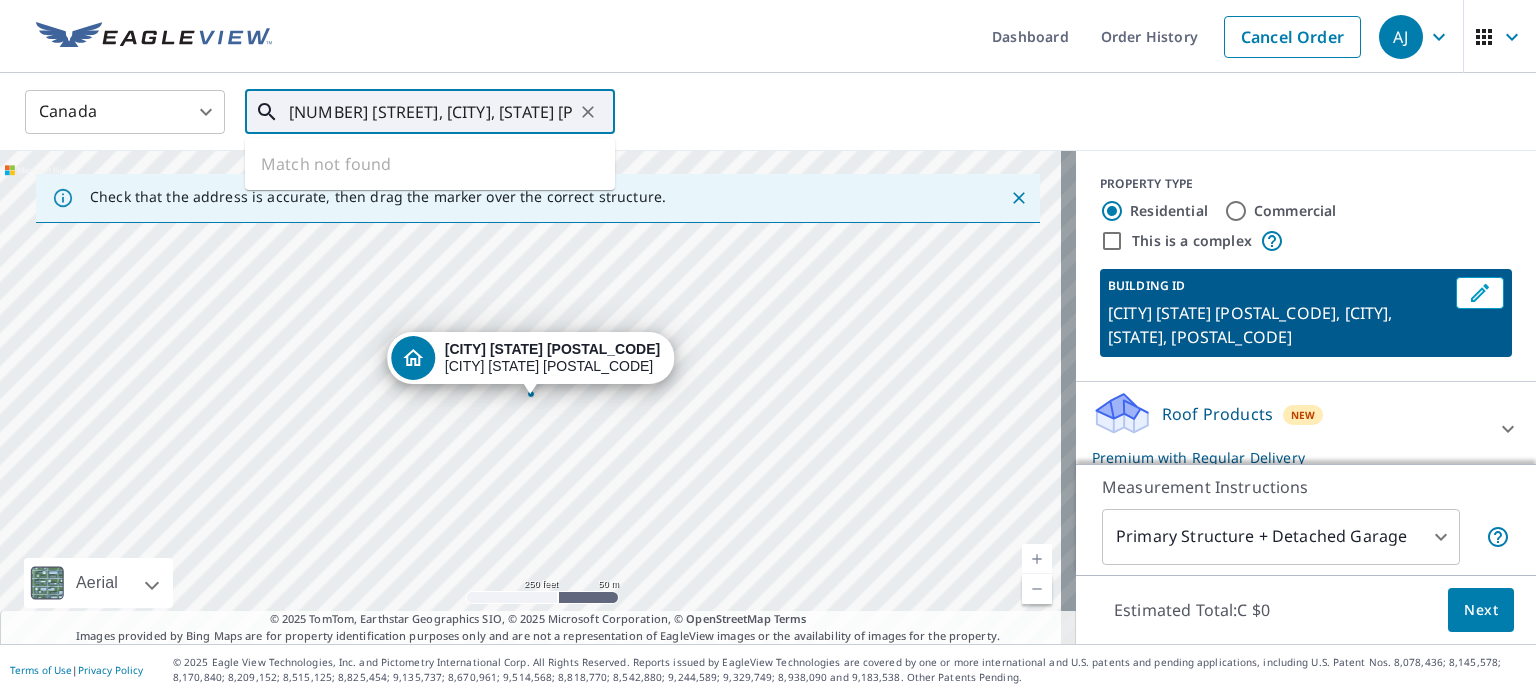 paste 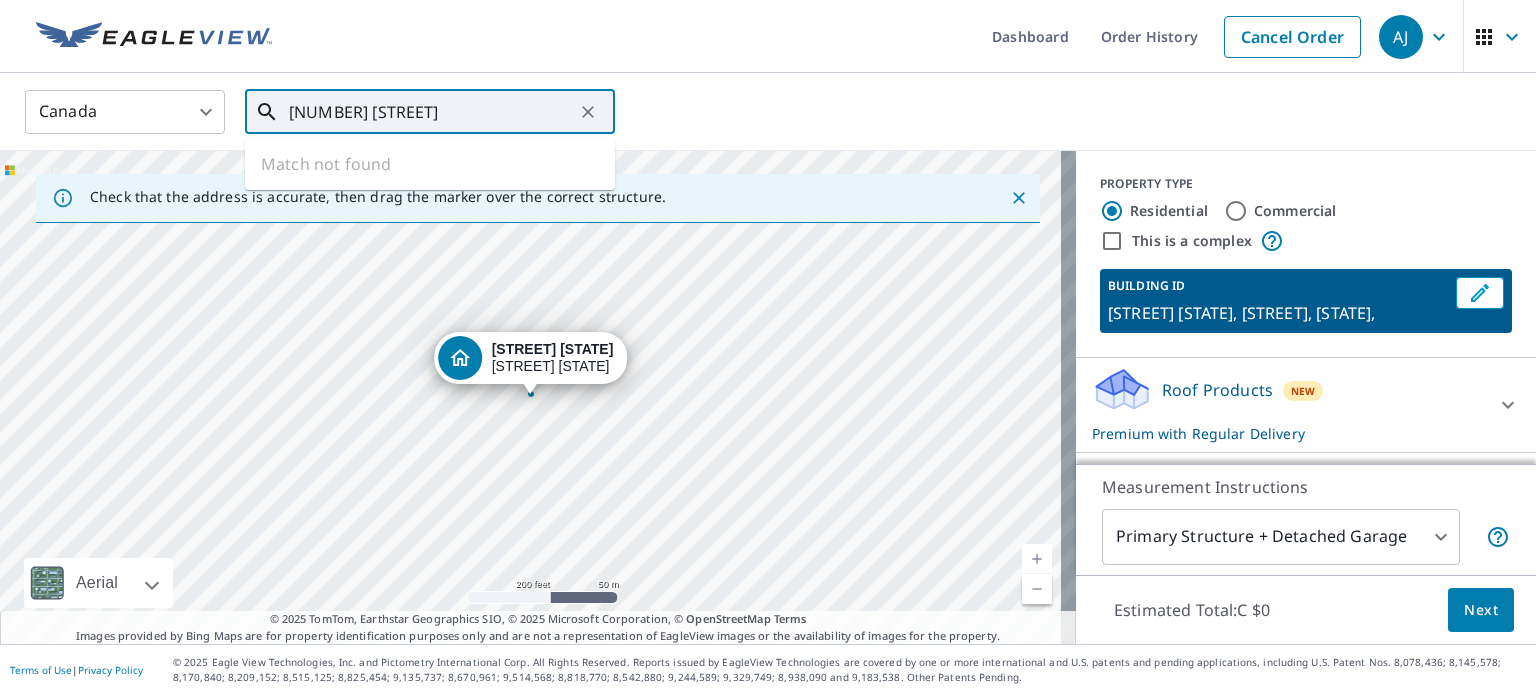 click on "[NUMBER] [STREET]" at bounding box center (431, 112) 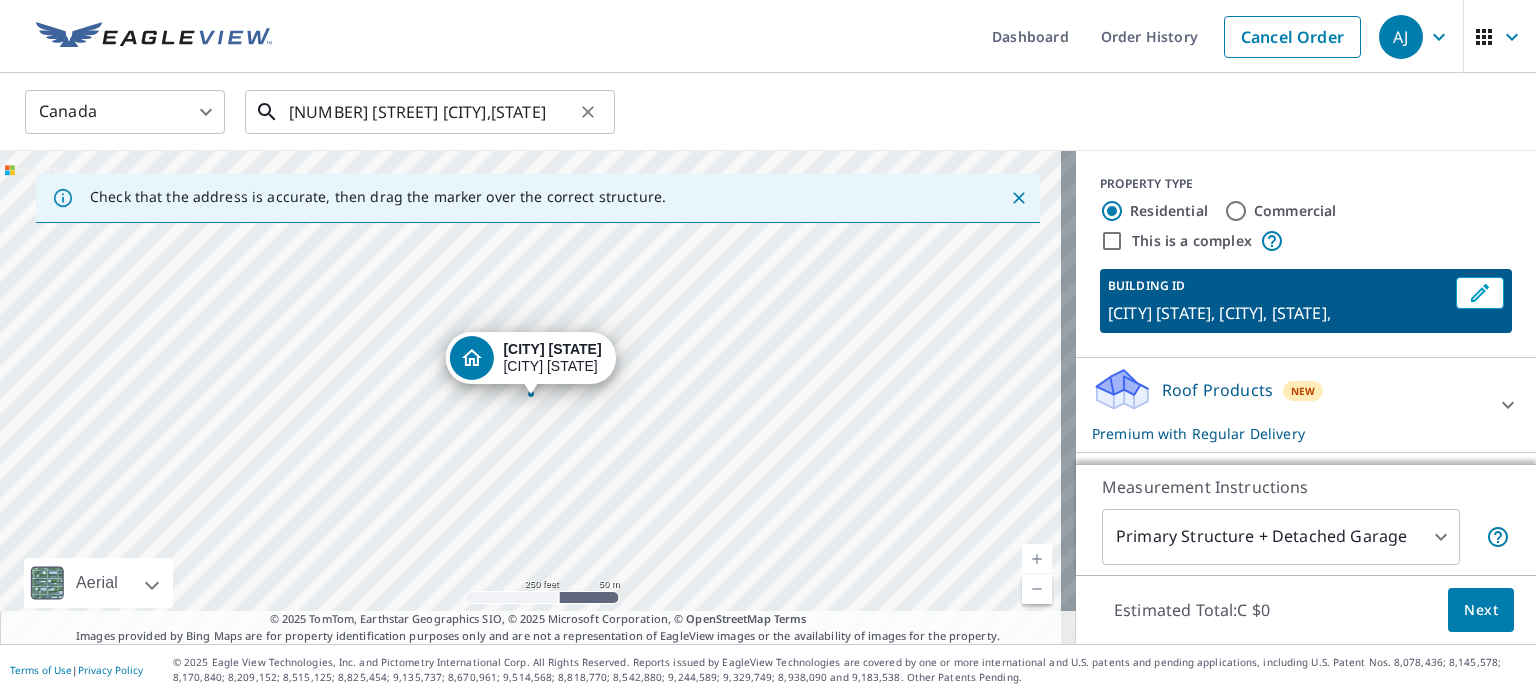 click on "[NUMBER] [STREET] [CITY],[STATE]" at bounding box center (431, 112) 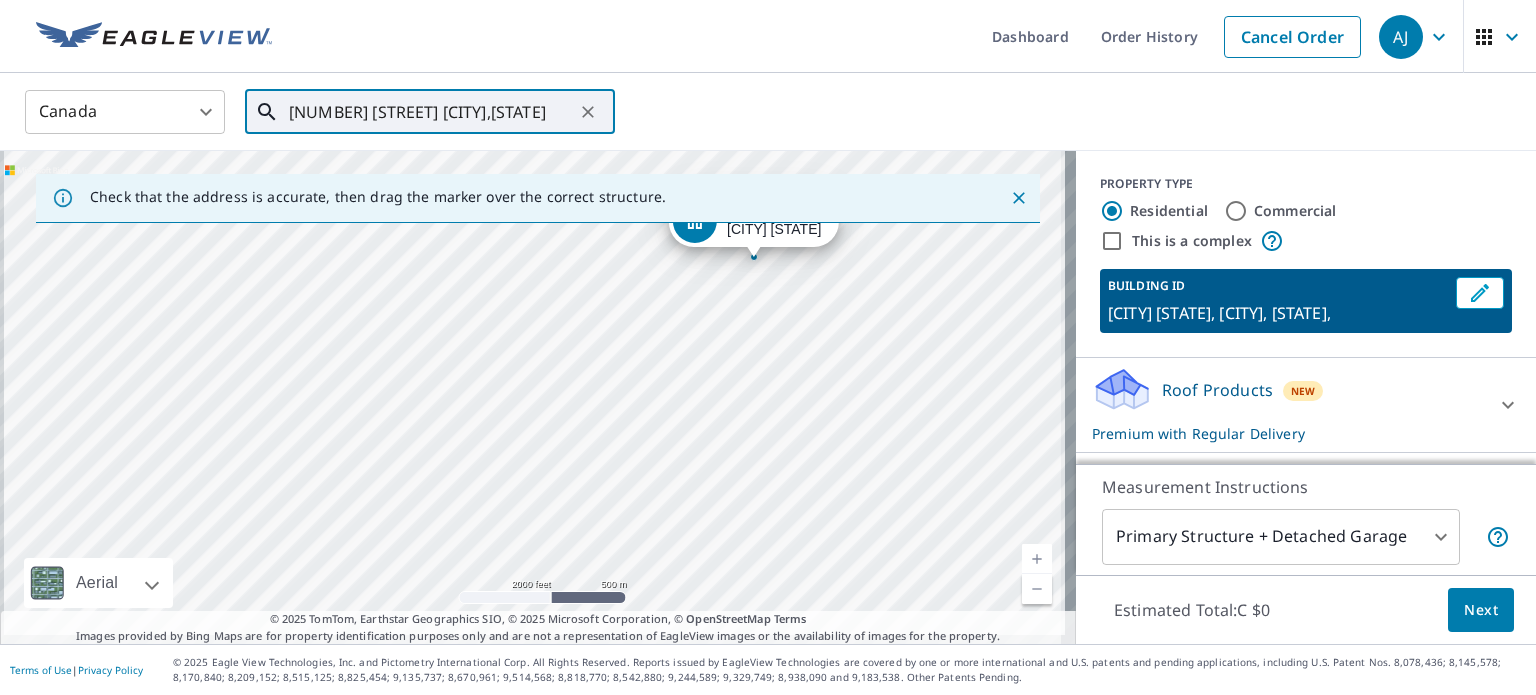 drag, startPoint x: 773, startPoint y: 475, endPoint x: 816, endPoint y: 287, distance: 192.85487 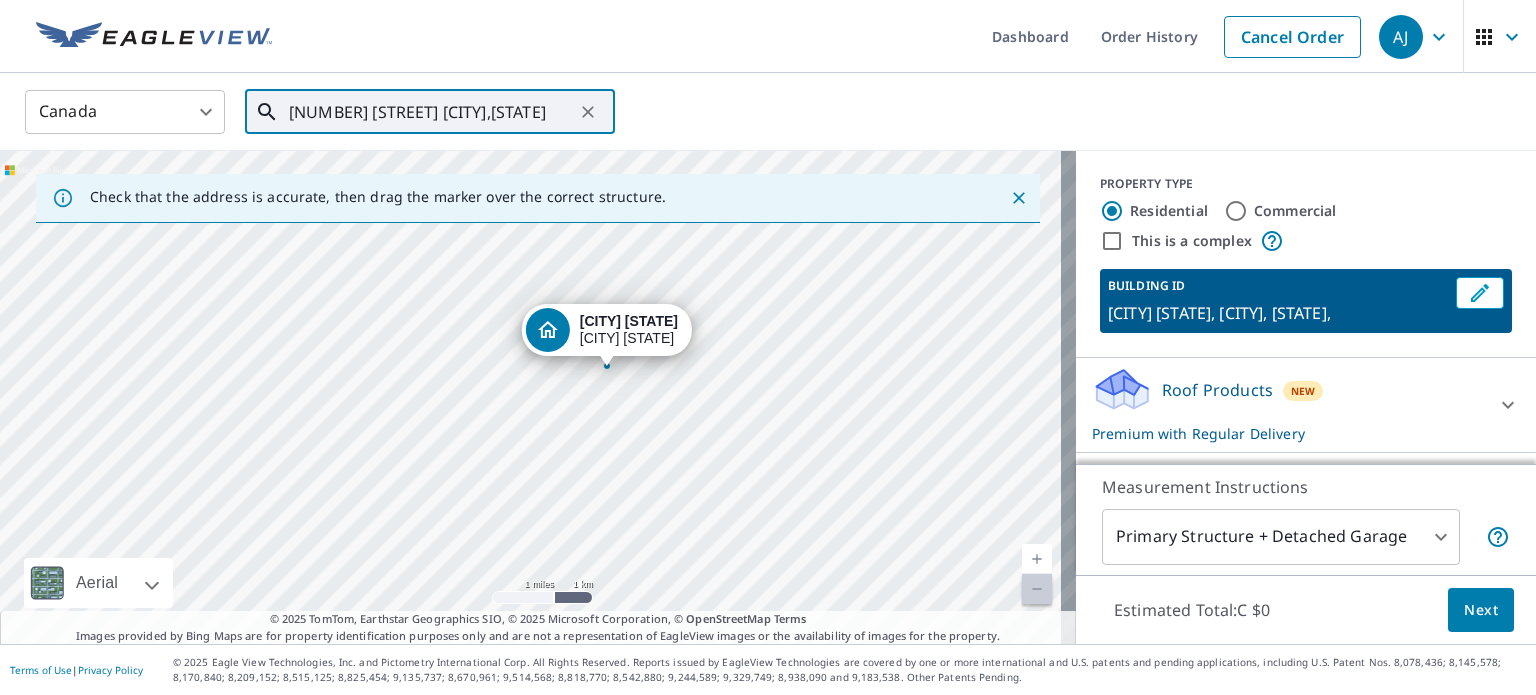 click on "[NUMBER] [STREET] [CITY],[STATE]" at bounding box center (431, 112) 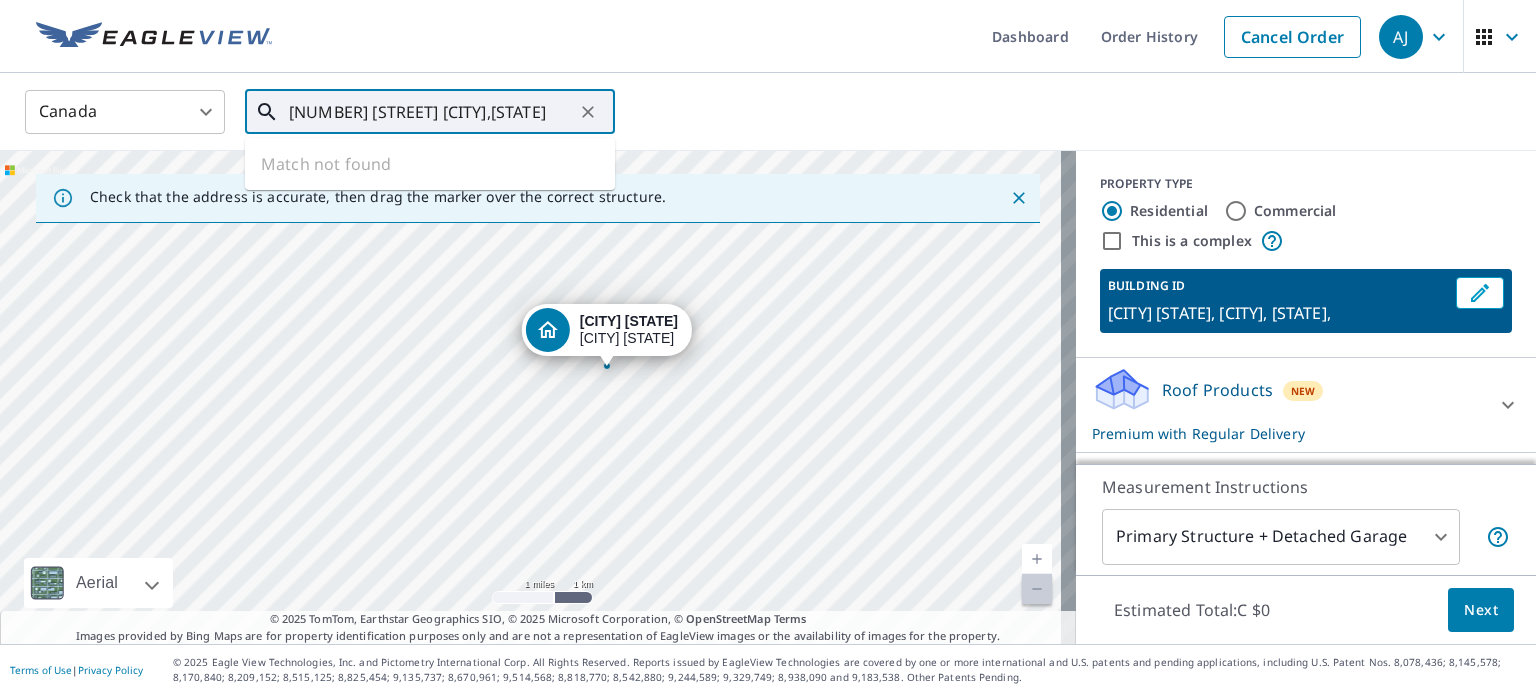 paste on "[NUMBER] [STREET], [CITY], [STATE], Canada" 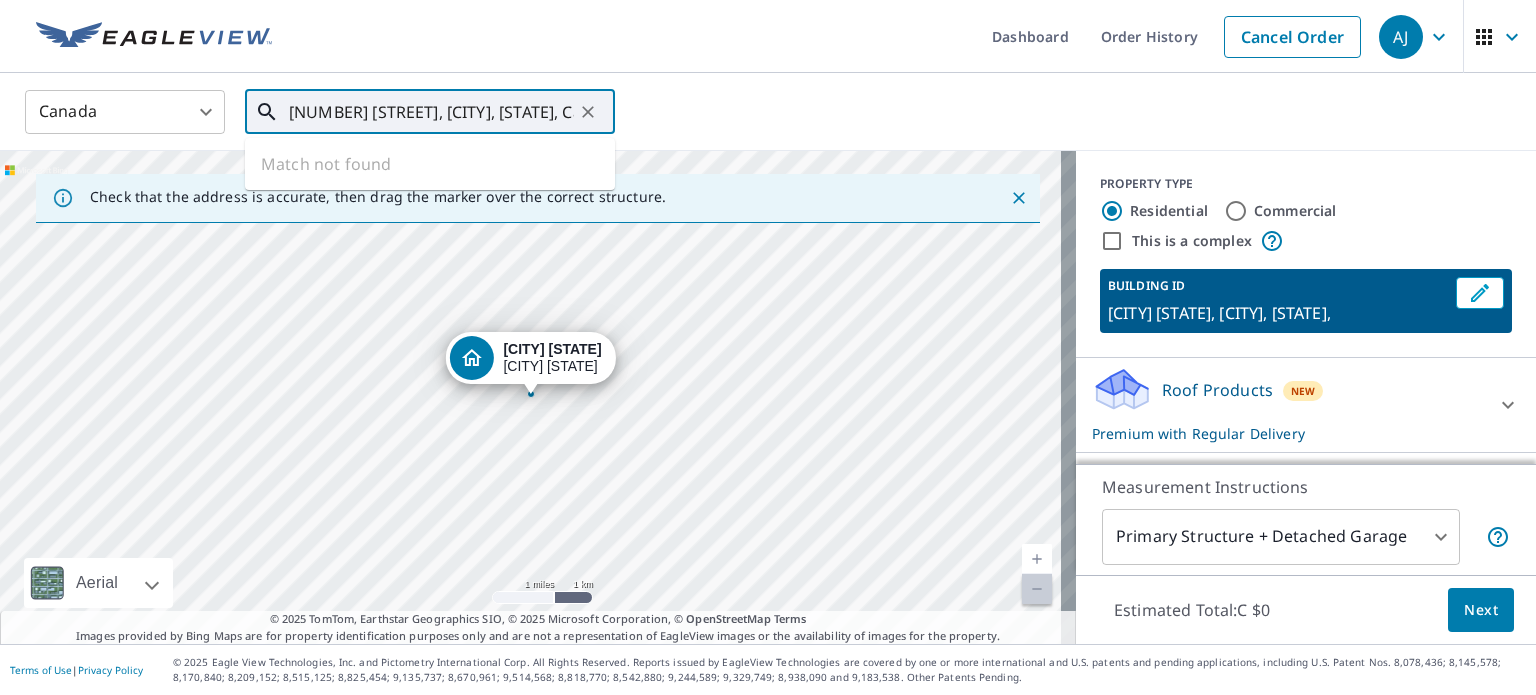 scroll, scrollTop: 0, scrollLeft: 45, axis: horizontal 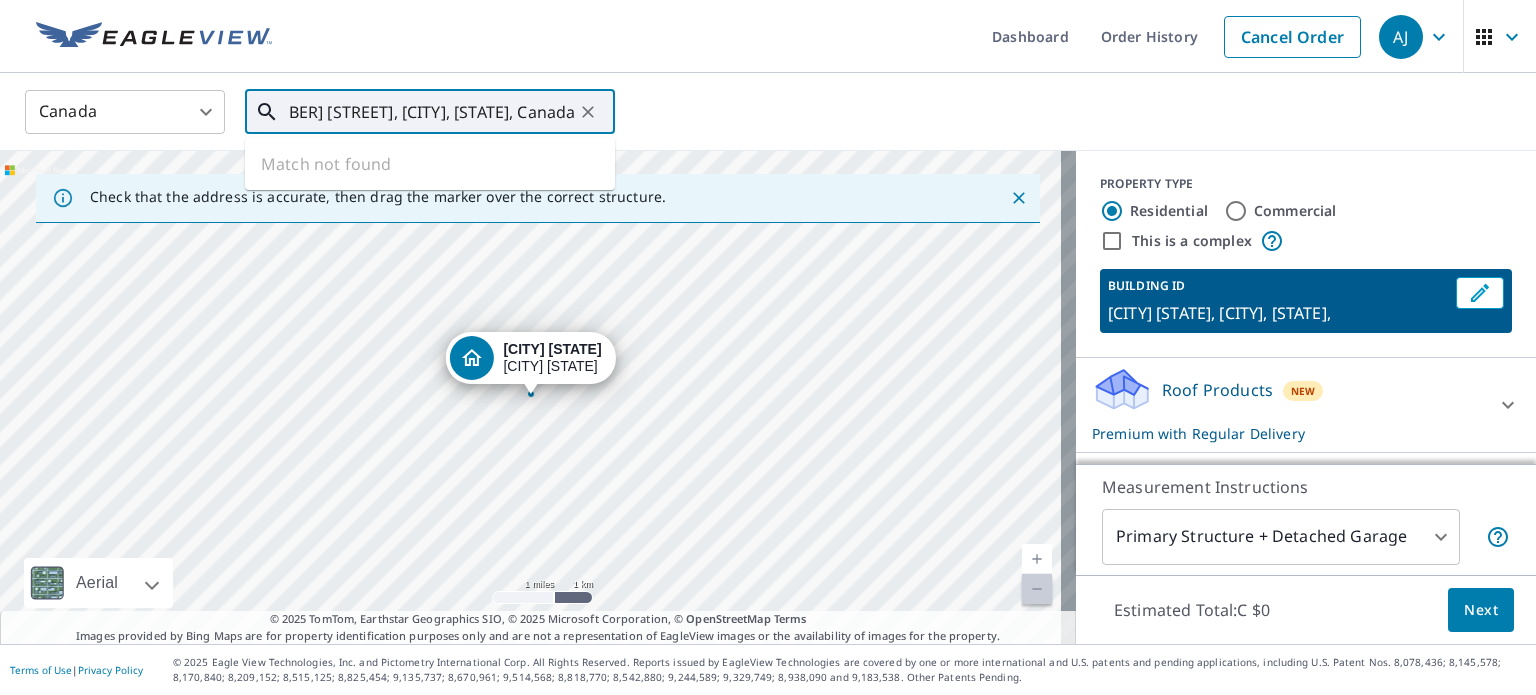type on "[NUMBER] [STREET], [CITY], [STATE], Canada" 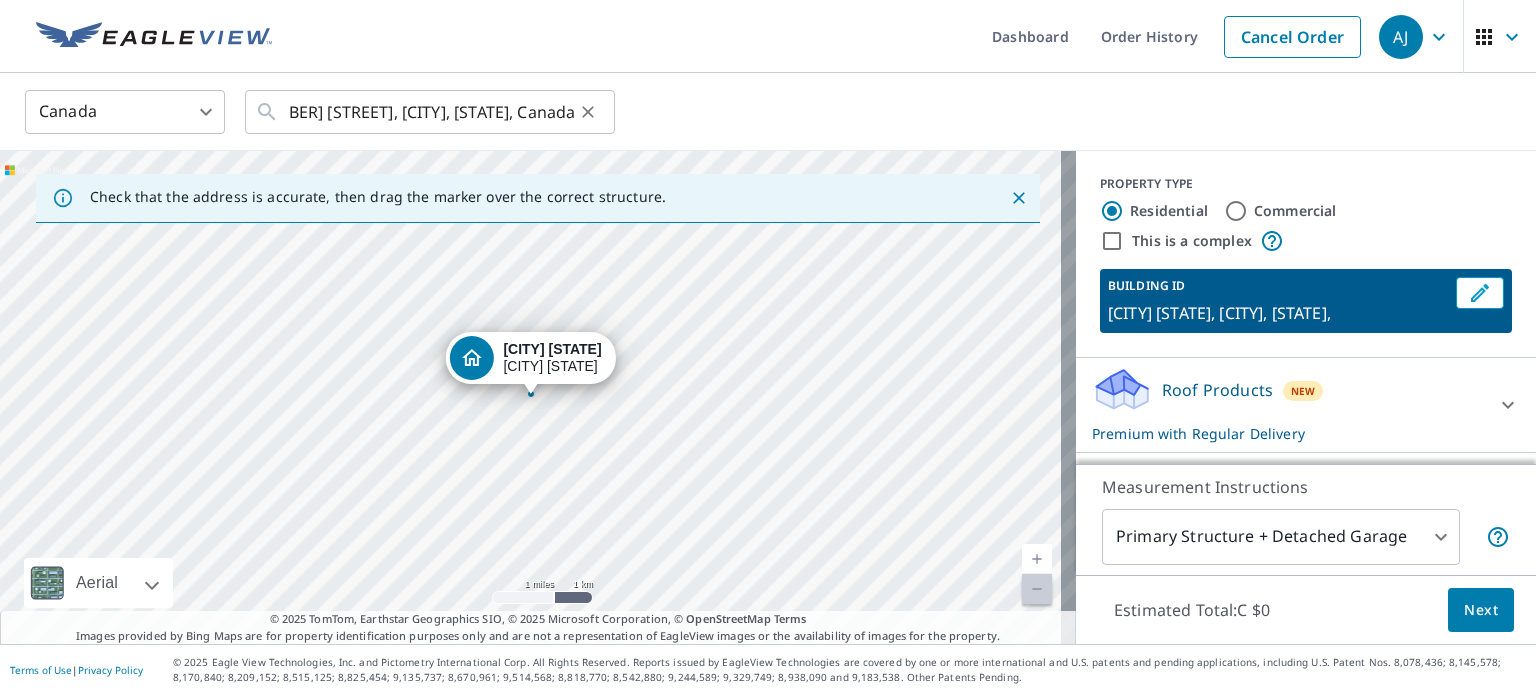 scroll, scrollTop: 0, scrollLeft: 0, axis: both 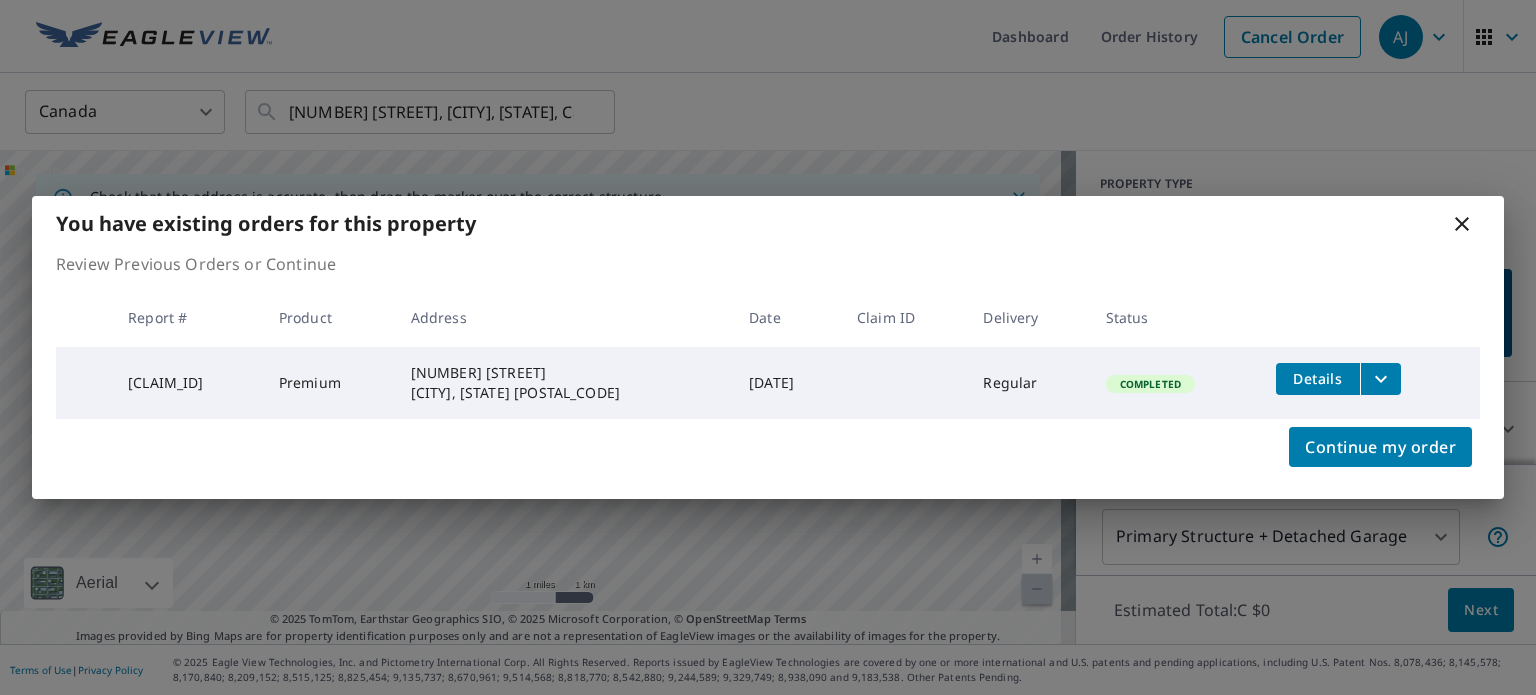 click 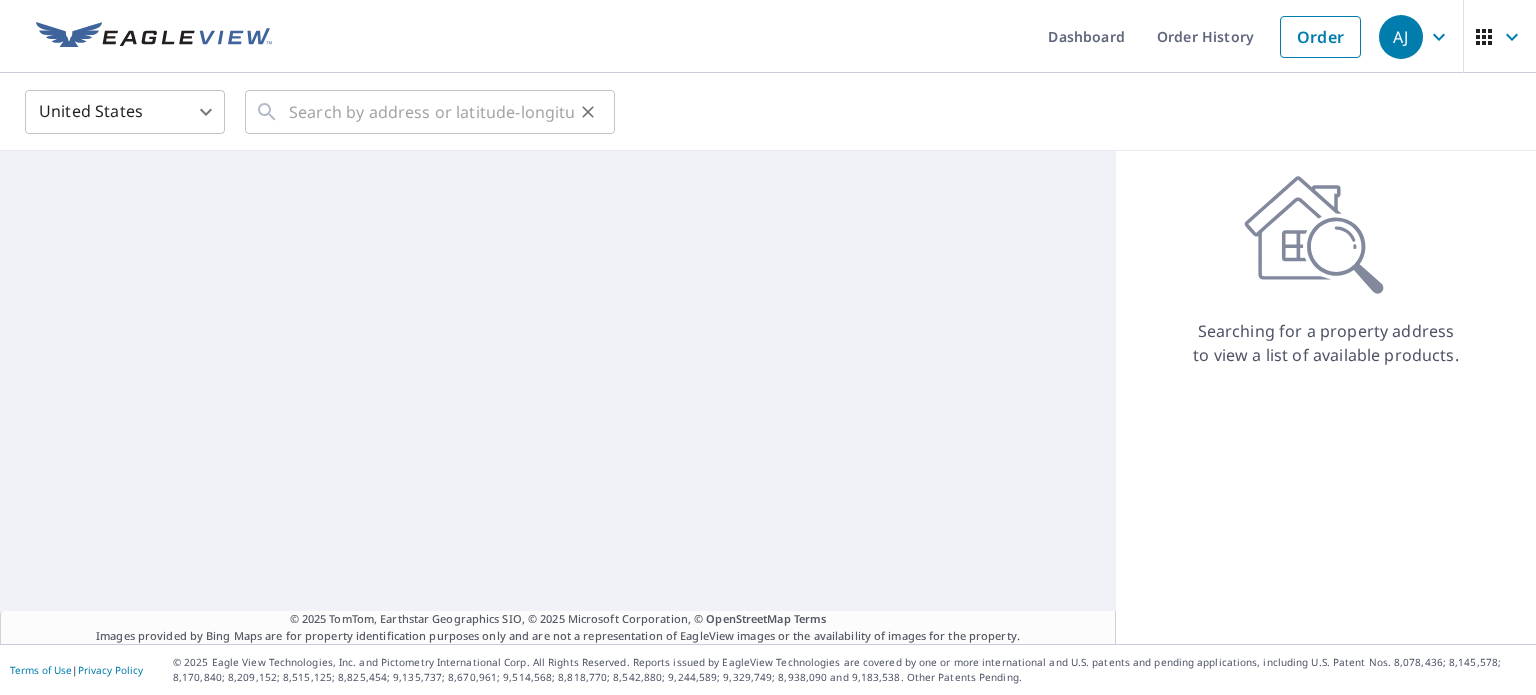 scroll, scrollTop: 0, scrollLeft: 0, axis: both 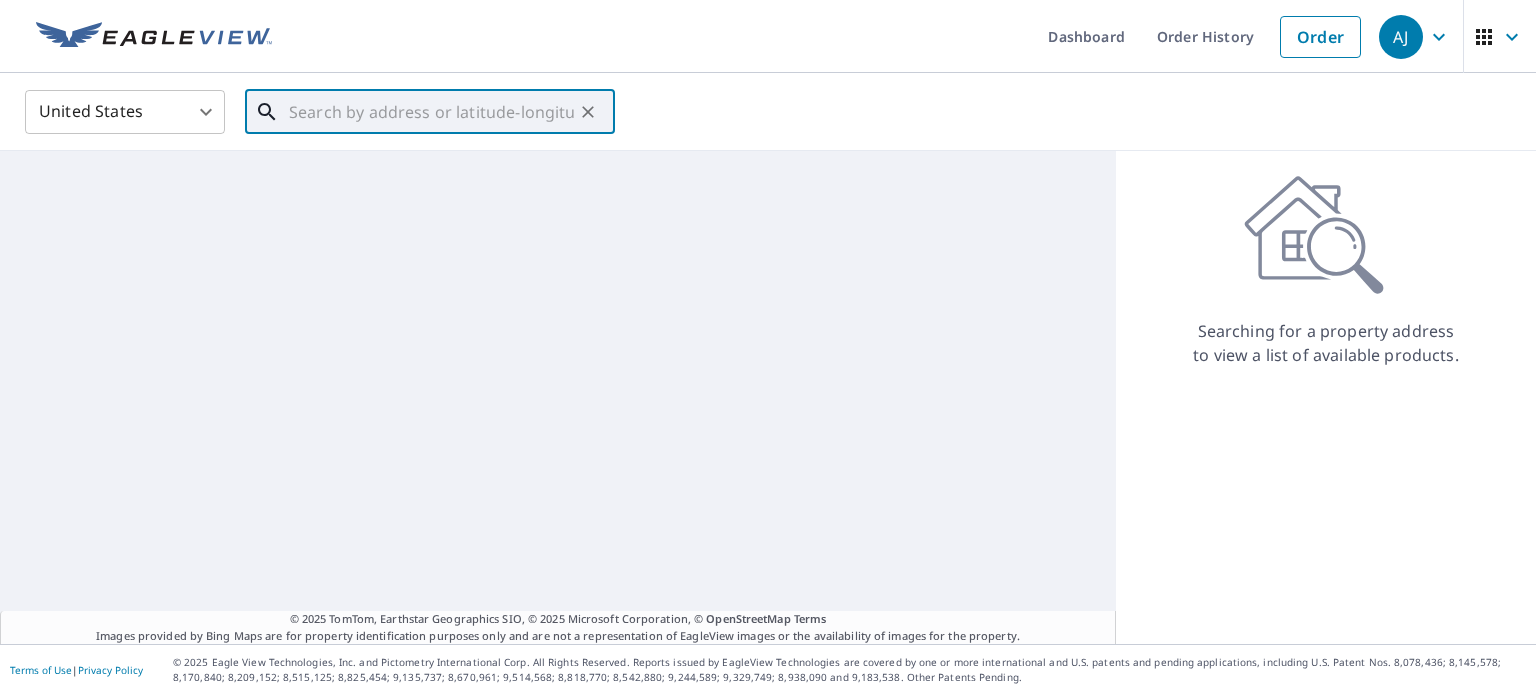 click at bounding box center [431, 112] 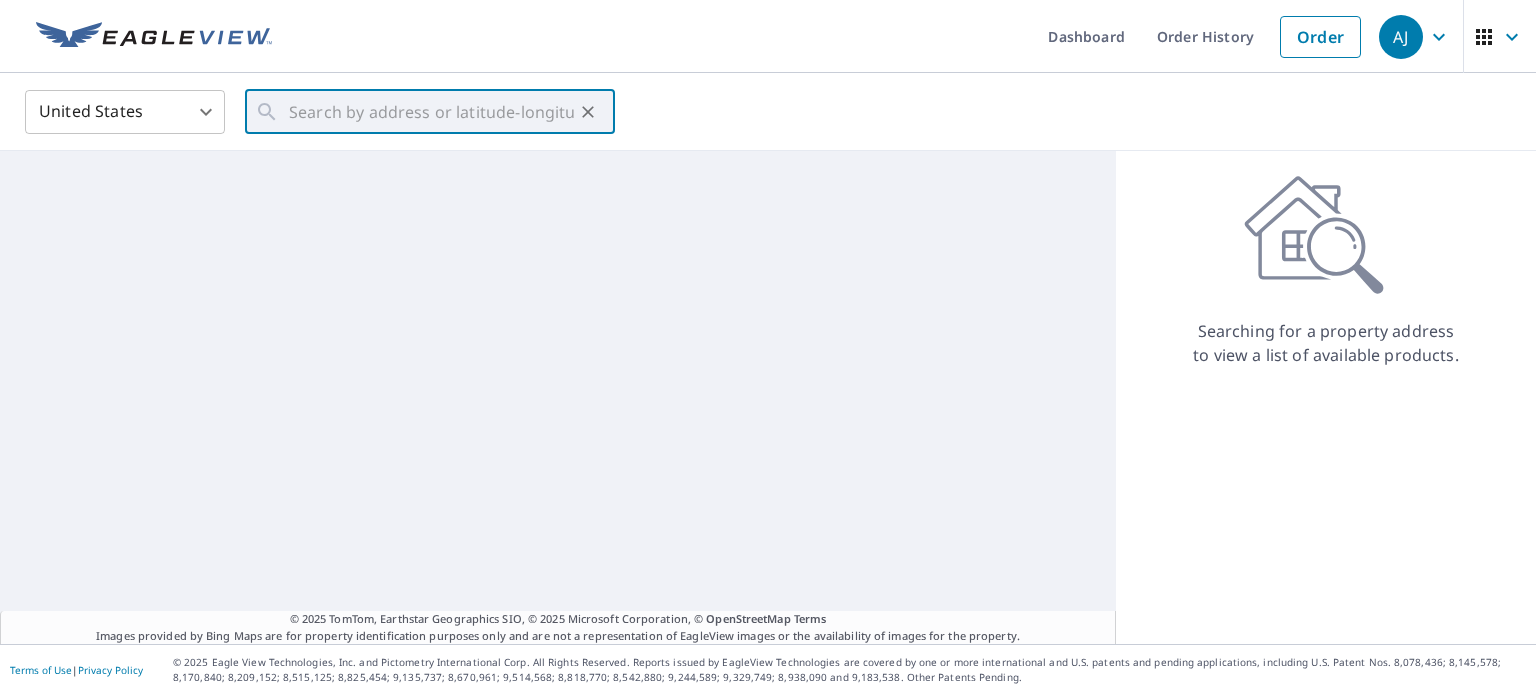click on "[FIRST] [LAST]
Dashboard Order History Order [INITIALS] [COUNTRY] ​ ​ © [YEAR] TomTom, Earthstar Geographics SIO, © [YEAR] Microsoft Corporation, ©   OpenStreetMap   Terms Images provided by Bing Maps are for property identification purposes only and are not a representation of EagleView images or the availability of images for the property. Searching for a property address to view a list of available products. Terms of Use  |  Privacy Policy © [YEAR] Eagle View Technologies, Inc. and Pictometry International Corp. All Rights Reserved. Reports issued by EagleView Technologies are covered by   one or more international and U.S. patents and pending applications, including U.S. Patent Nos. [PATENT_NUMBER]; [PATENT_NUMBER]; [PATENT_NUMBER]; [PATENT_NUMBER];   [PATENT_NUMBER]; [PATENT_NUMBER]; [PATENT_NUMBER]; [PATENT_NUMBER]; [PATENT_NUMBER]; [PATENT_NUMBER]; [PATENT_NUMBER]; [PATENT_NUMBER]; [PATENT_NUMBER]; [PATENT_NUMBER] and [PATENT_NUMBER]. Other Patents Pending." at bounding box center (768, 347) 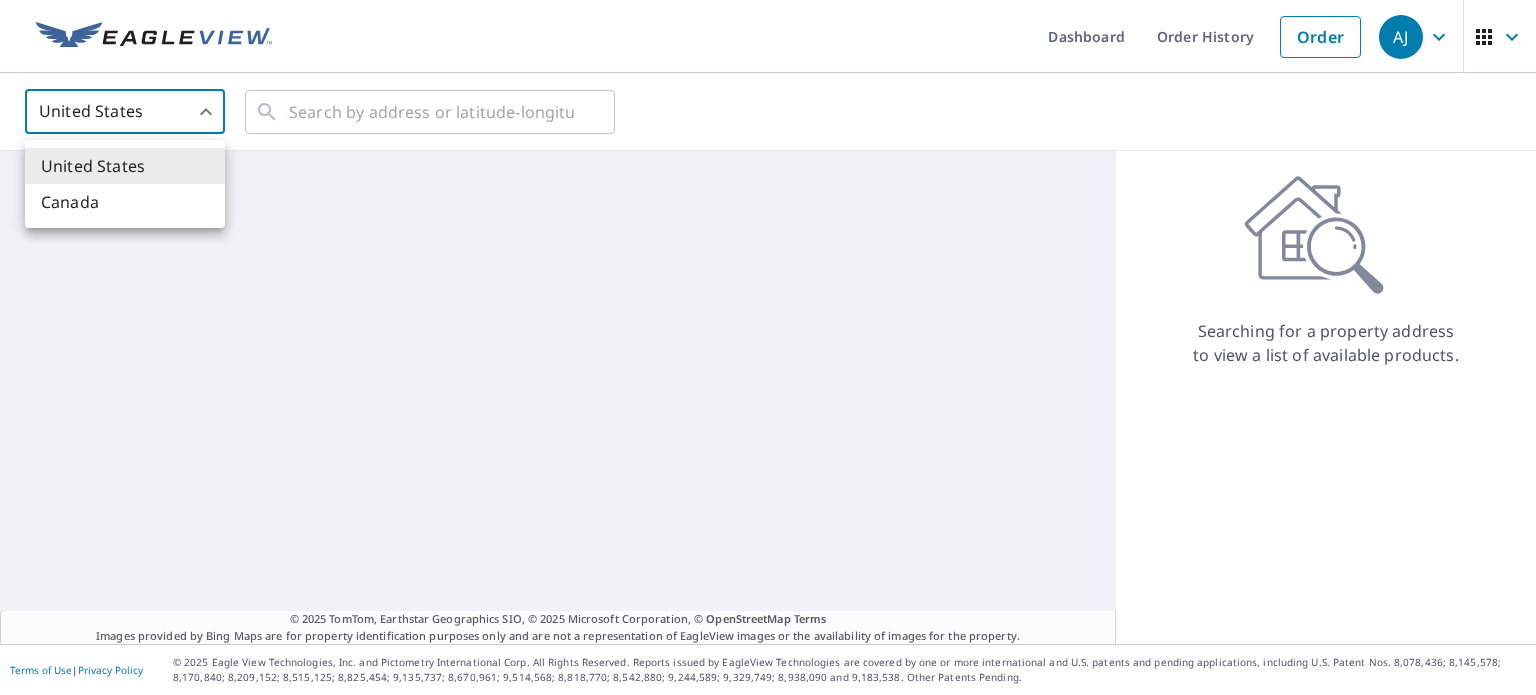 click on "Canada" at bounding box center (125, 202) 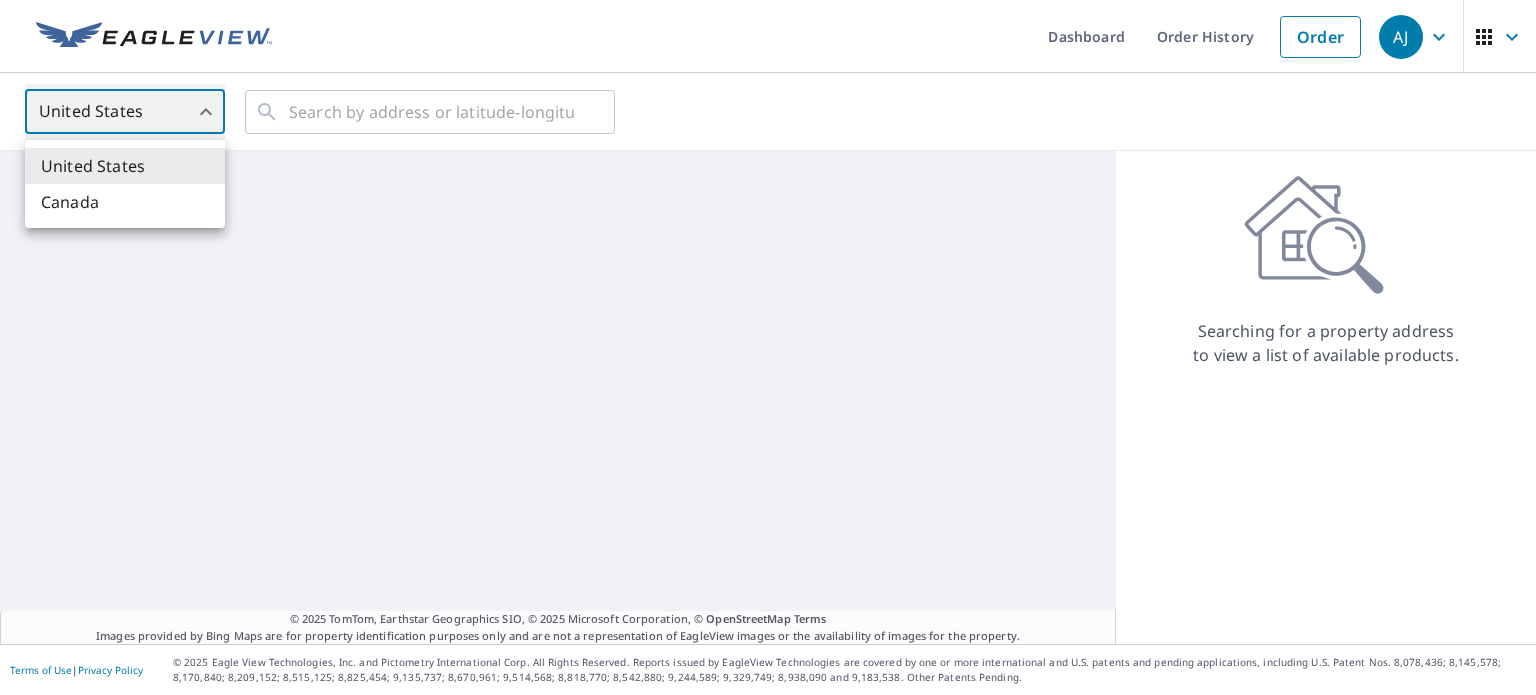 type on "CA" 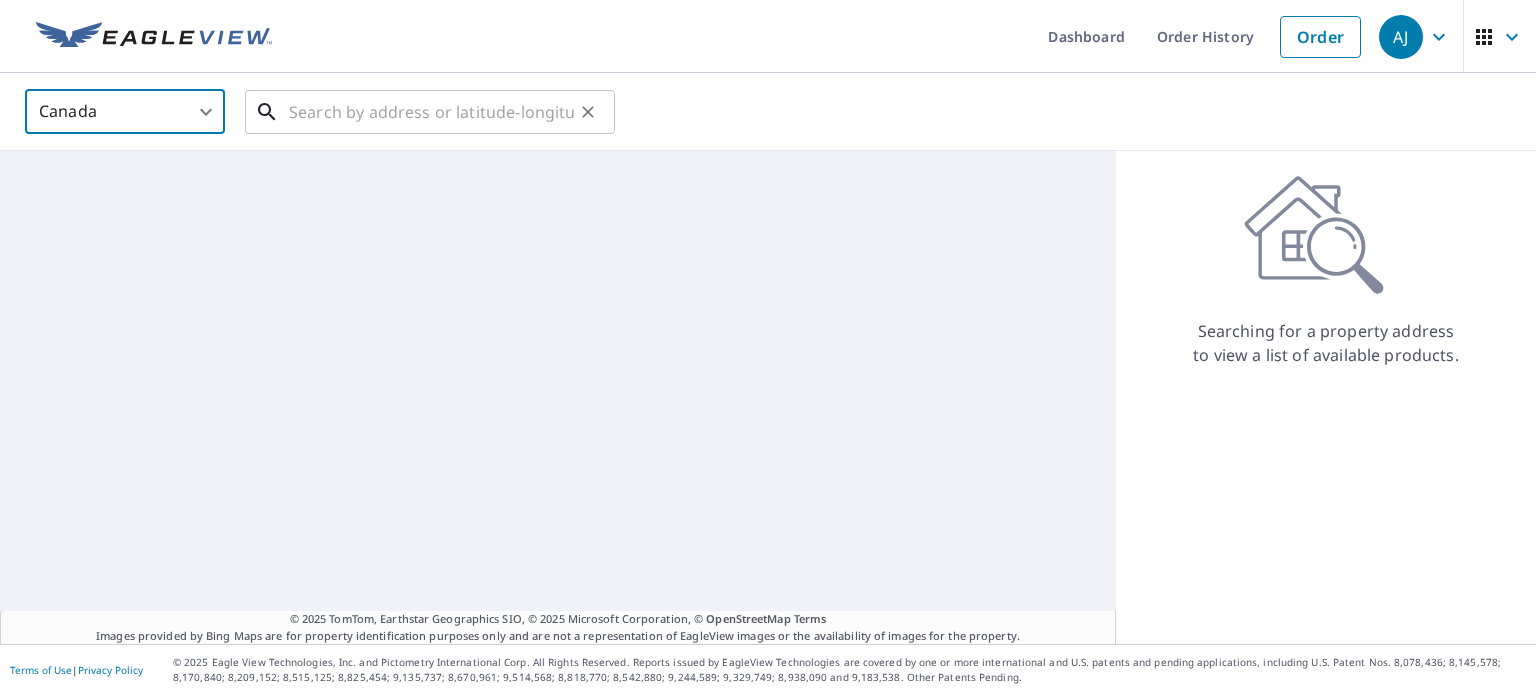 click at bounding box center (431, 112) 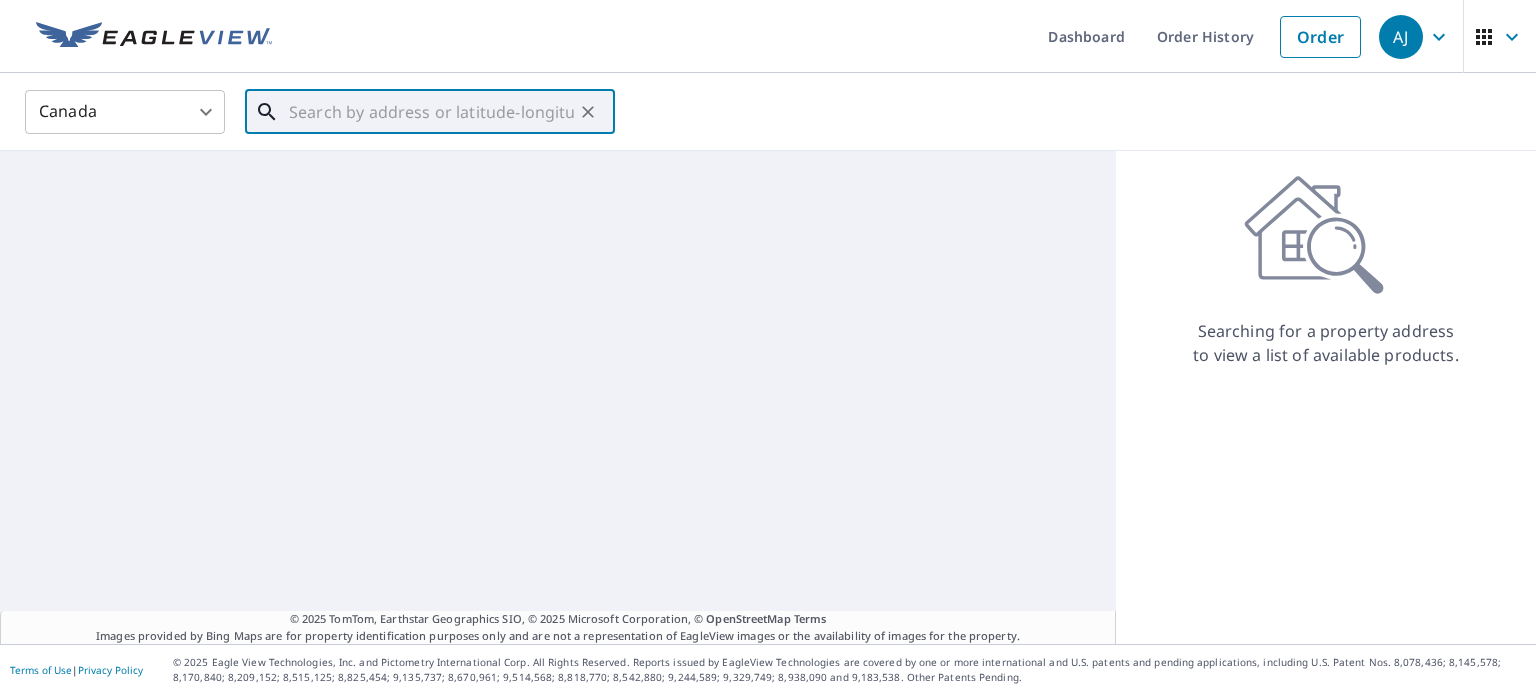 paste on "[NUMBER] [STREET], [CITY], [STATE], [COUNTRY]" 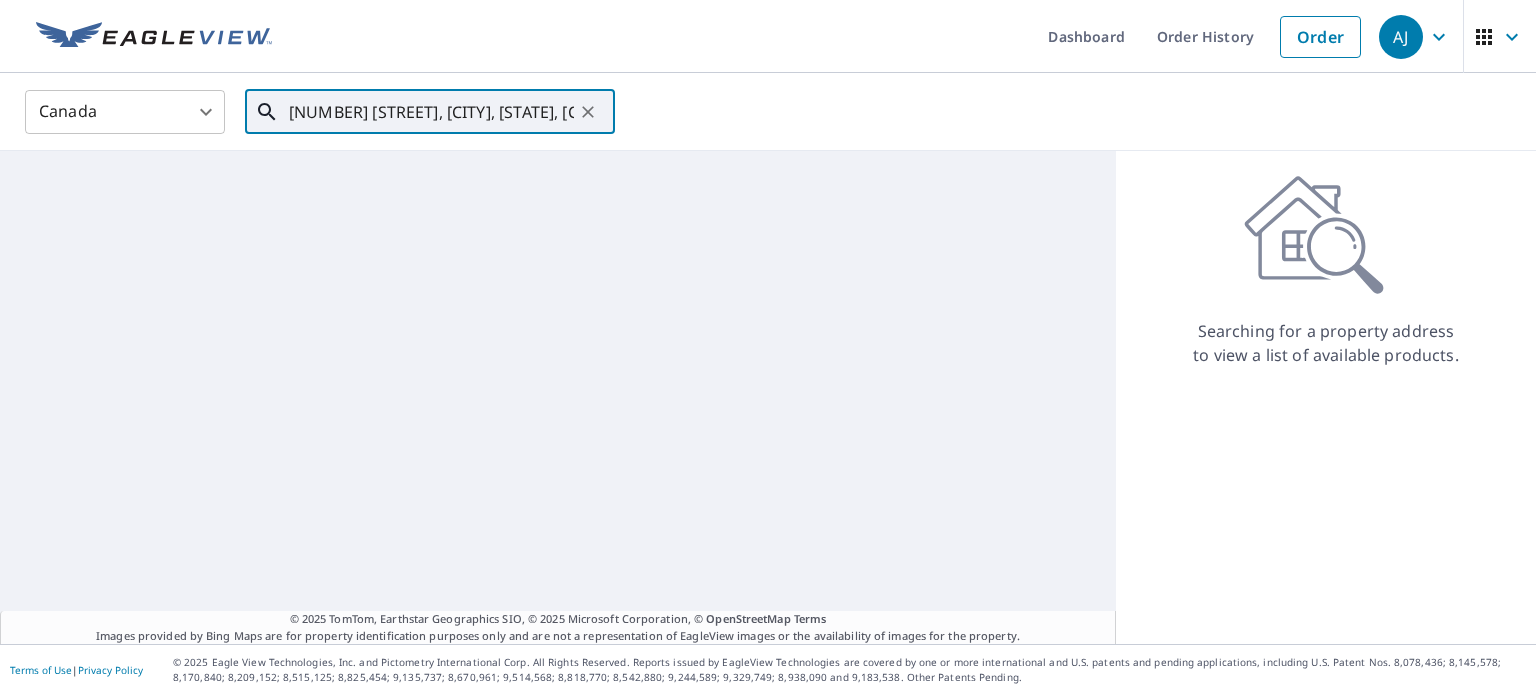 scroll, scrollTop: 0, scrollLeft: 45, axis: horizontal 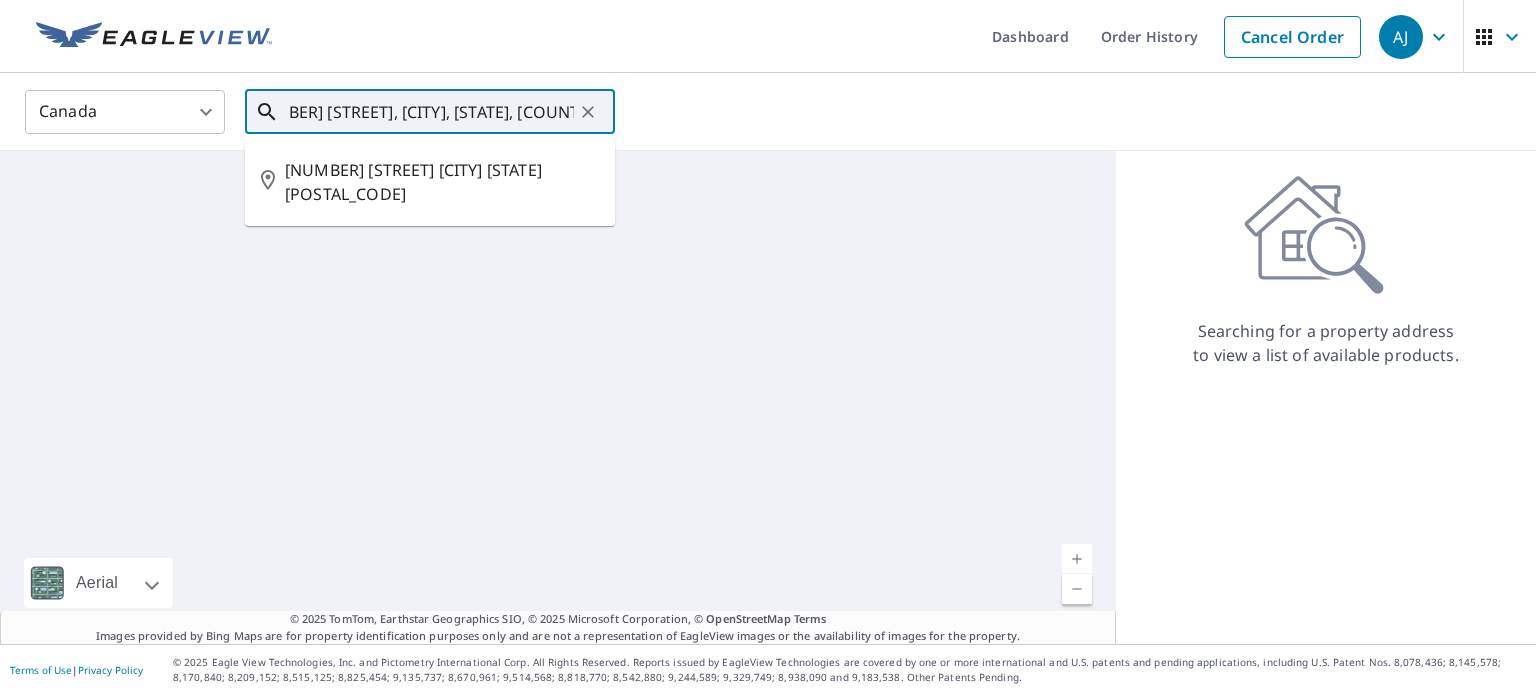 type on "[NUMBER] [STREET], [CITY], [STATE], [COUNTRY]" 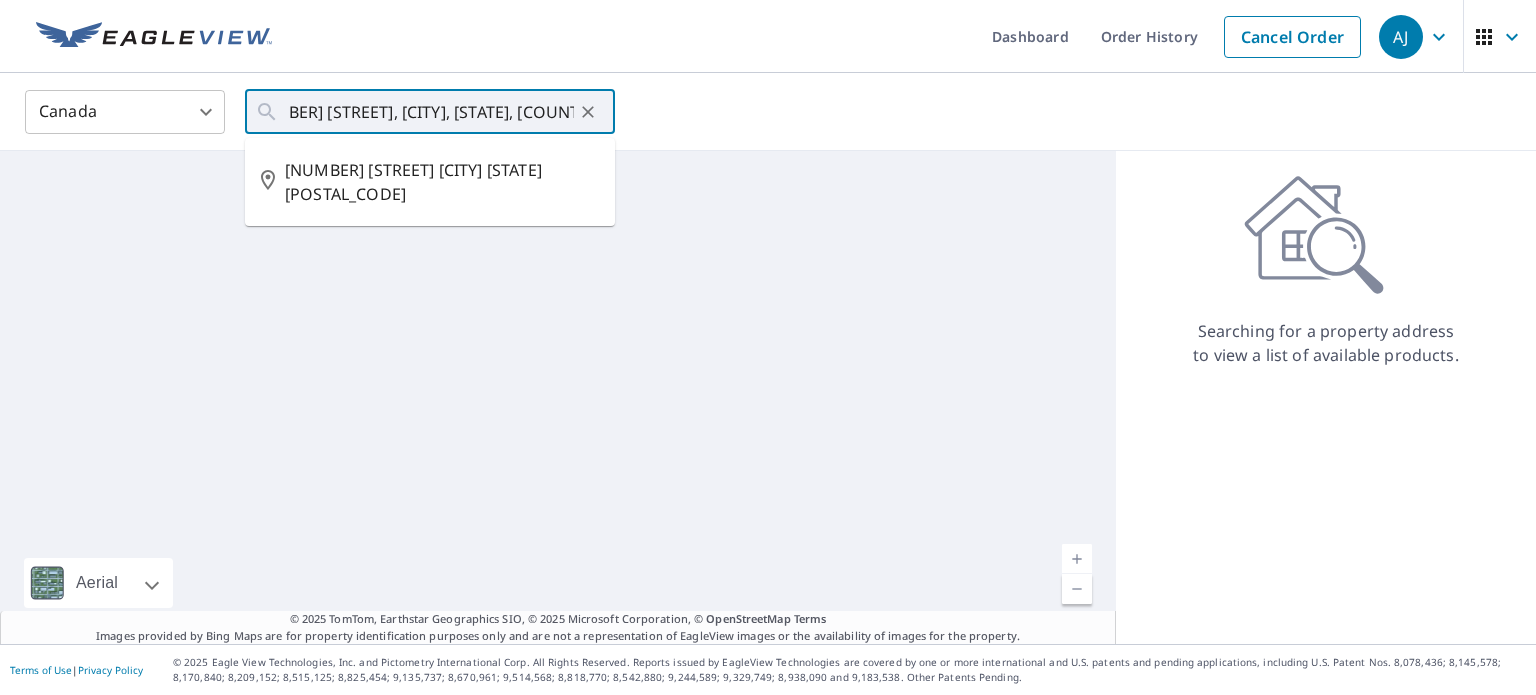 scroll, scrollTop: 0, scrollLeft: 0, axis: both 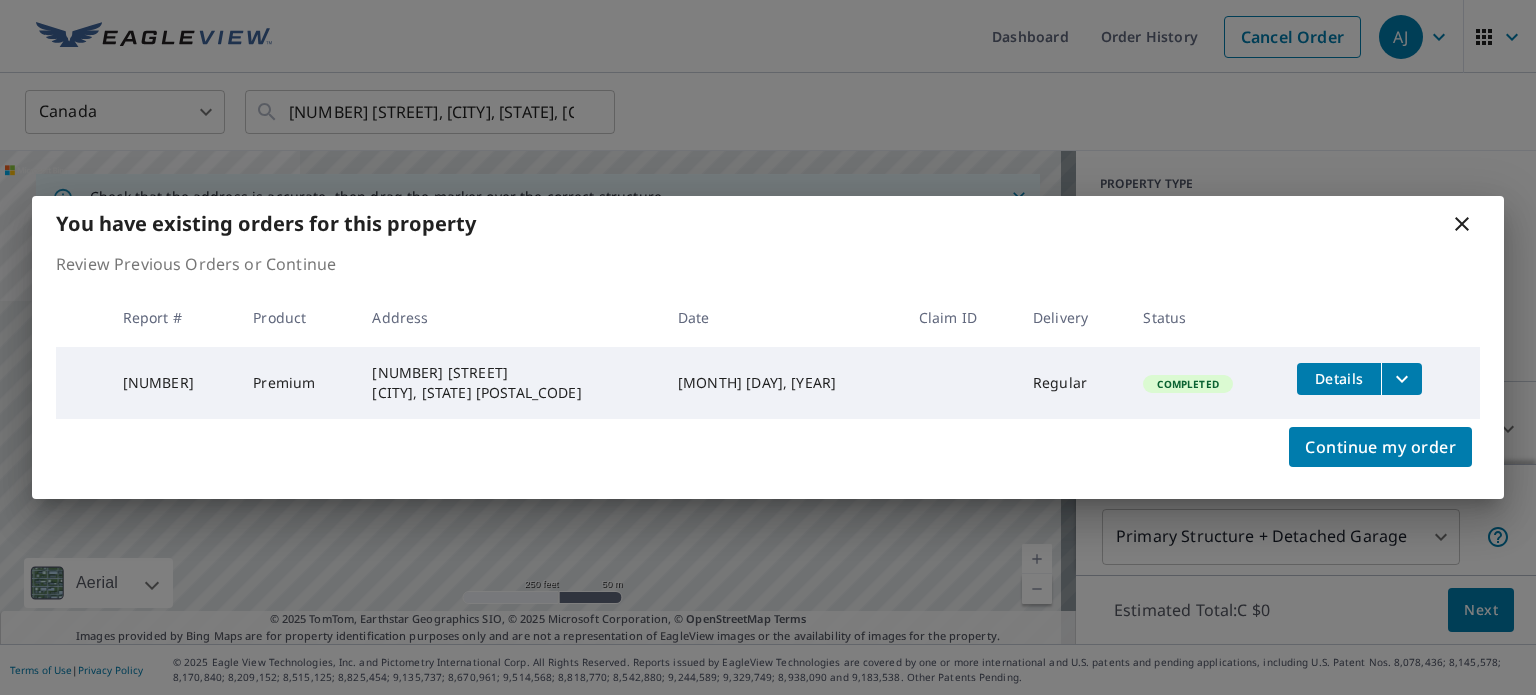 click 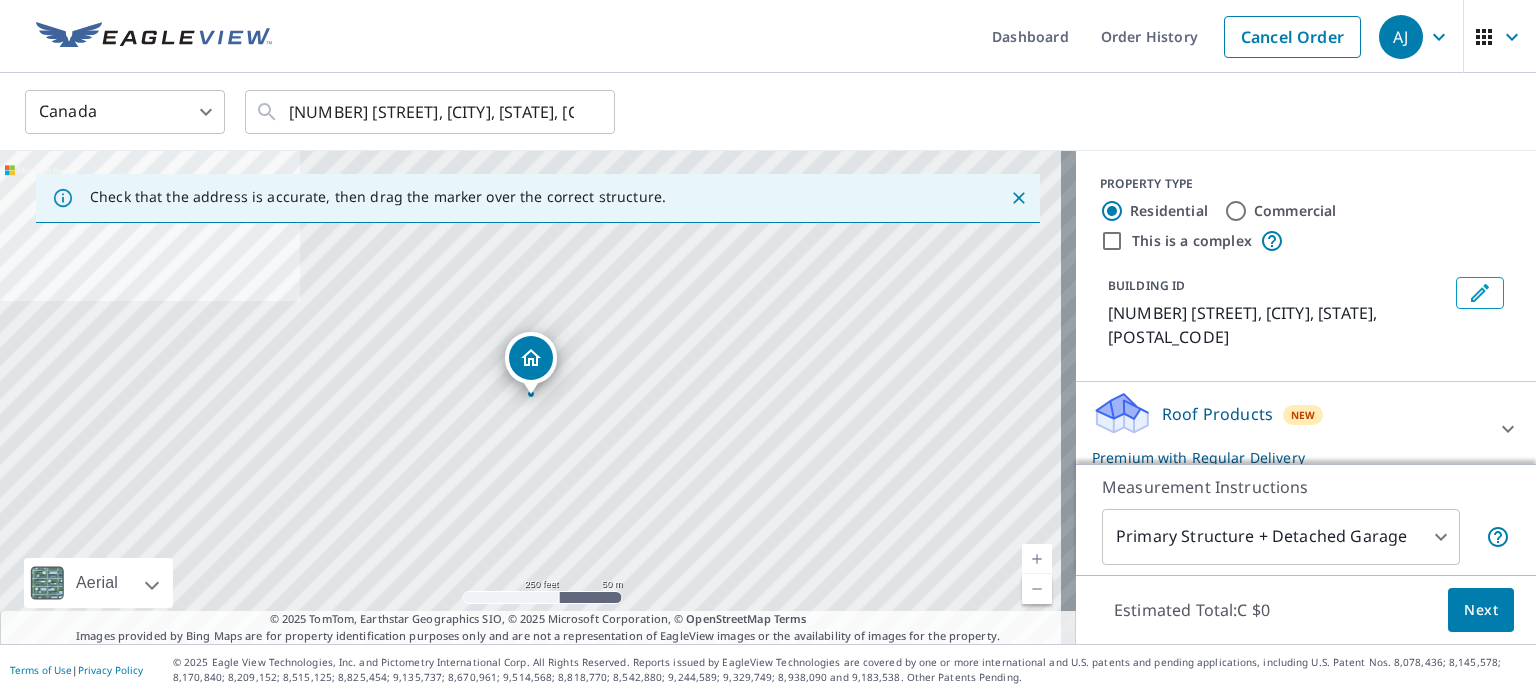 click on "Next" at bounding box center [1481, 610] 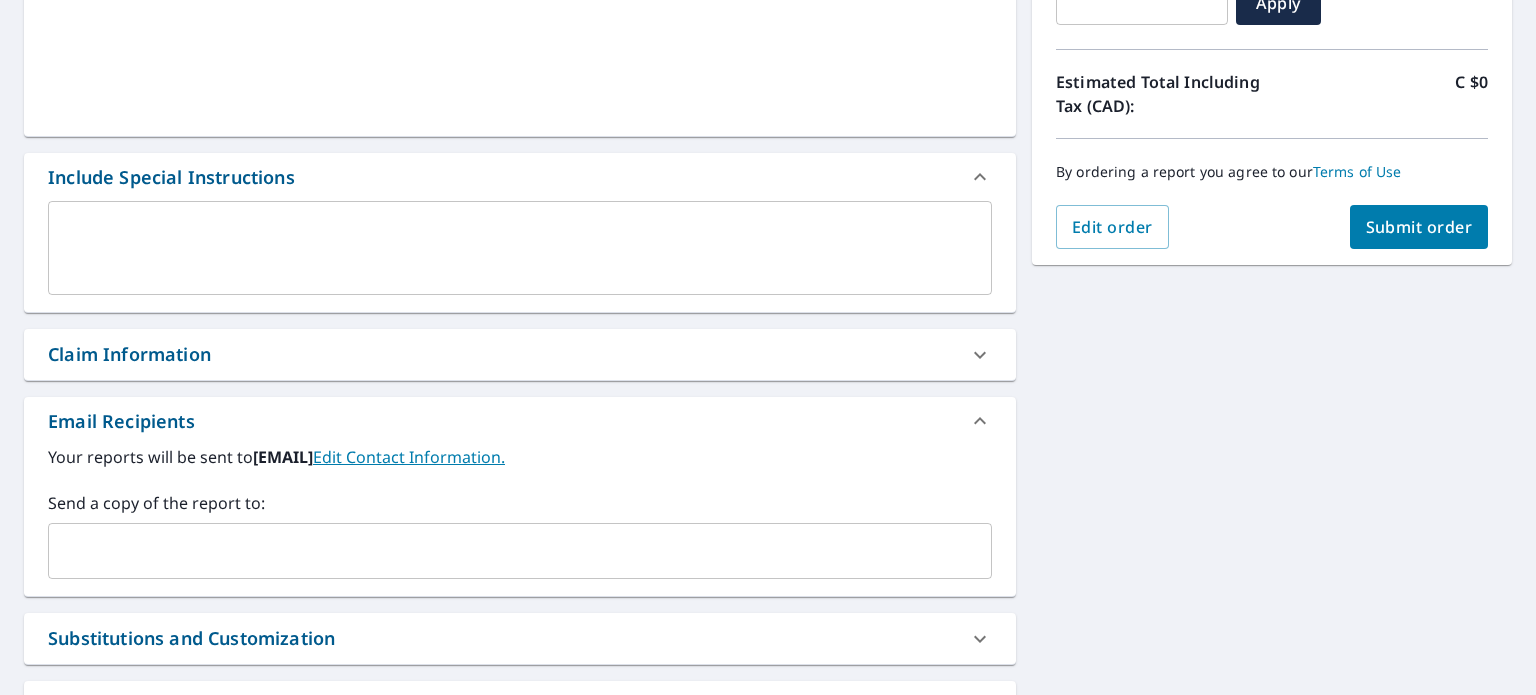 scroll, scrollTop: 562, scrollLeft: 0, axis: vertical 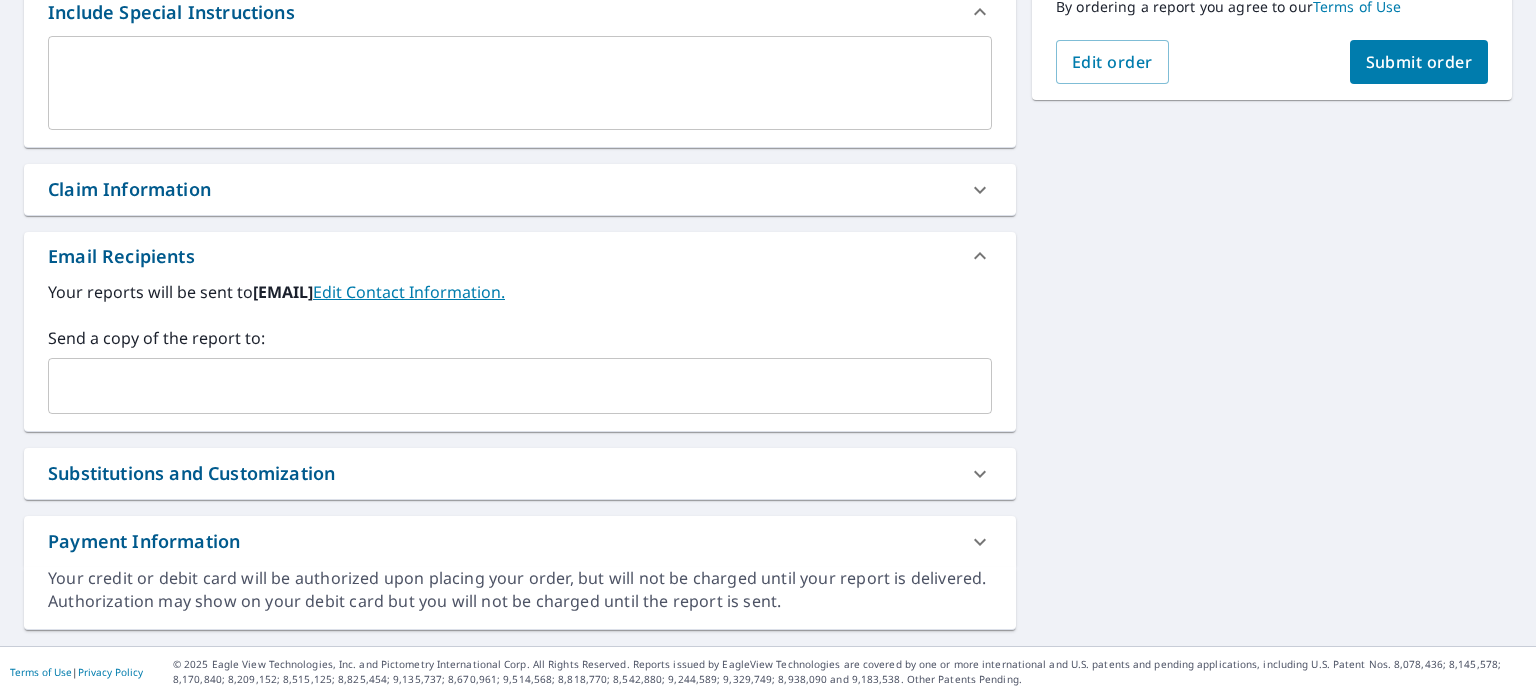 click on "Submit order" at bounding box center (1419, 62) 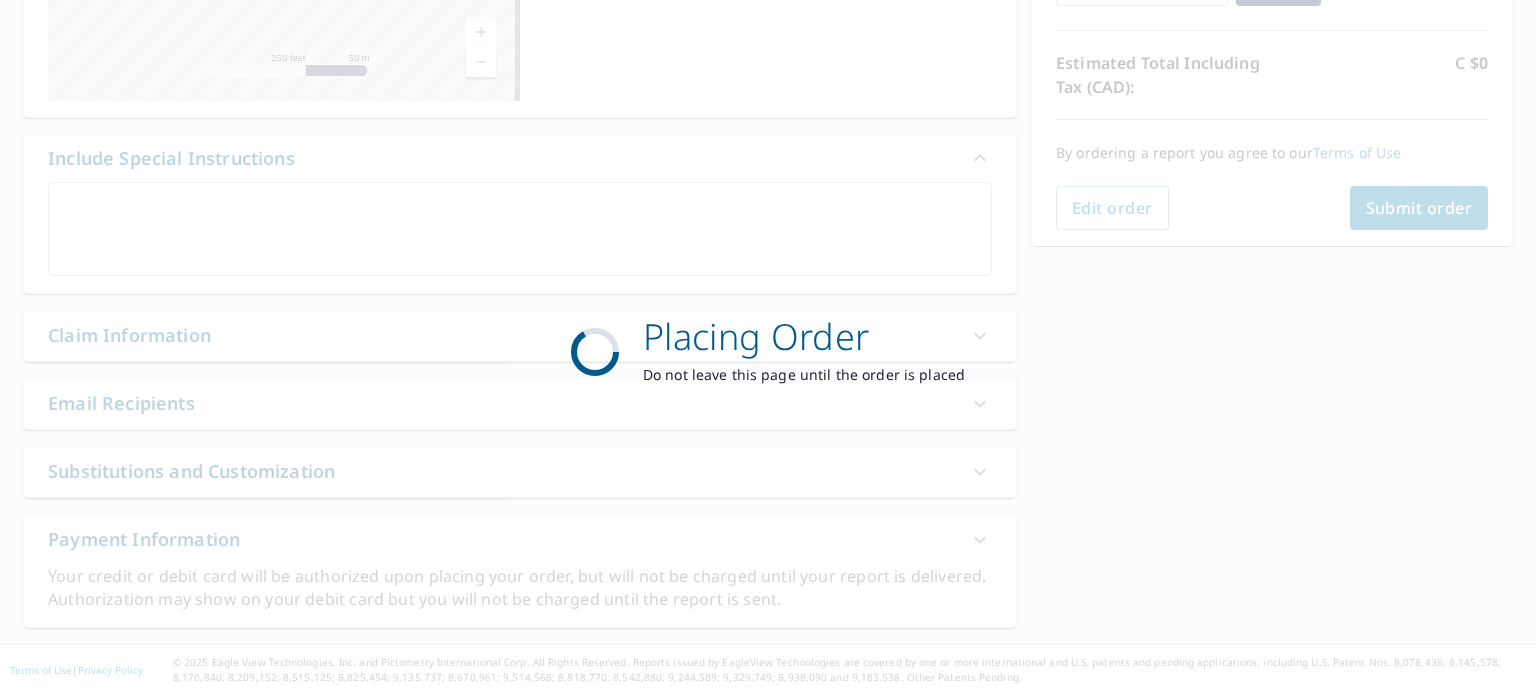 scroll, scrollTop: 414, scrollLeft: 0, axis: vertical 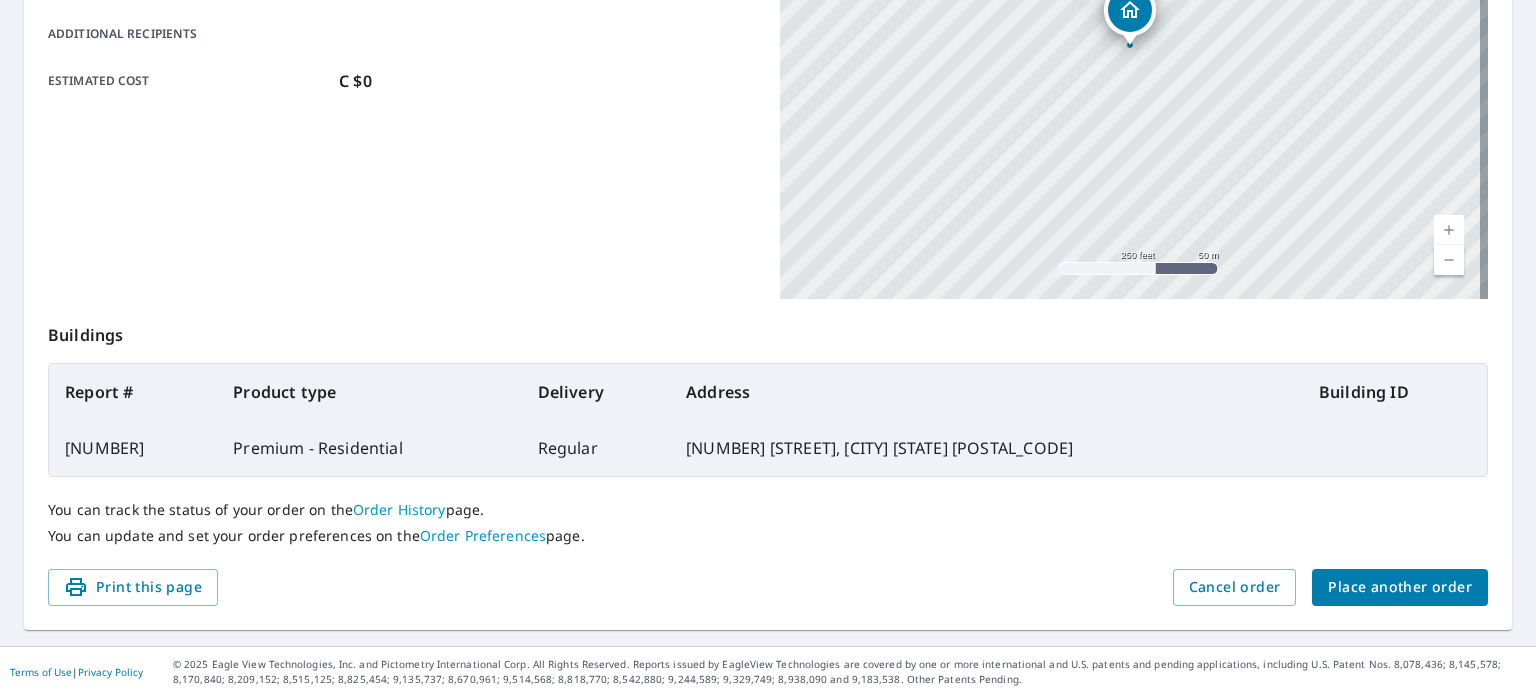 click on "Order details Product type Premium - Residential Delivery method Regular Delivery by [DATE] [TIME] [TIMEZONE] ([DAY]) Structure Primary Structure + Detached Garage Changes No structural changes in last 4 years Additional recipients Estimated cost C $[PRICE] [NUMBER] [STREET] [CITY] [STATE] [POSTAL_CODE] Aerial Road A standard road map Aerial A detailed look from above Labels Labels 250 feet 50 m Terms Buildings Report # Product type Delivery Address Building ID [NUMBER] Premium - Residential Regular [NUMBER] [STREET], [CITY] [STATE] [POSTAL_CODE] You can track the status of your order on the  Order History  page. You can update and set your order preferences on the  Order Preferences  page. Print this page Cancel order Place another order" at bounding box center (768, 175) 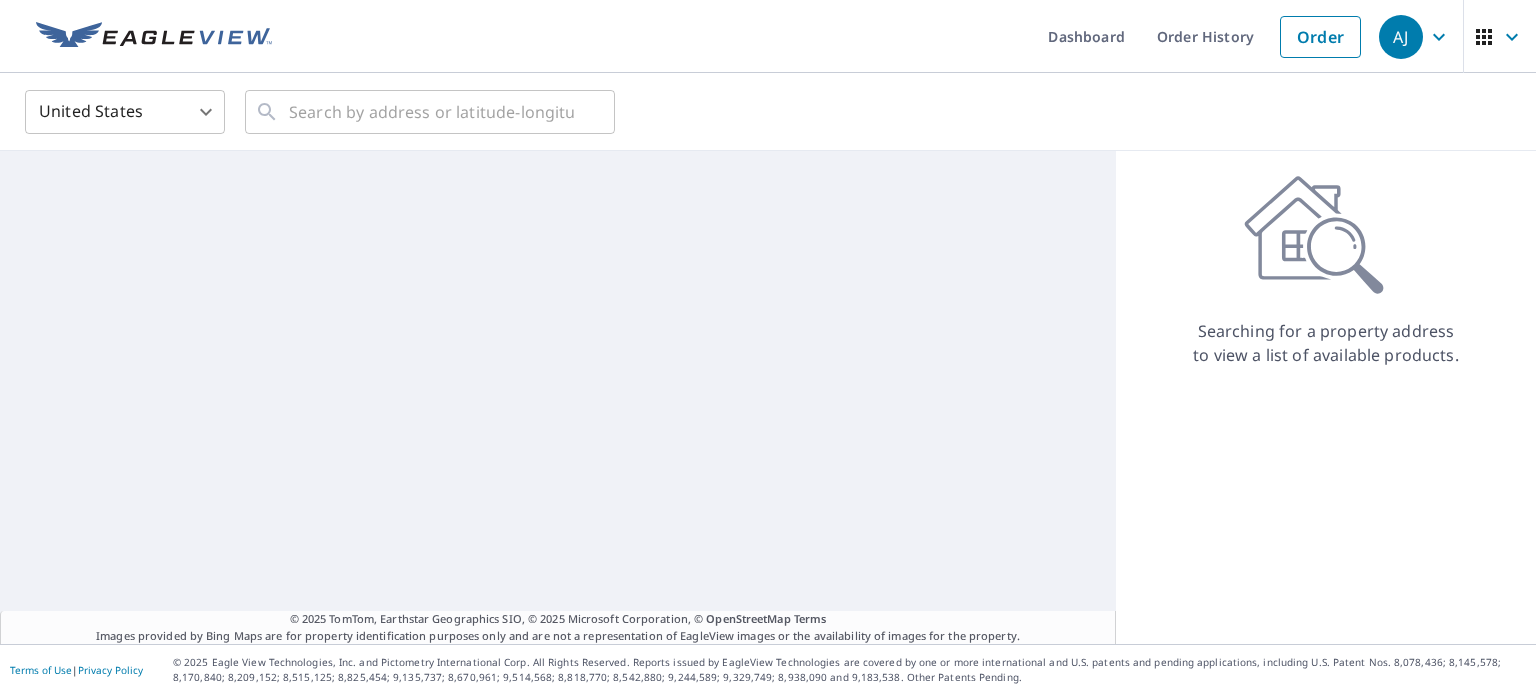scroll, scrollTop: 0, scrollLeft: 0, axis: both 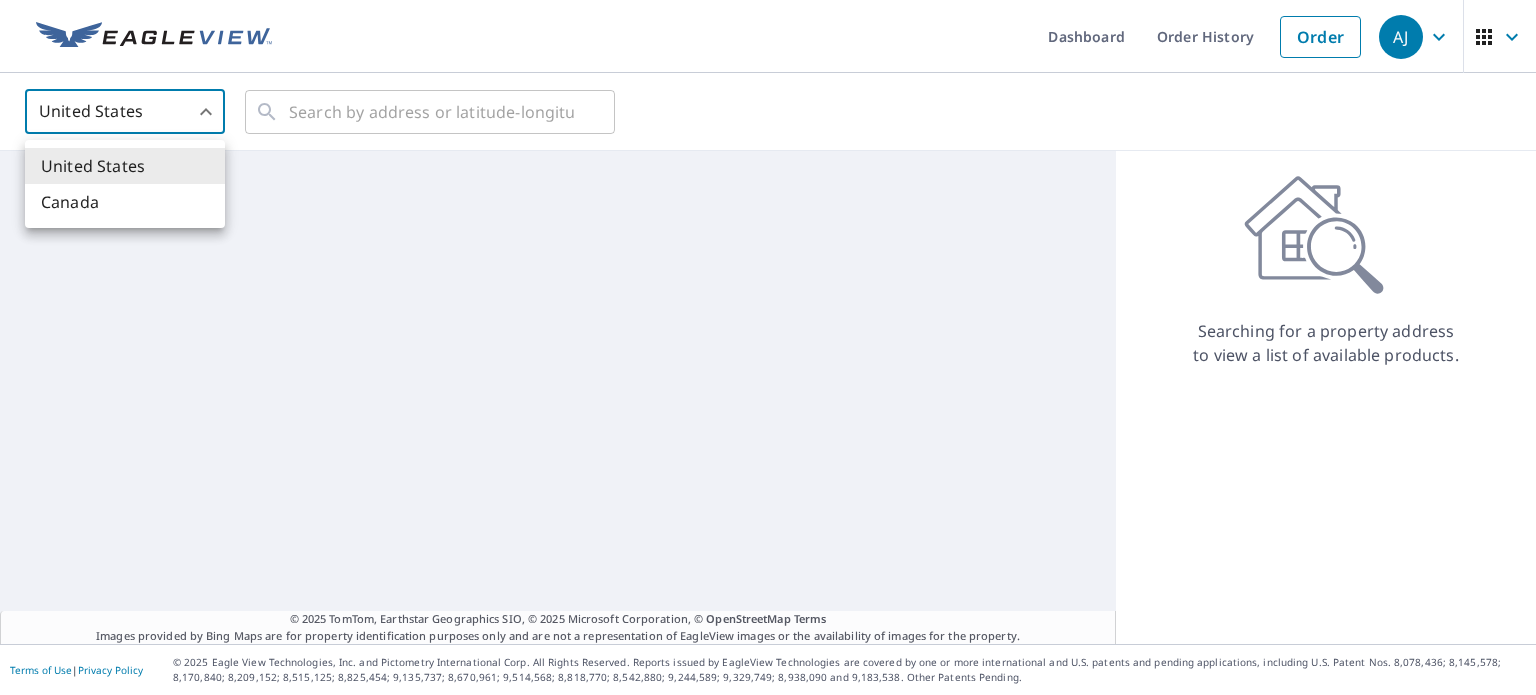 click on "Canada" at bounding box center (125, 202) 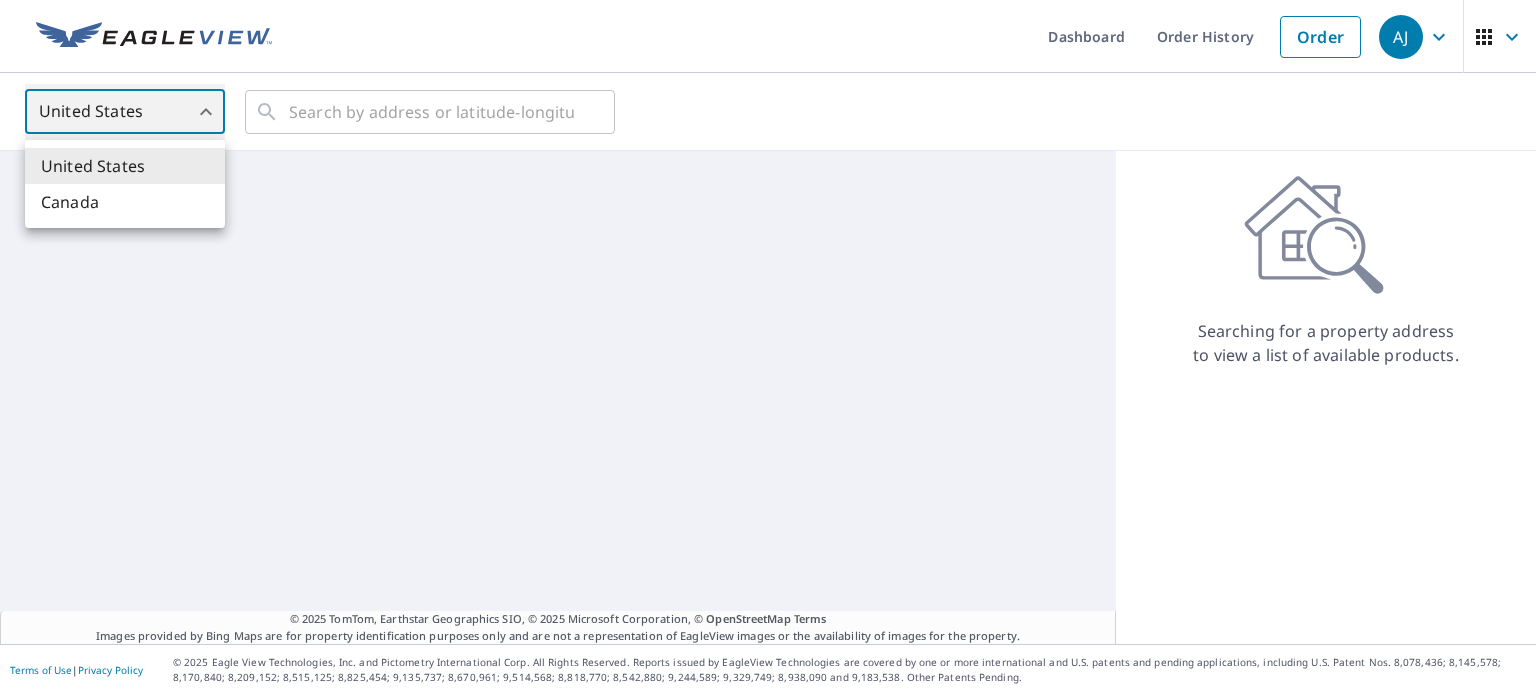 type on "CA" 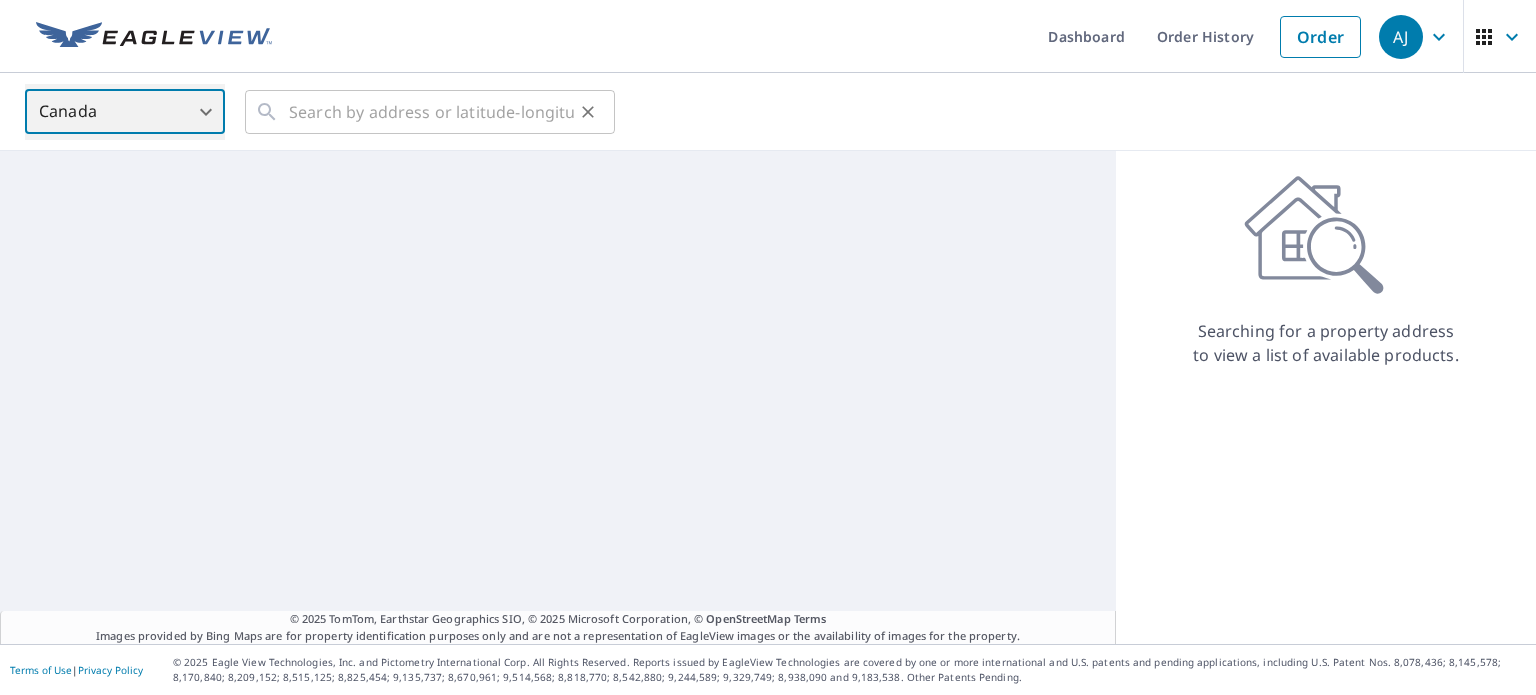 click on "​" at bounding box center [430, 112] 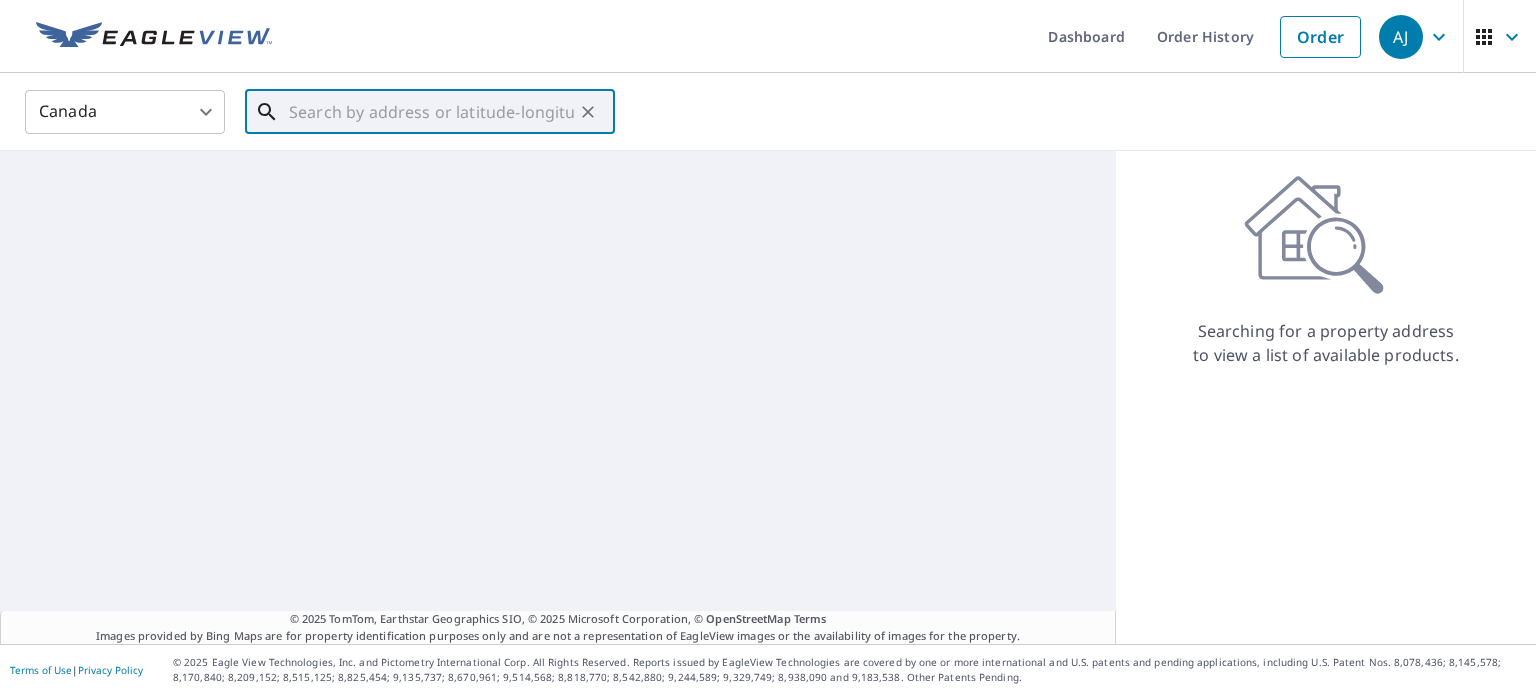 drag, startPoint x: 288, startPoint y: 121, endPoint x: 292, endPoint y: 111, distance: 10.770329 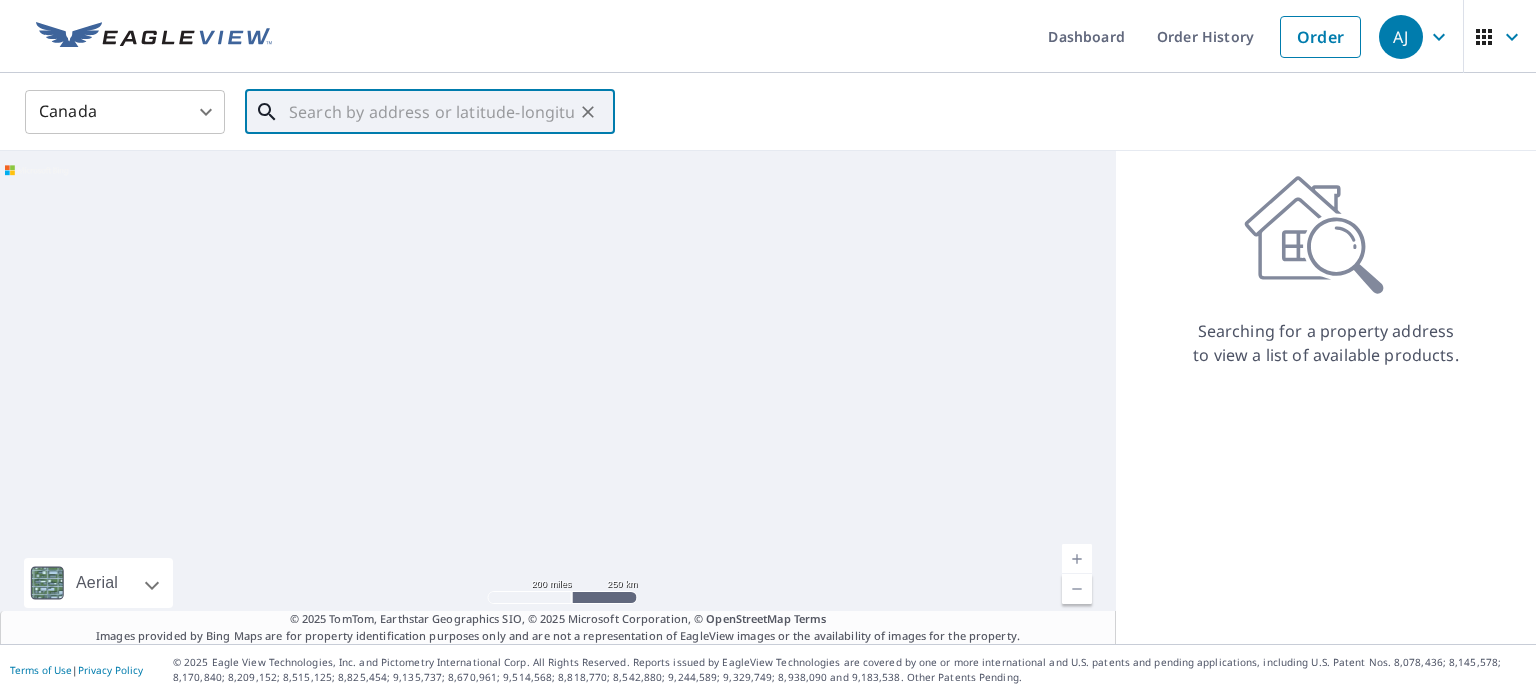paste on "[NUMBER] [STREET], [CITY], [STATE] [POSTAL_CODE], [COUNTRY]" 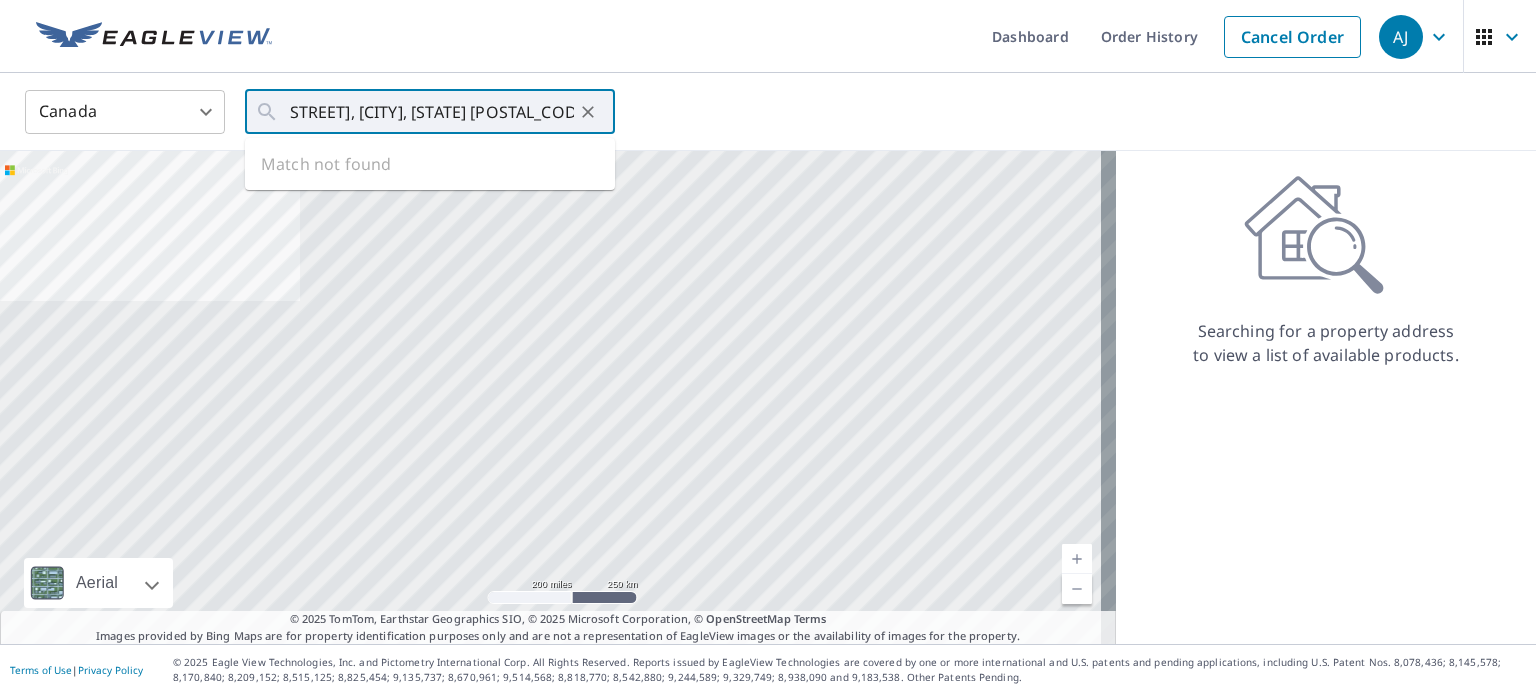 scroll, scrollTop: 0, scrollLeft: 0, axis: both 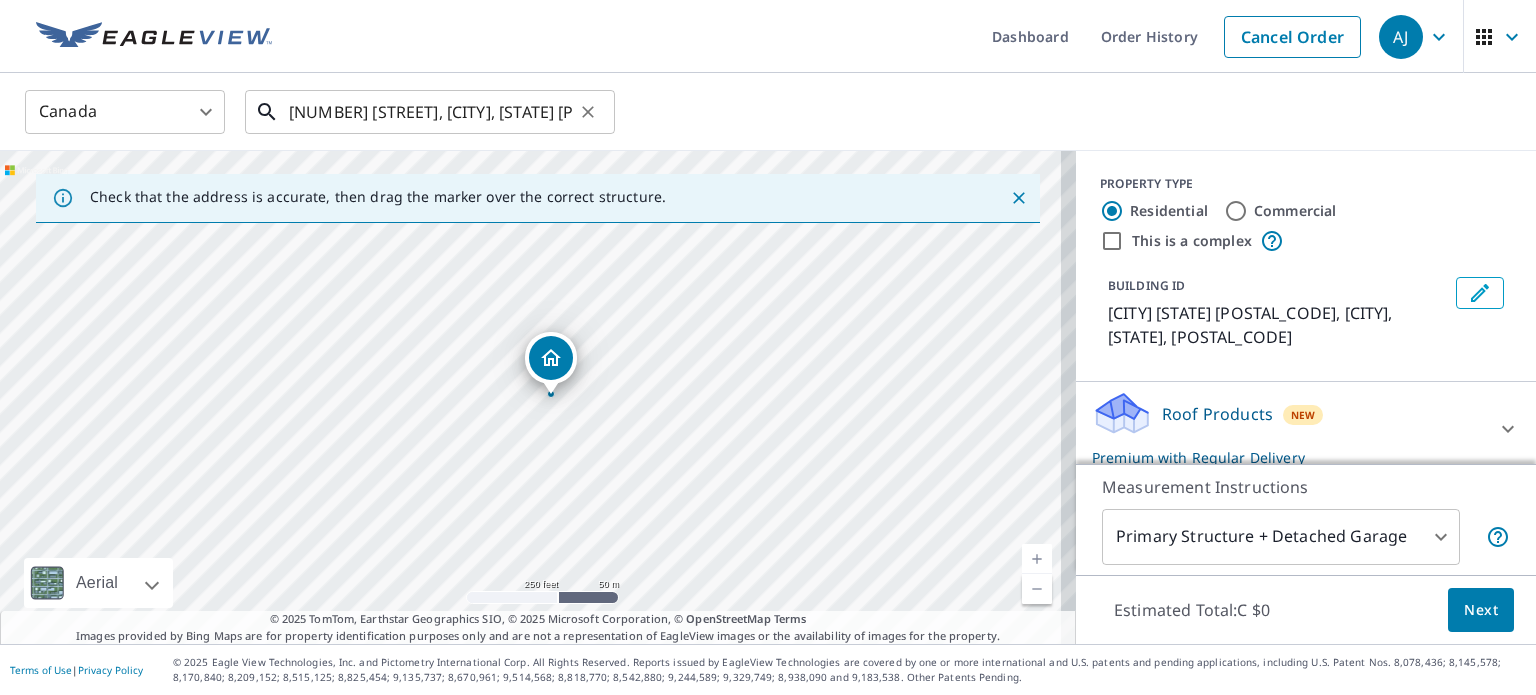 click on "[NUMBER] [STREET], [CITY], [STATE] [POSTAL_CODE], [COUNTRY]" at bounding box center [431, 112] 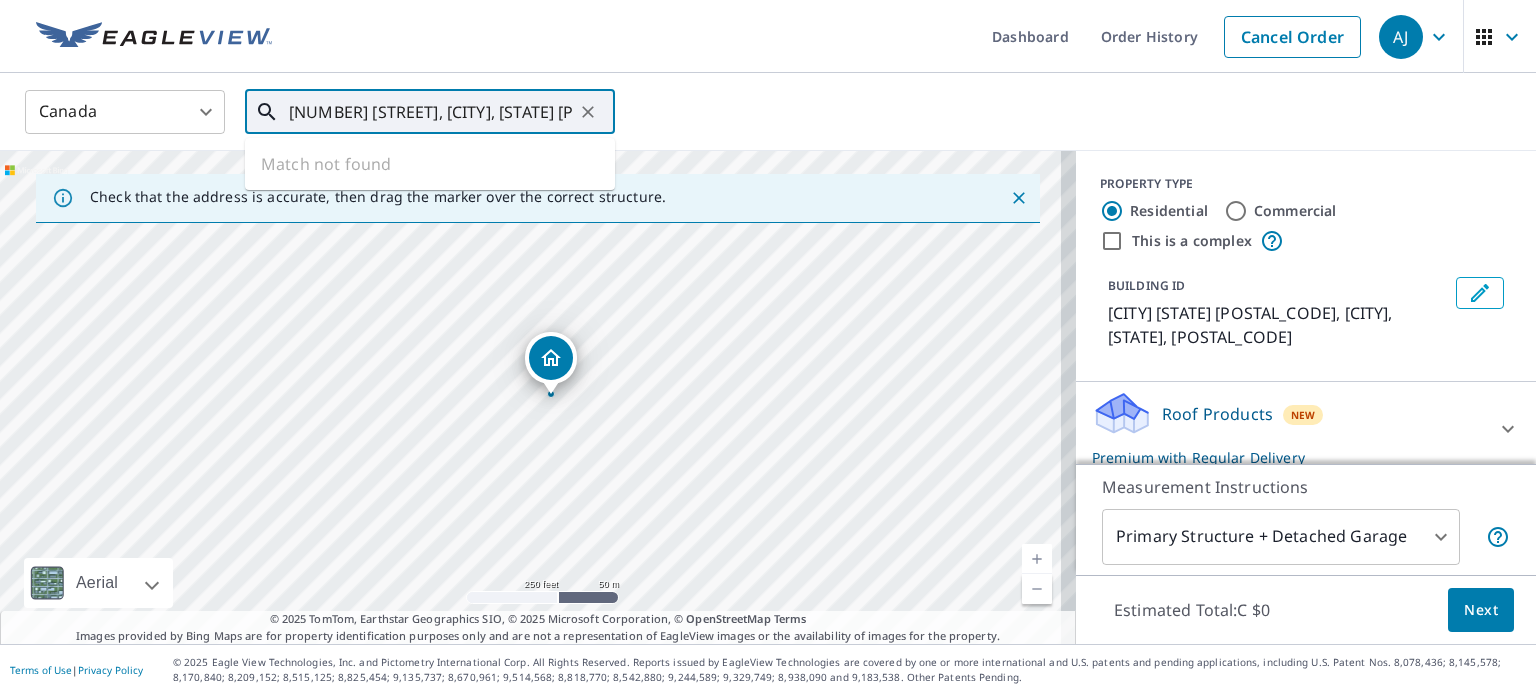 click on "[NUMBER] [STREET], [CITY], [STATE] [POSTAL_CODE], Canada" at bounding box center (431, 112) 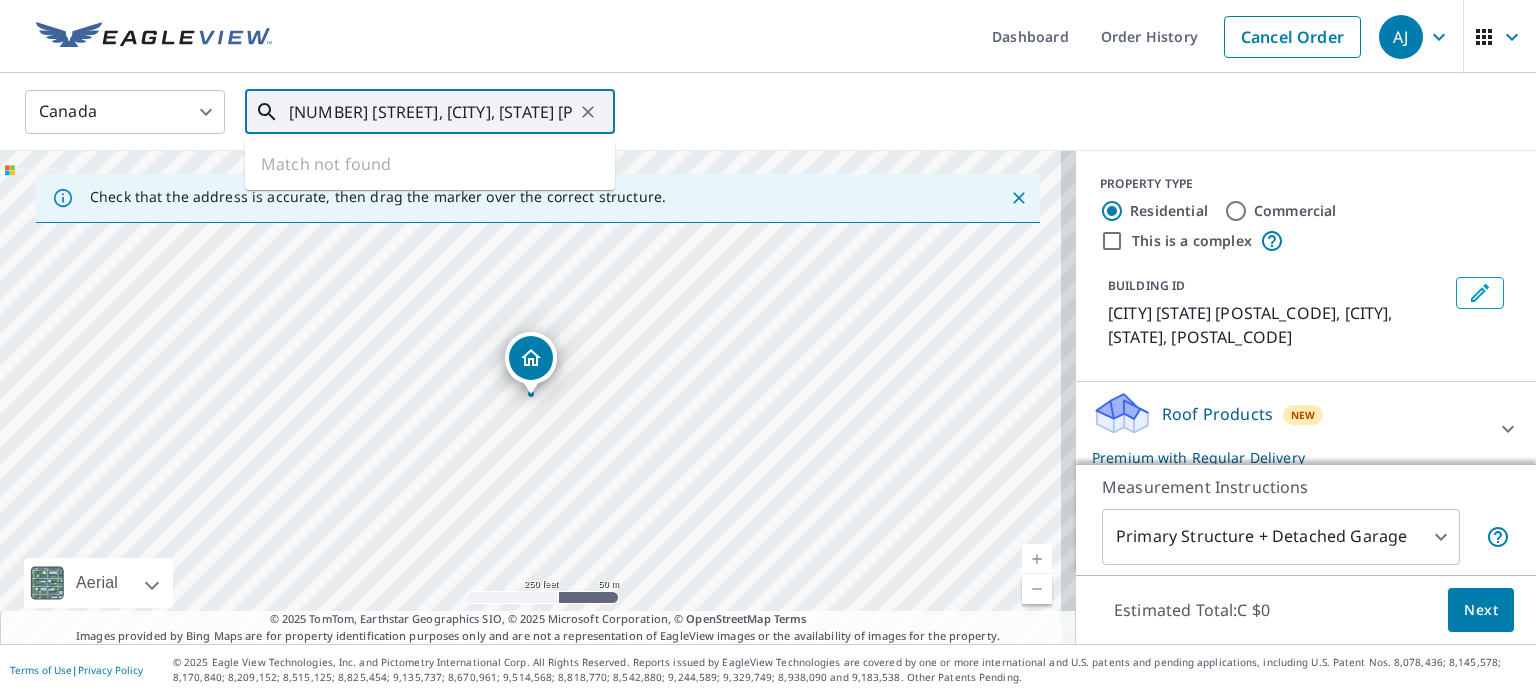 type on "39 Chemin Garden, Gatineau, QC J9H 2B5, Canada" 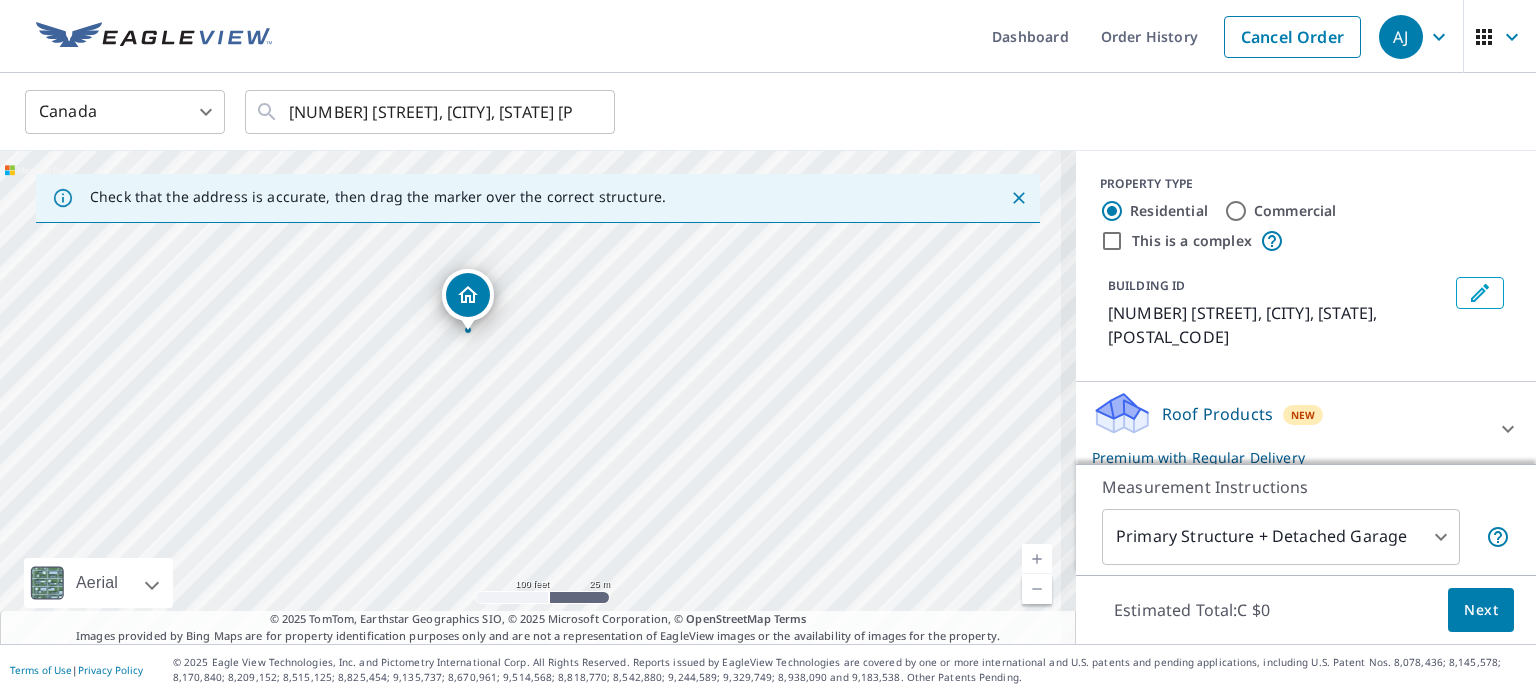 click on "Next" at bounding box center [1481, 610] 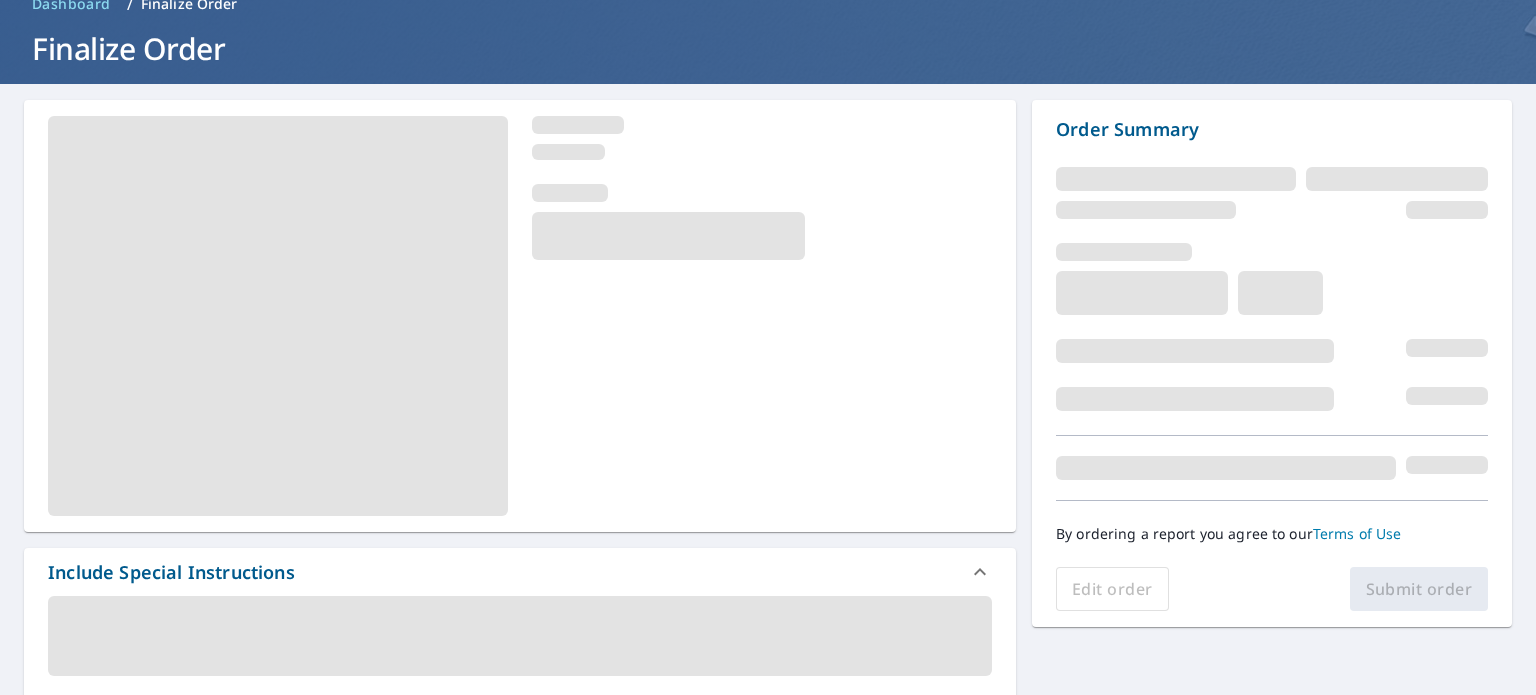 scroll, scrollTop: 200, scrollLeft: 0, axis: vertical 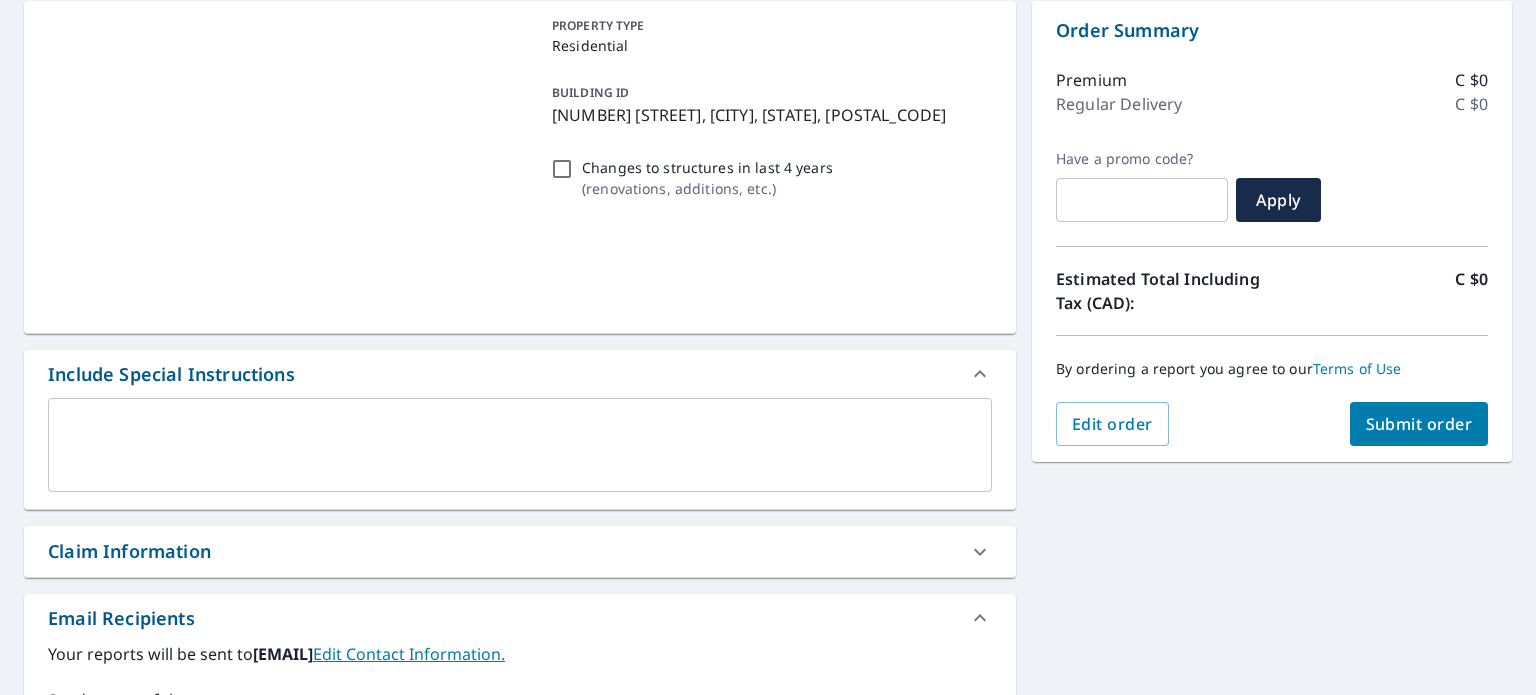 click on "Submit order" at bounding box center (1419, 424) 